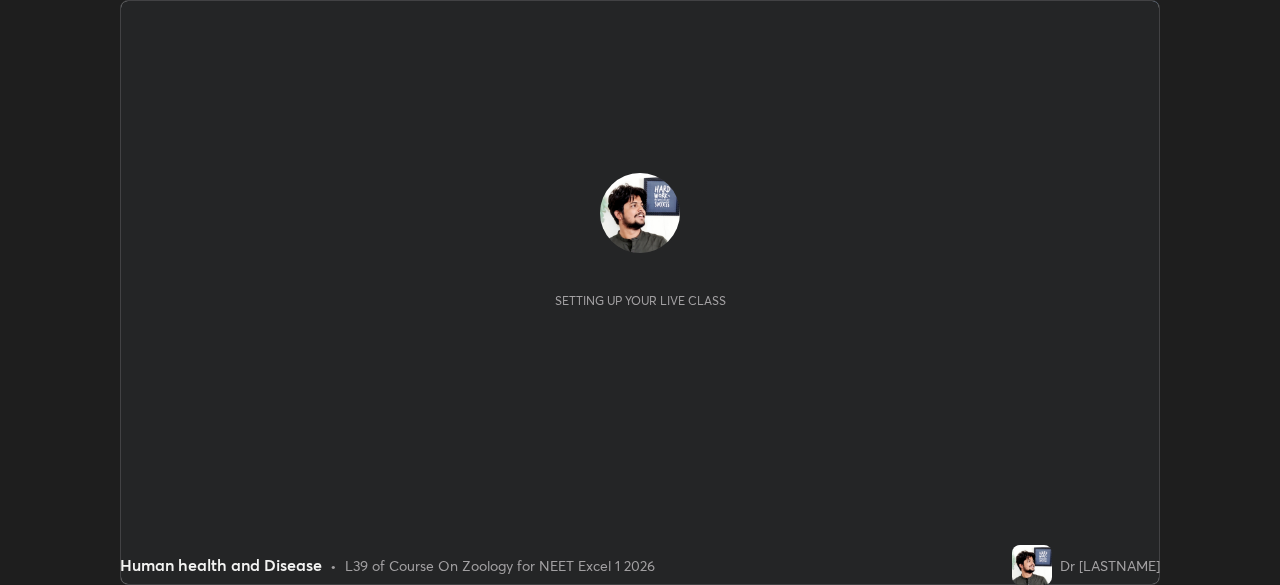 scroll, scrollTop: 0, scrollLeft: 0, axis: both 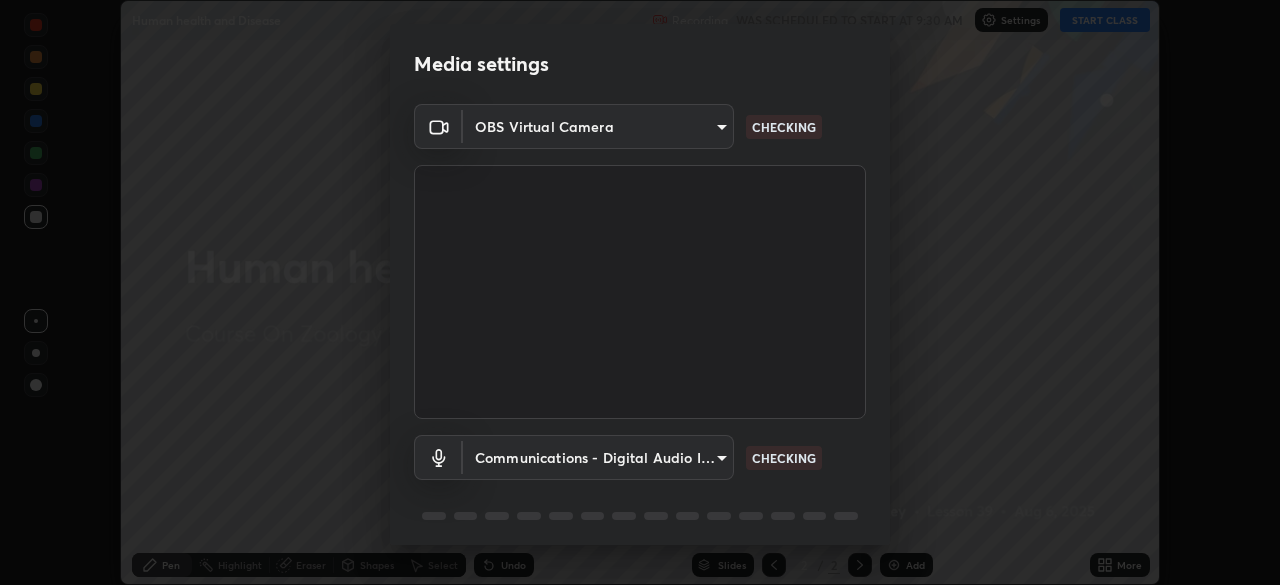 type on "ca2a7f33afe0fd030c916fdd2ec90d924ab41553388ee536aa1d754fc76036d0" 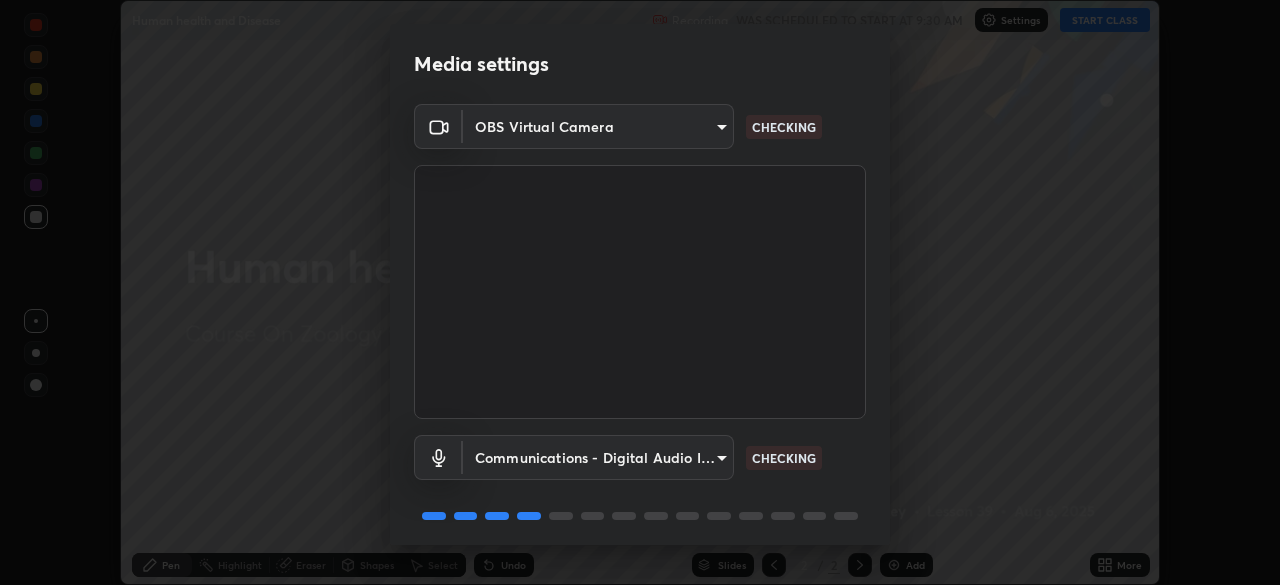scroll, scrollTop: 71, scrollLeft: 0, axis: vertical 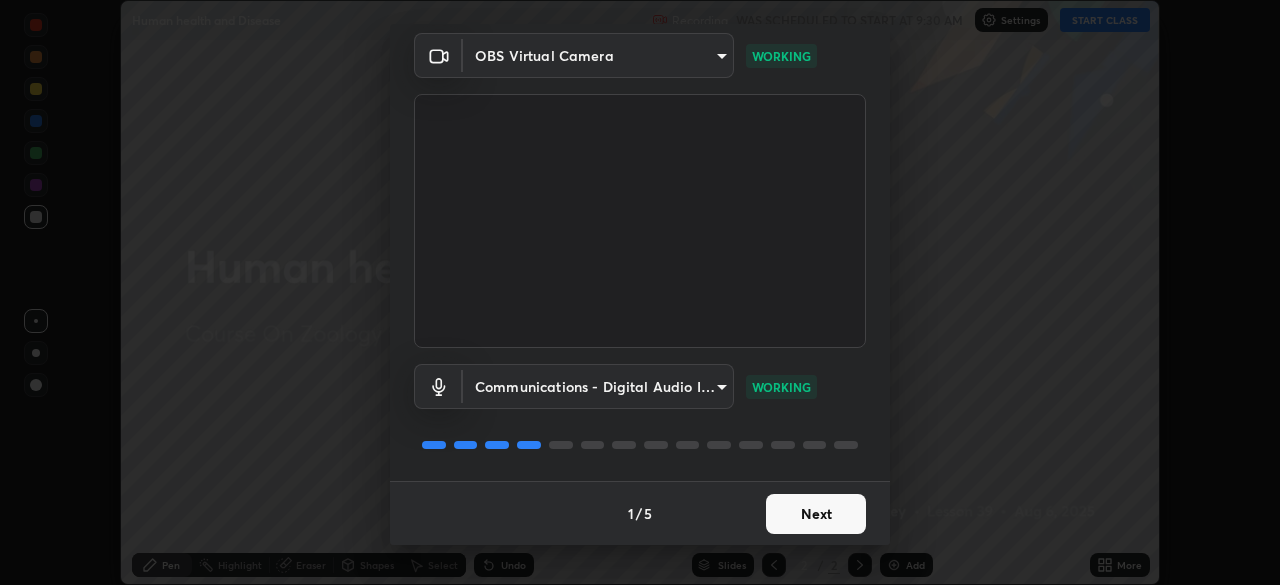 click on "Next" at bounding box center (816, 514) 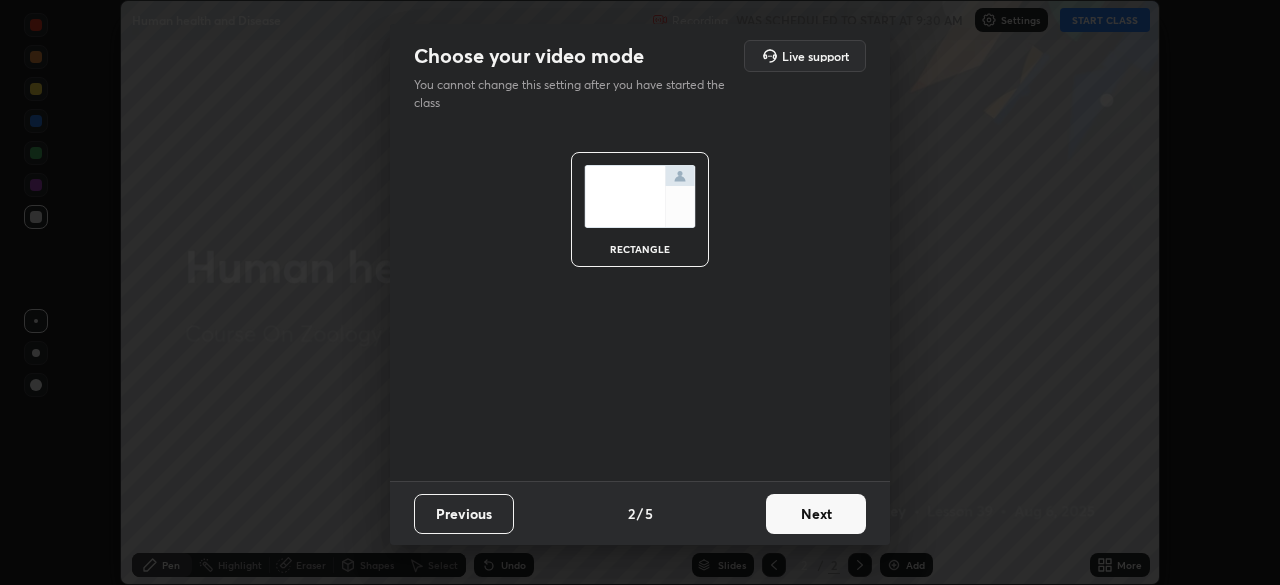scroll, scrollTop: 0, scrollLeft: 0, axis: both 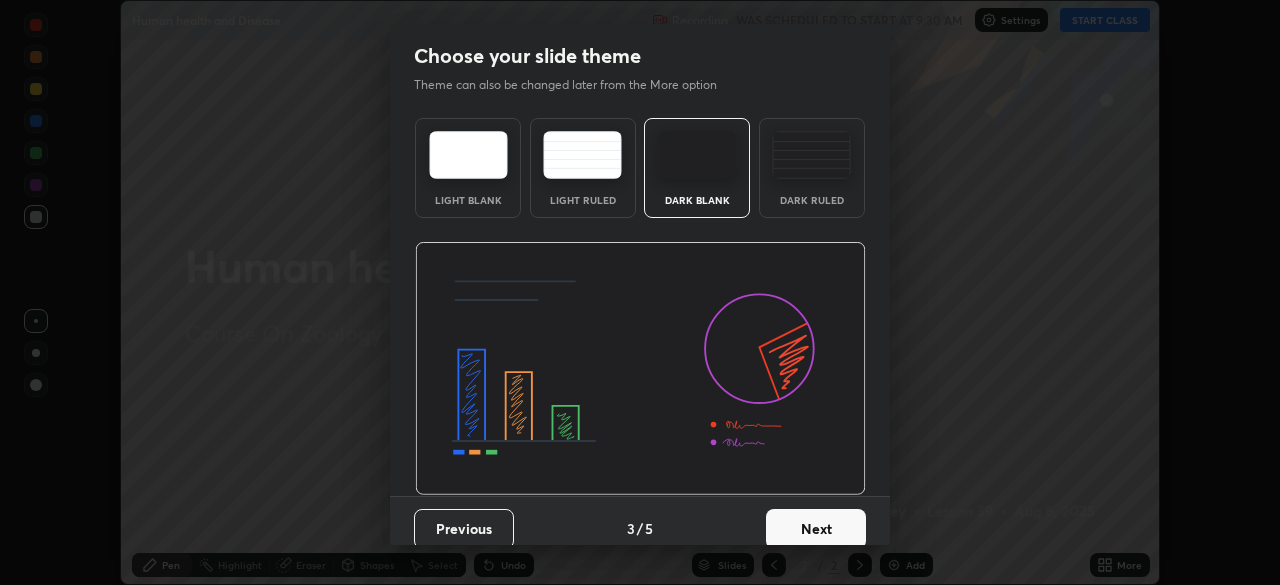 click on "Next" at bounding box center (816, 529) 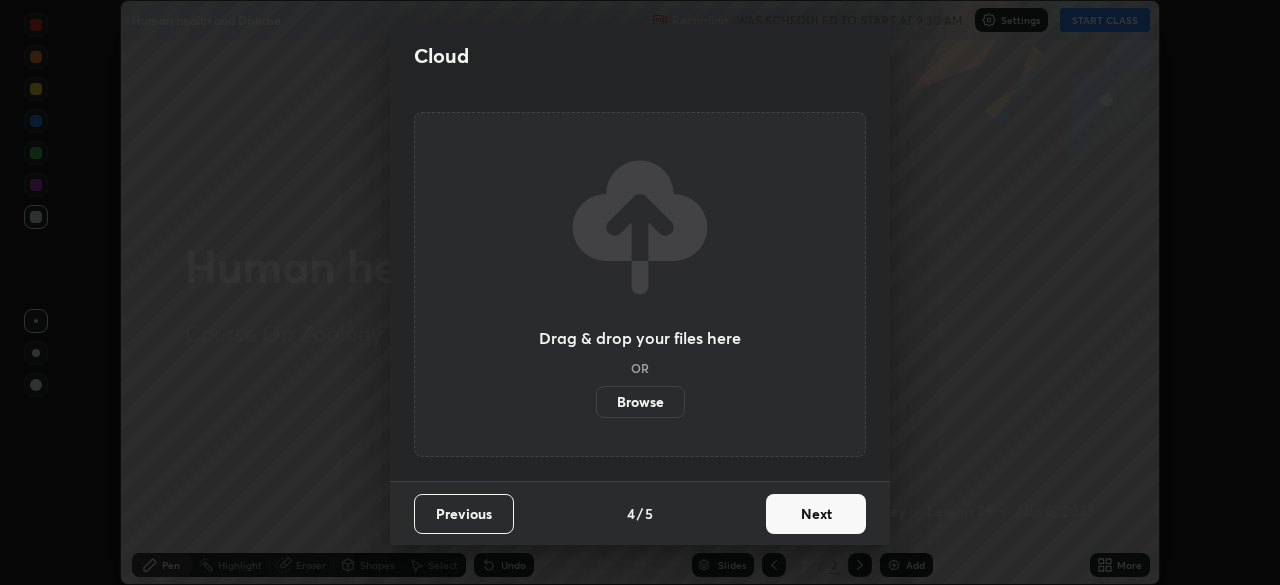 click on "Next" at bounding box center (816, 514) 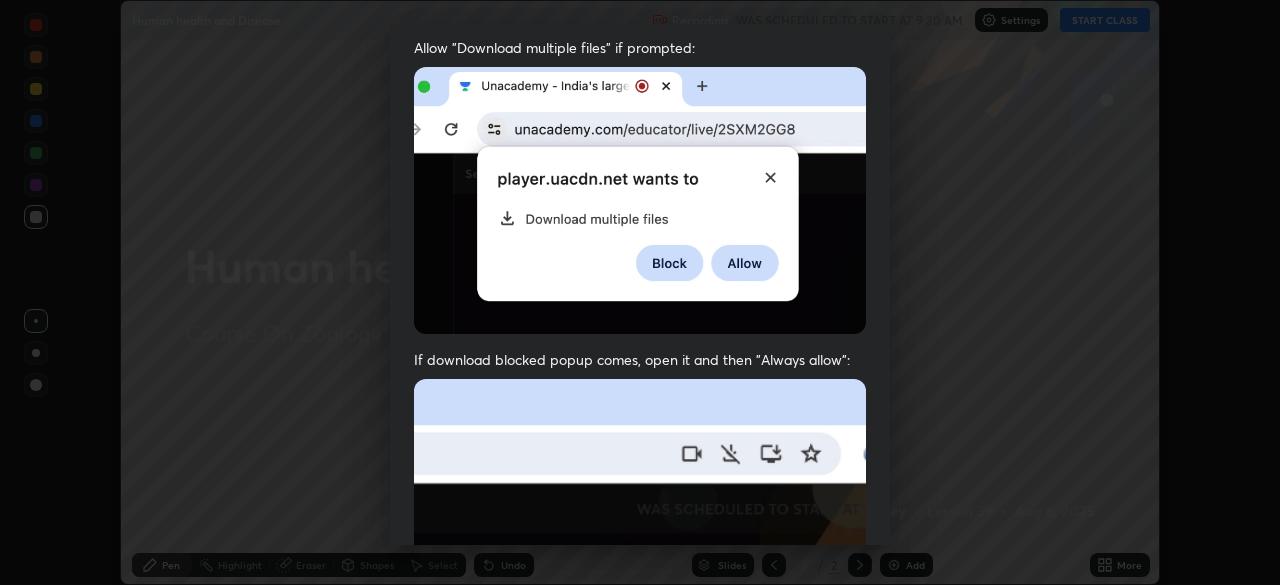 scroll, scrollTop: 479, scrollLeft: 0, axis: vertical 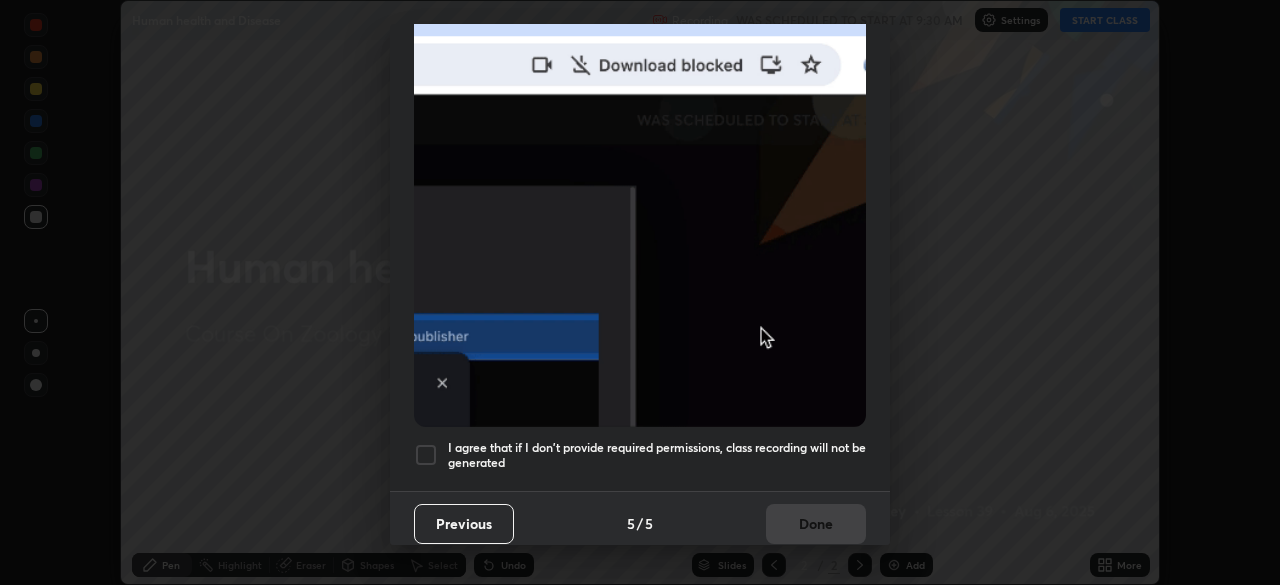 click at bounding box center (426, 455) 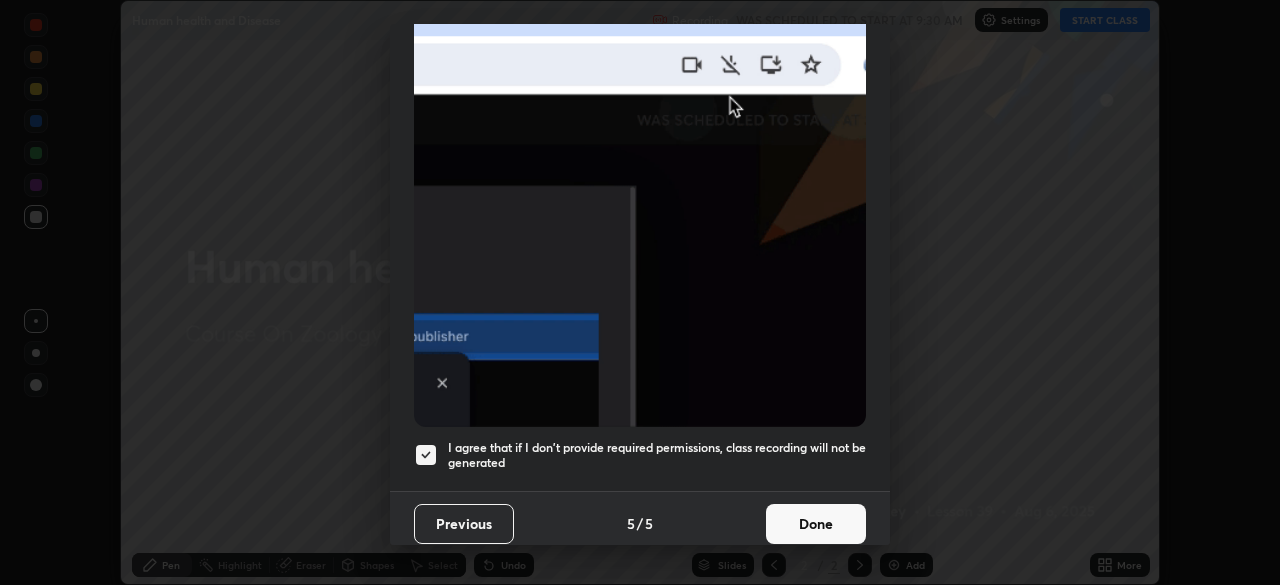 click on "Done" at bounding box center (816, 524) 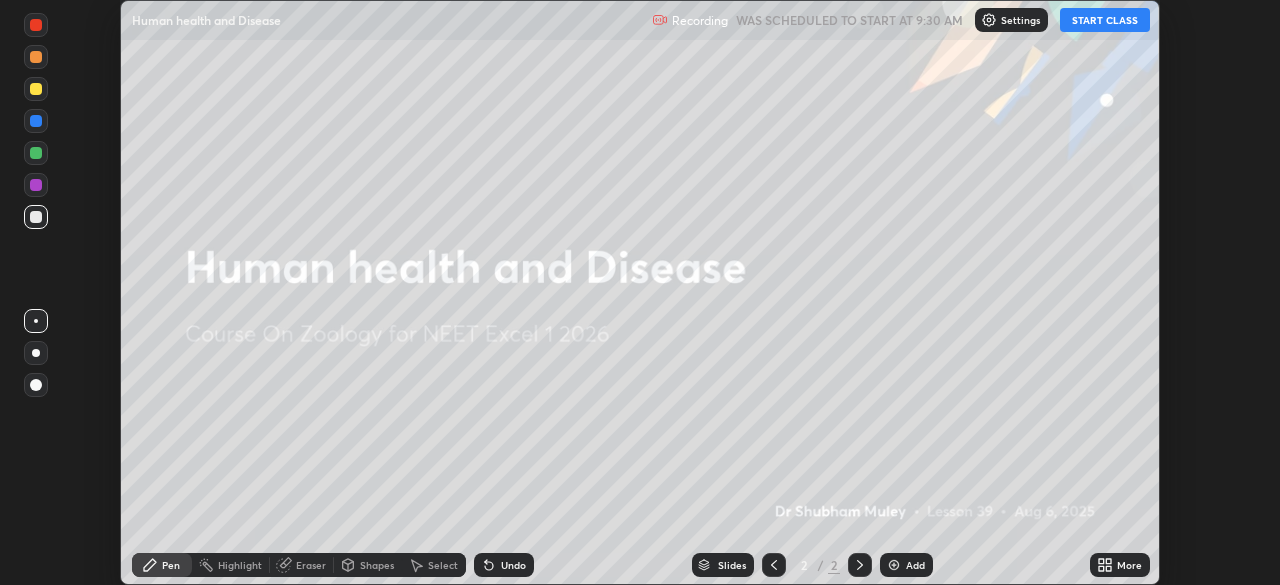 click on "START CLASS" at bounding box center (1105, 20) 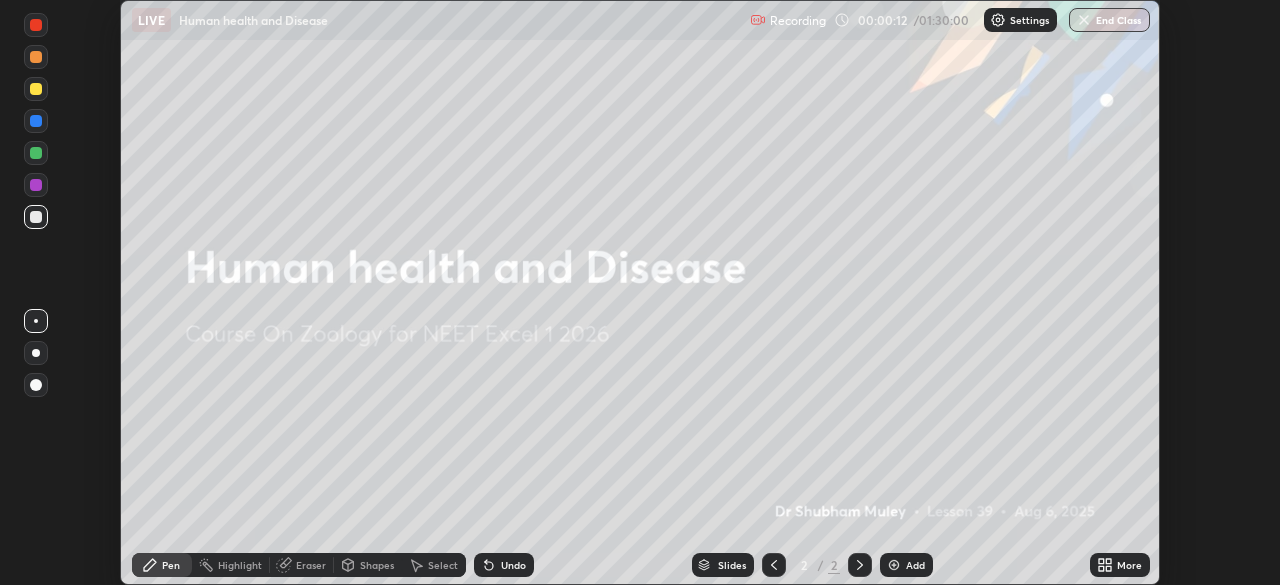 click 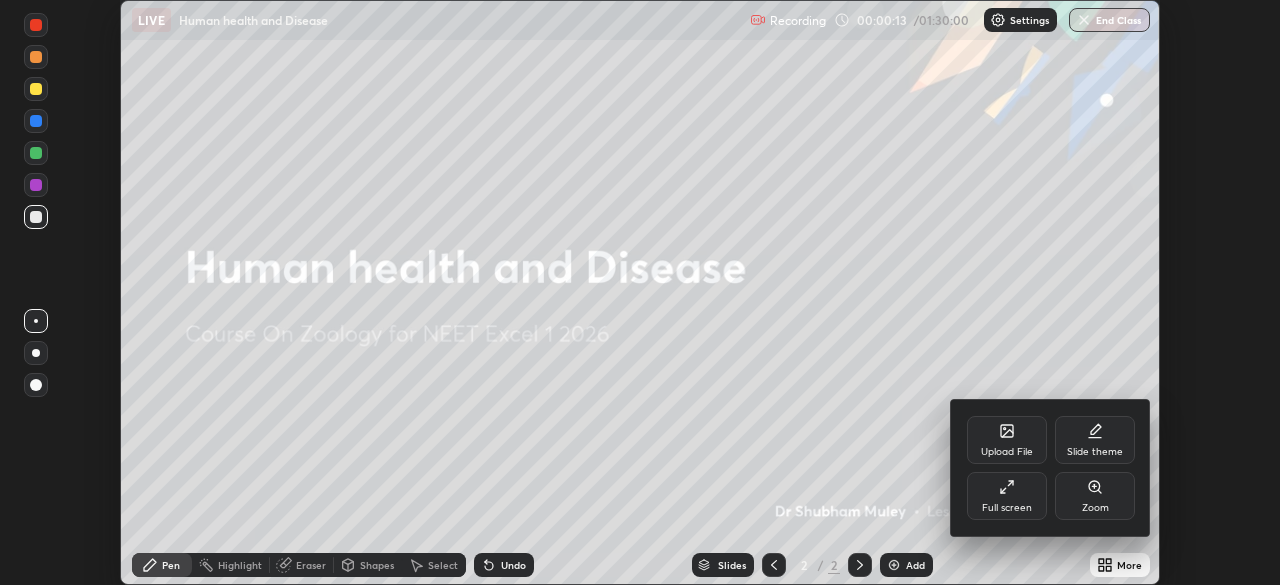 click on "Upload File" at bounding box center (1007, 440) 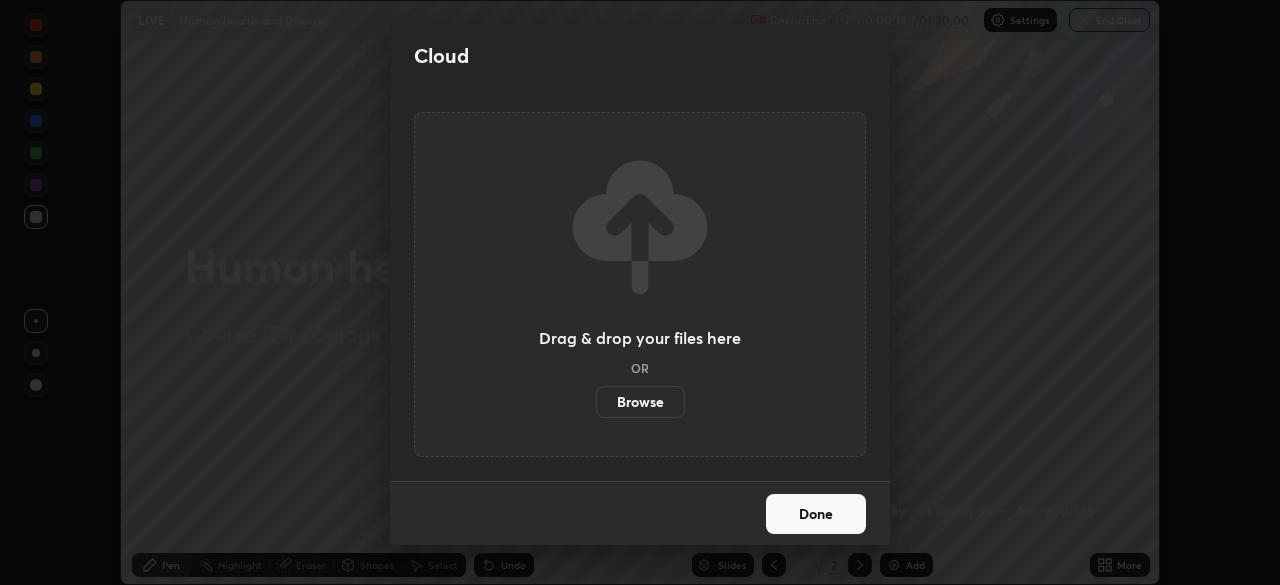 click on "Browse" at bounding box center [640, 402] 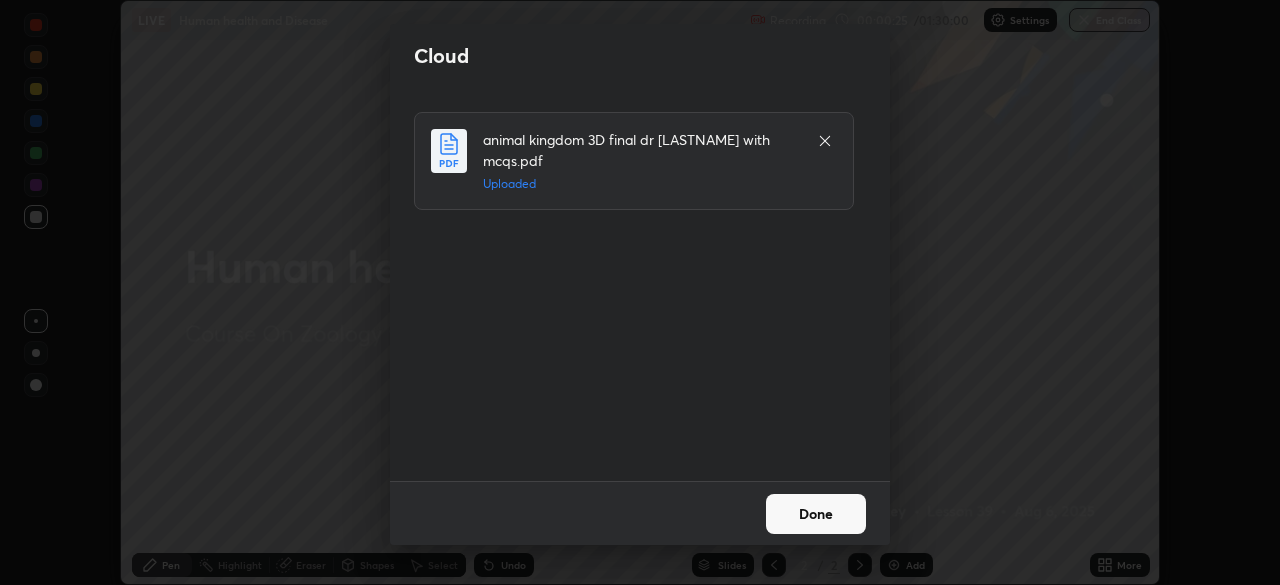 click 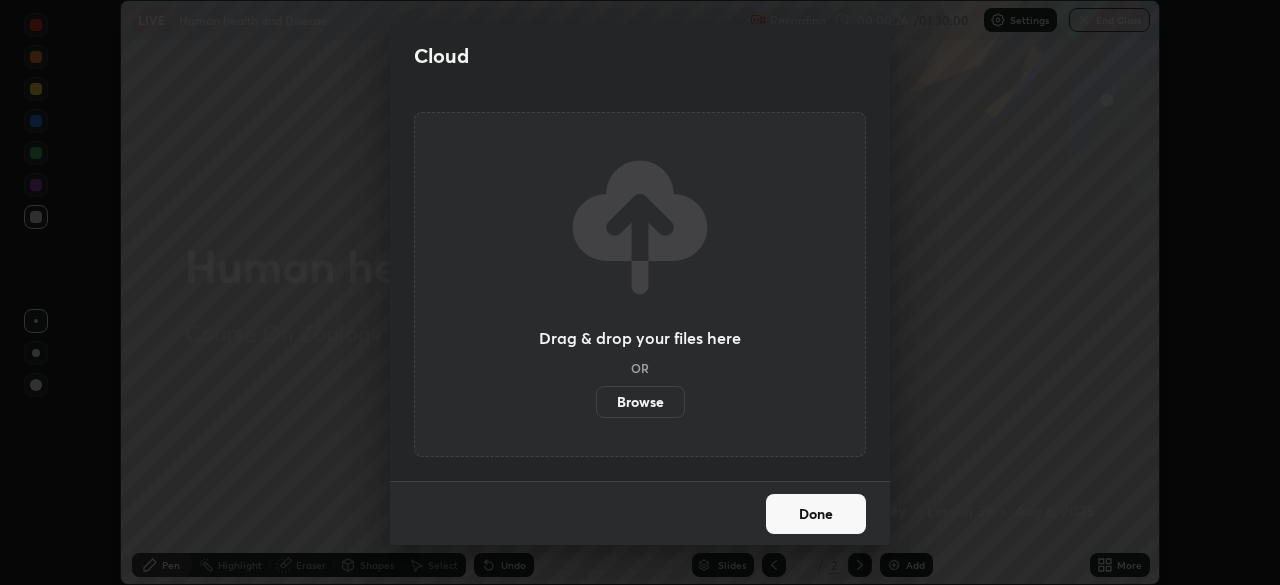 click on "Browse" at bounding box center [640, 402] 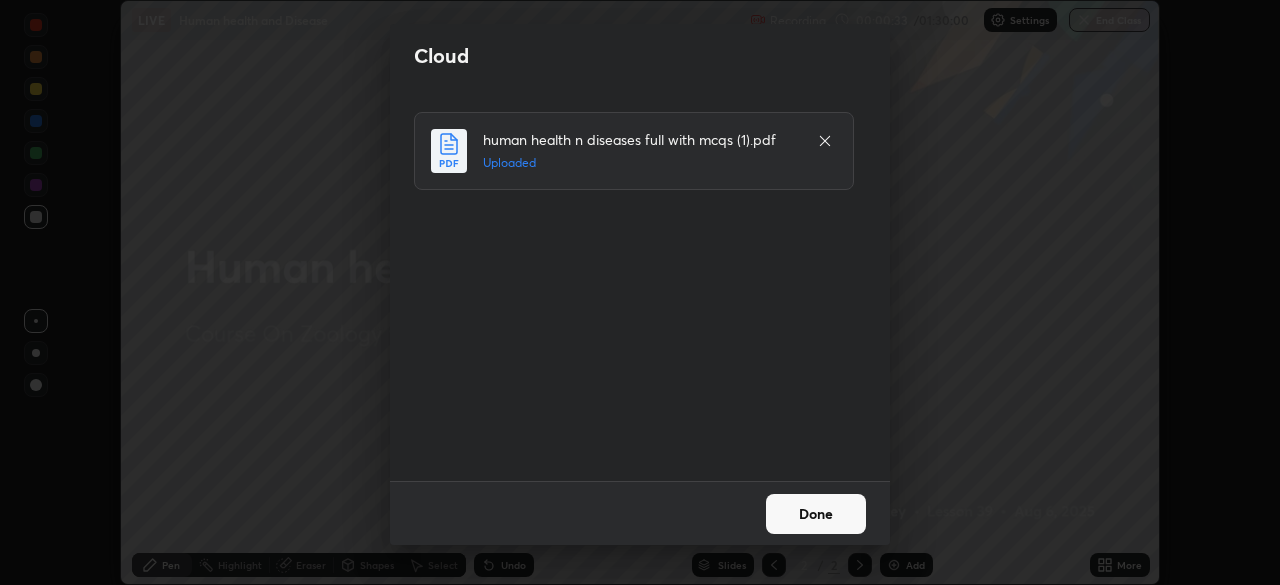 click on "Done" at bounding box center [816, 514] 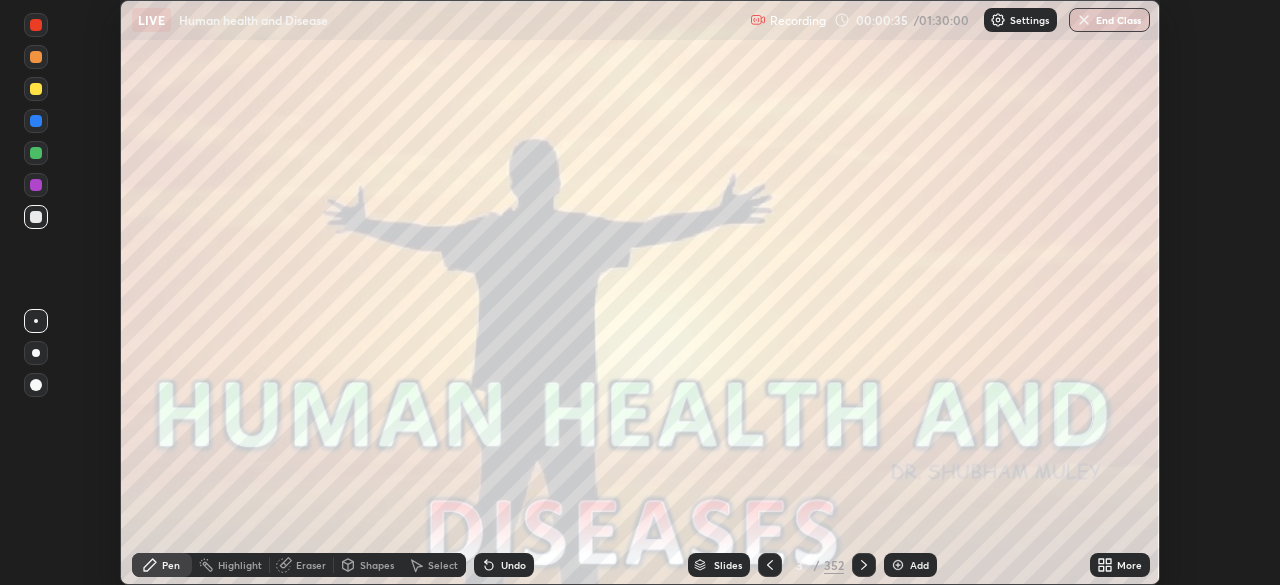 click on "Slides" at bounding box center (728, 565) 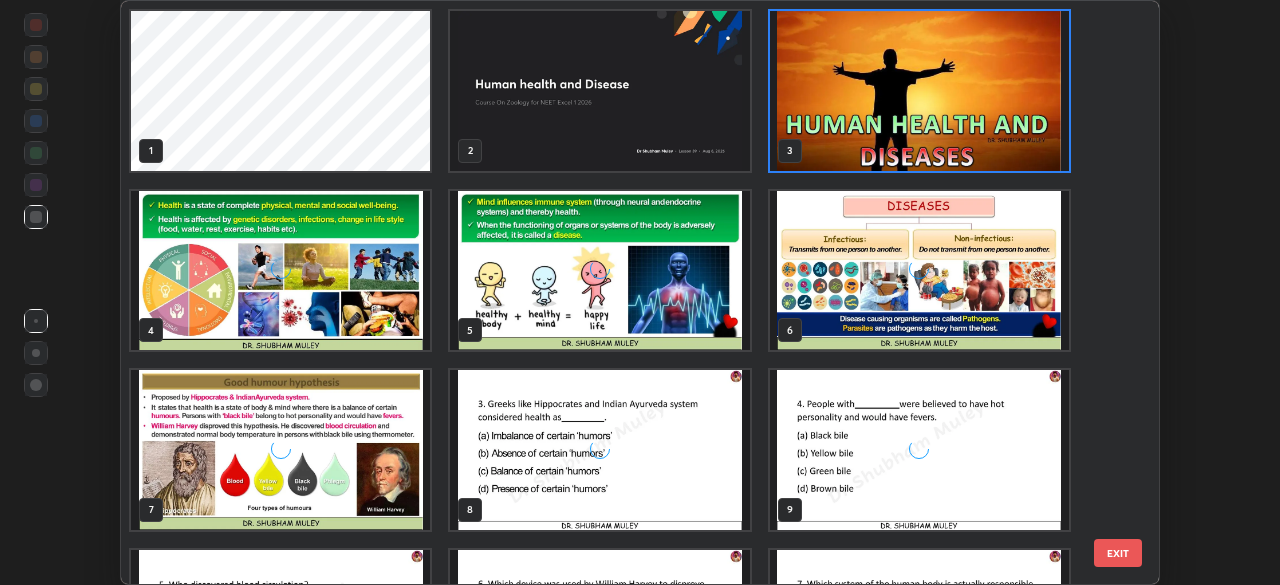 scroll, scrollTop: 7, scrollLeft: 11, axis: both 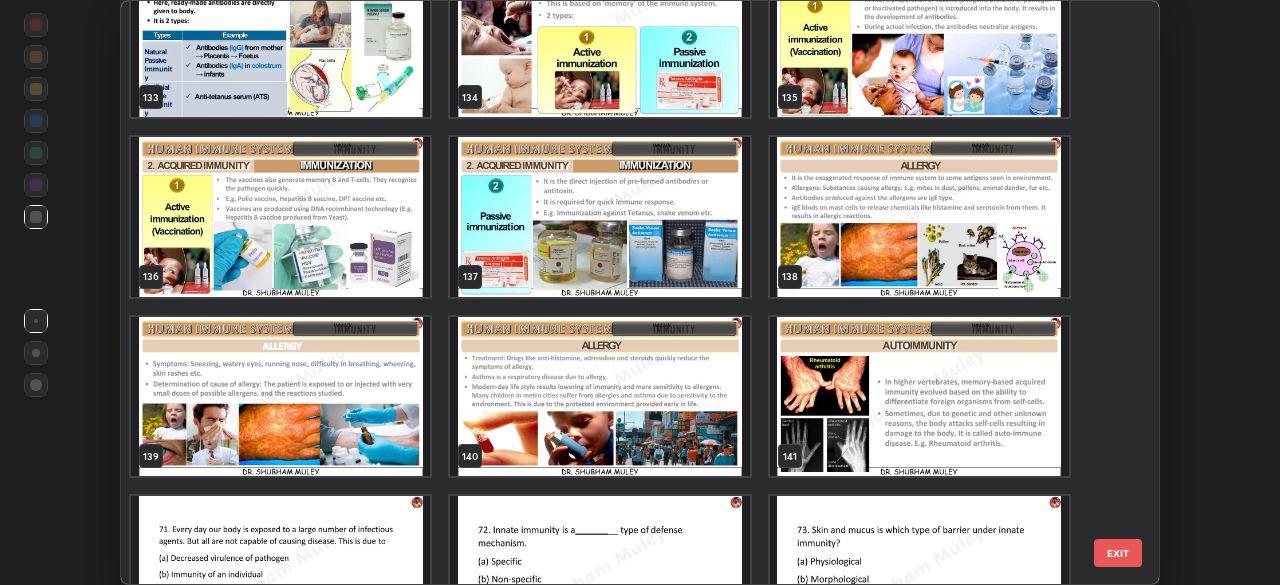 click at bounding box center (919, 397) 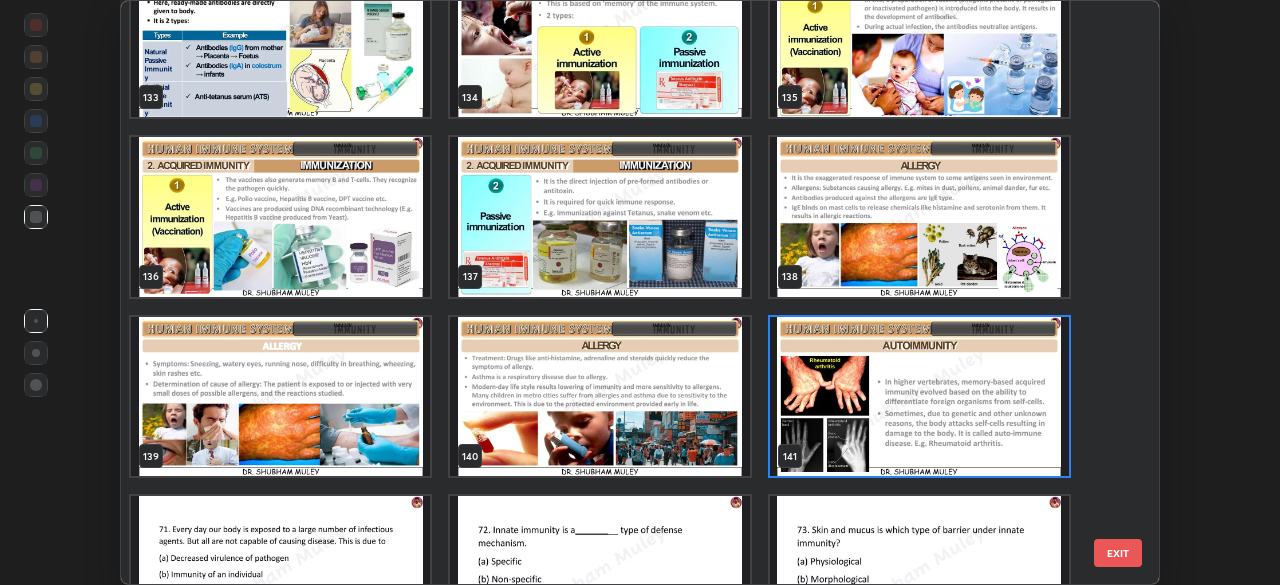 click at bounding box center (919, 397) 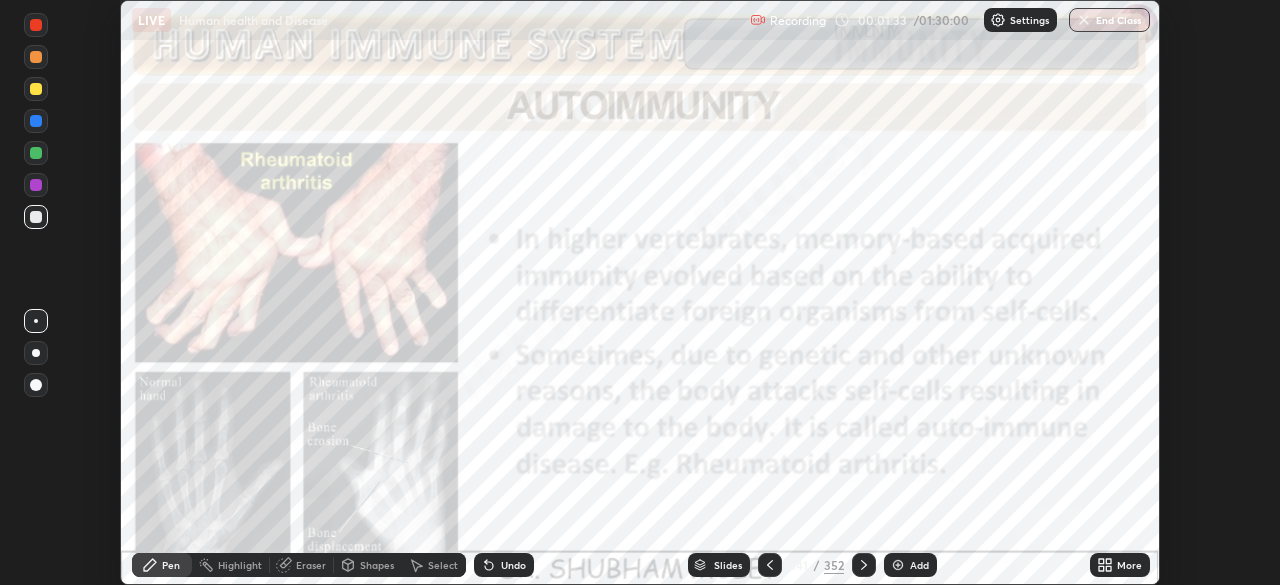 click 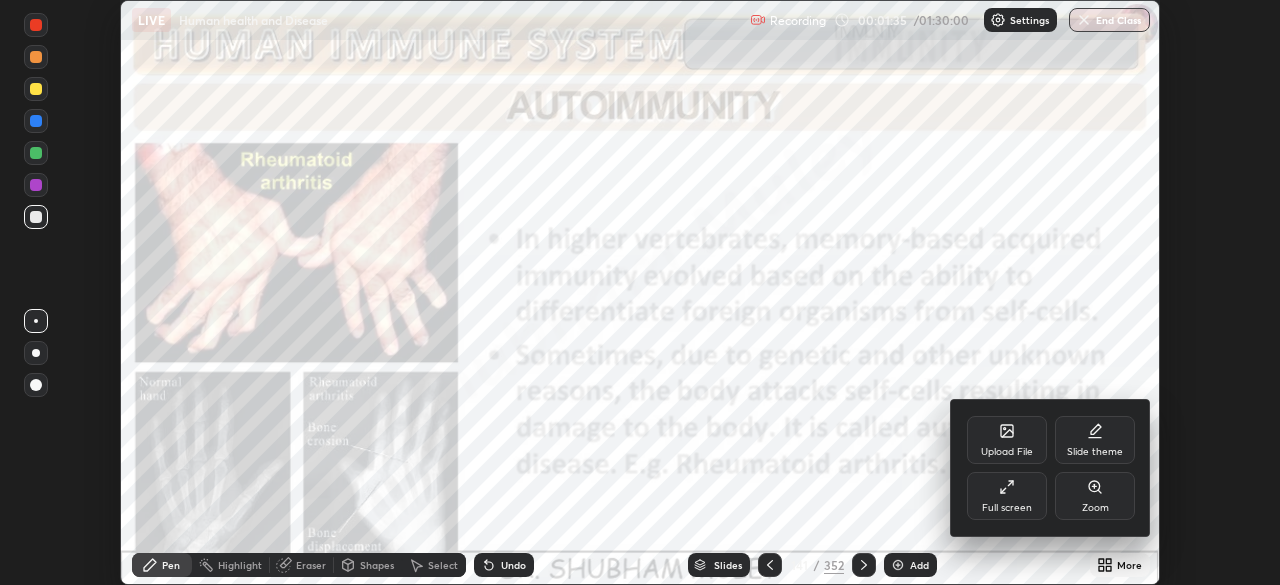 click on "Full screen" at bounding box center [1007, 508] 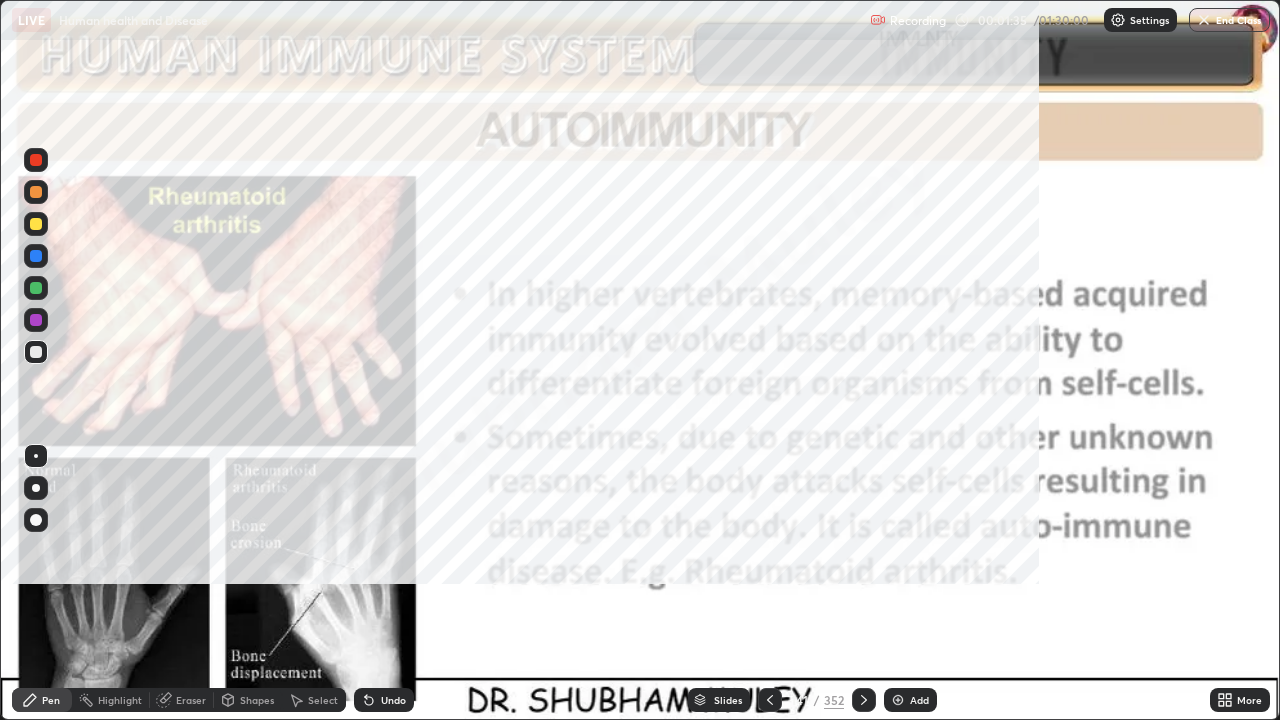 scroll, scrollTop: 99280, scrollLeft: 98720, axis: both 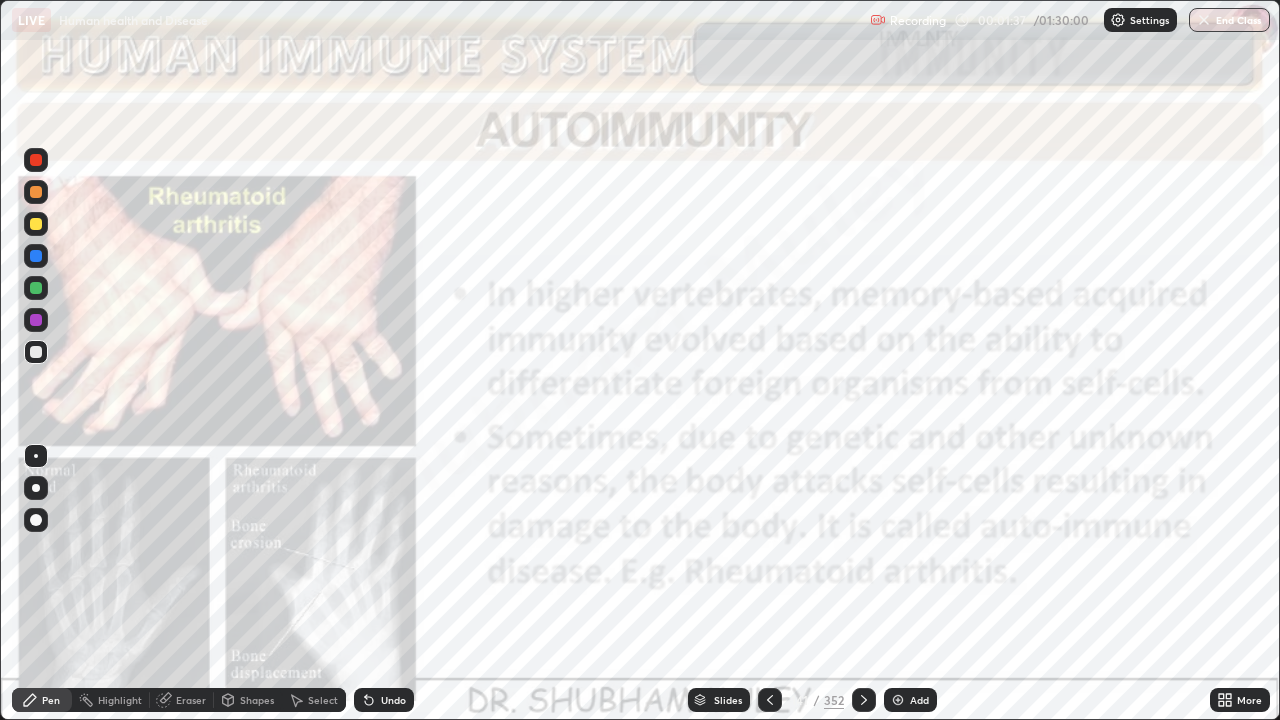 click on "Add" at bounding box center [919, 700] 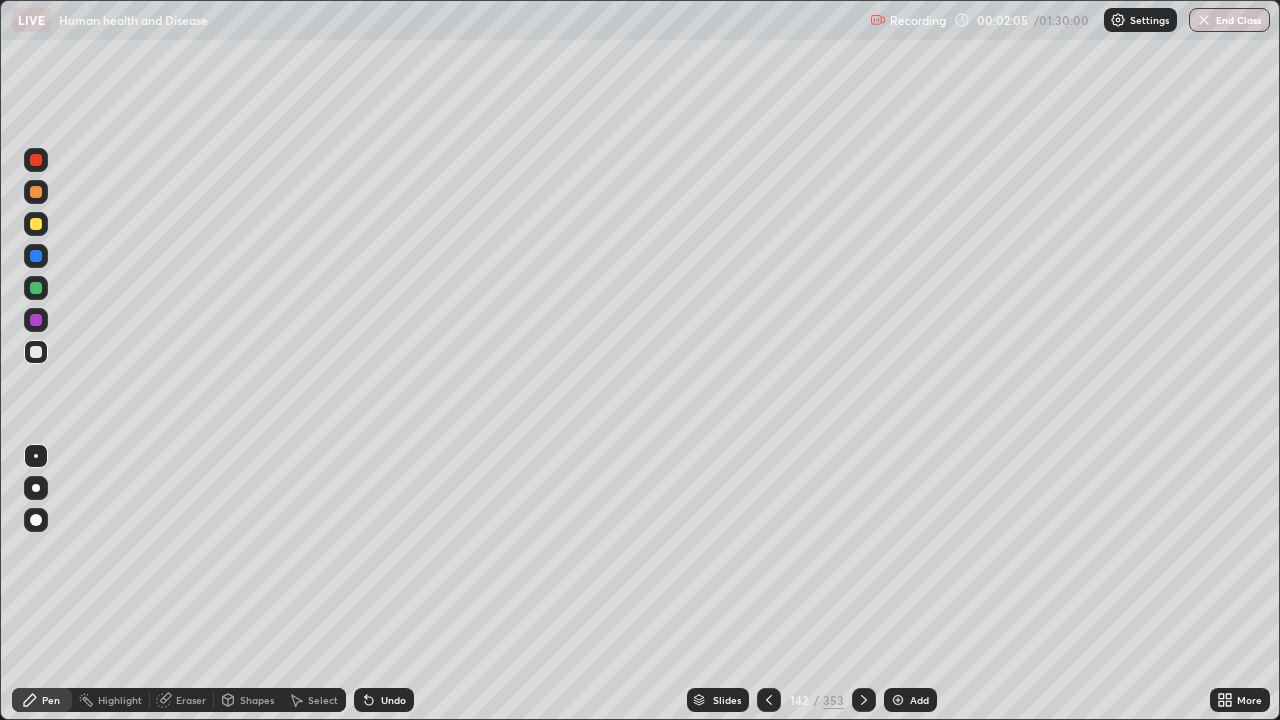 click 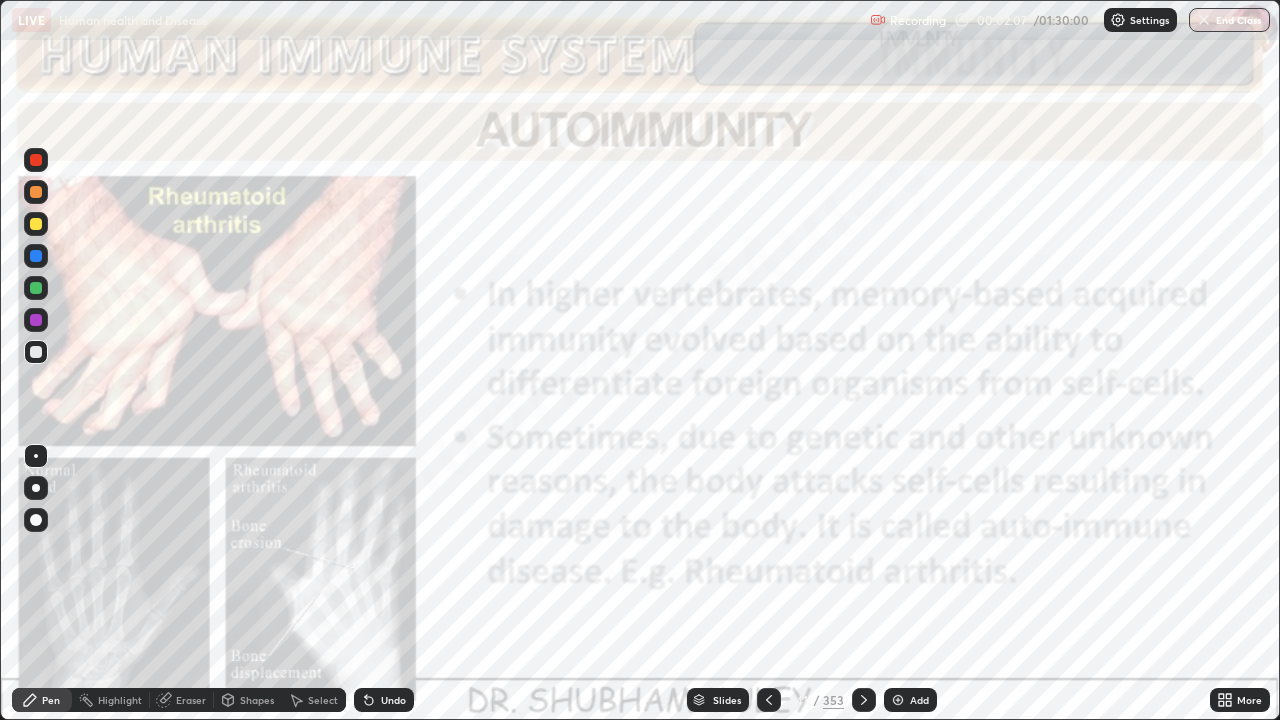 click 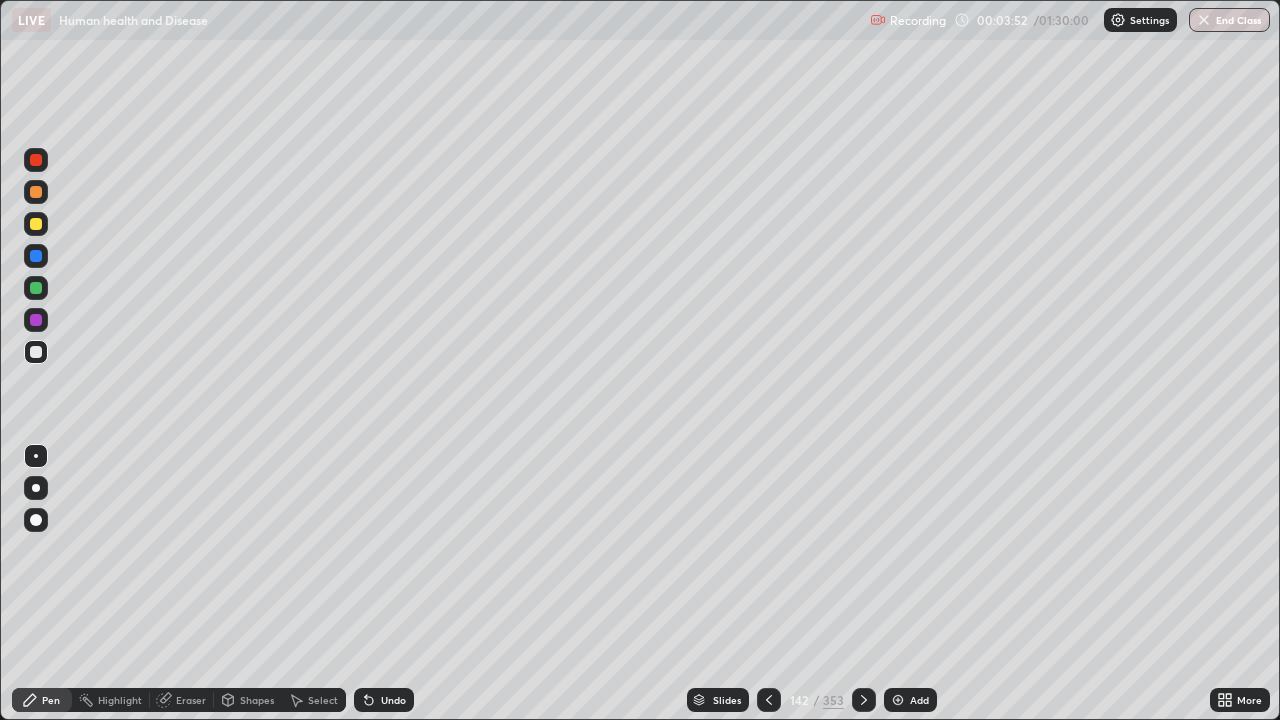 click at bounding box center [769, 700] 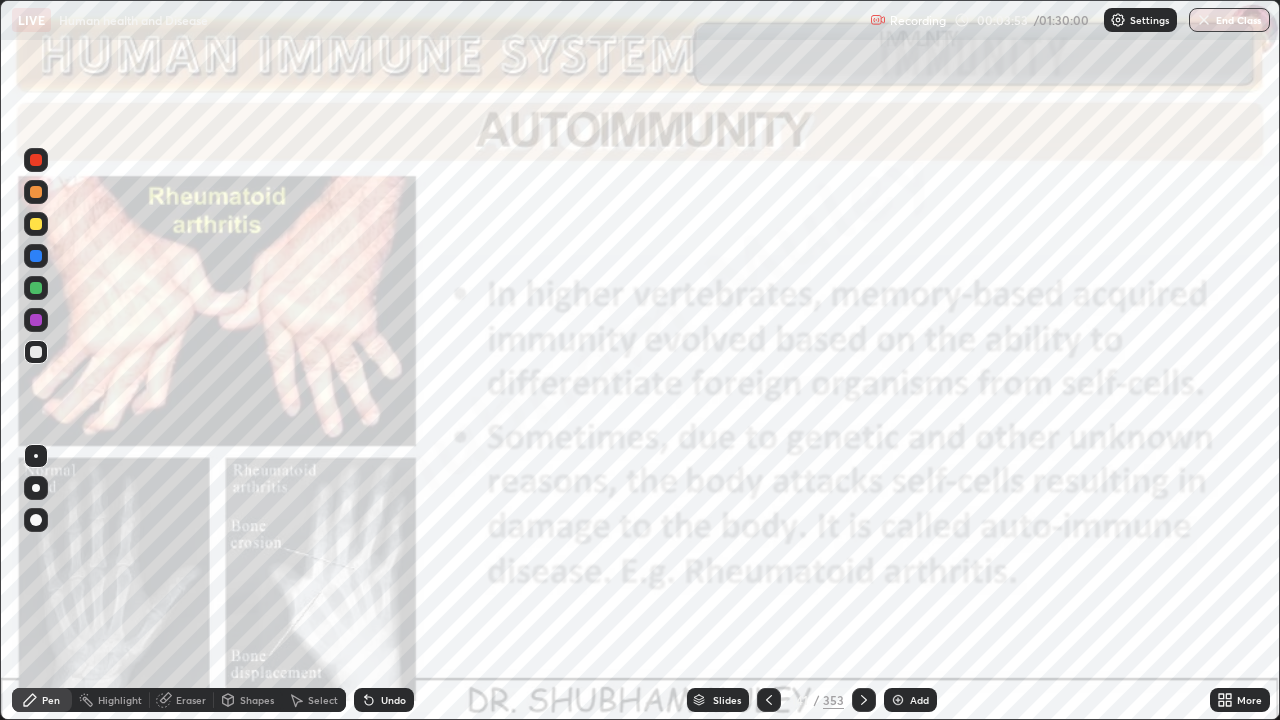 click 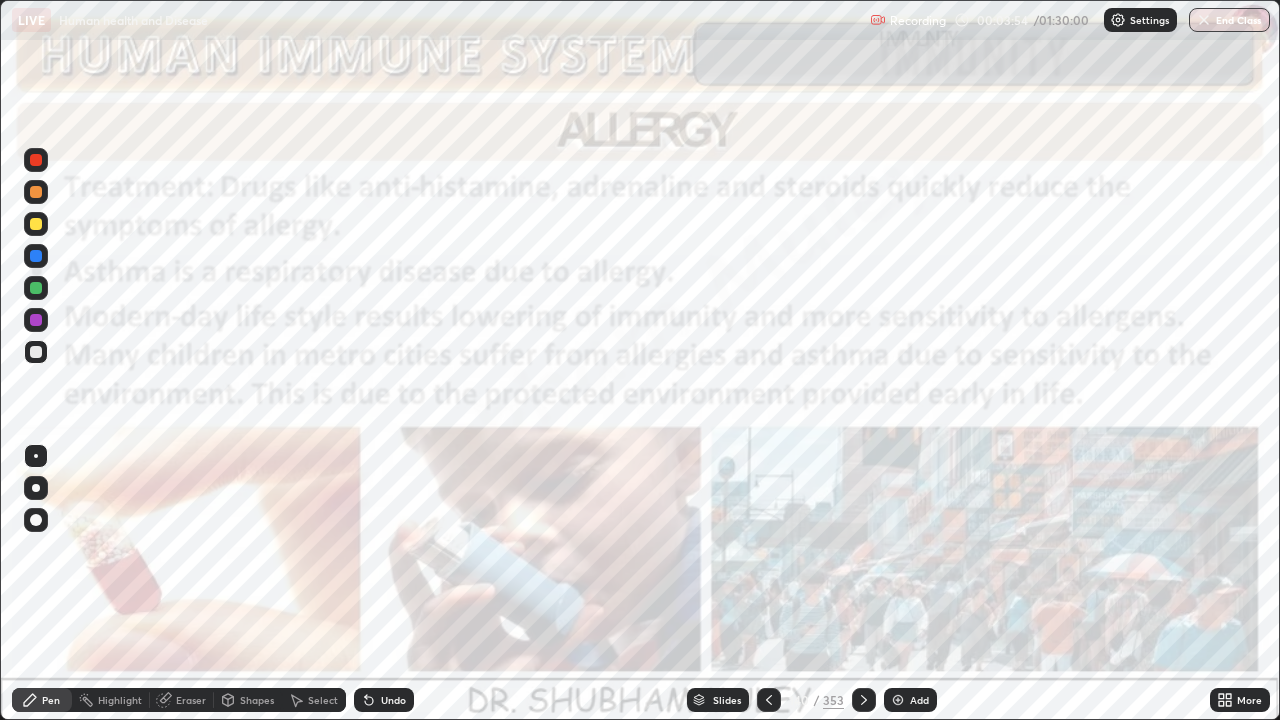 click on "Add" at bounding box center [919, 700] 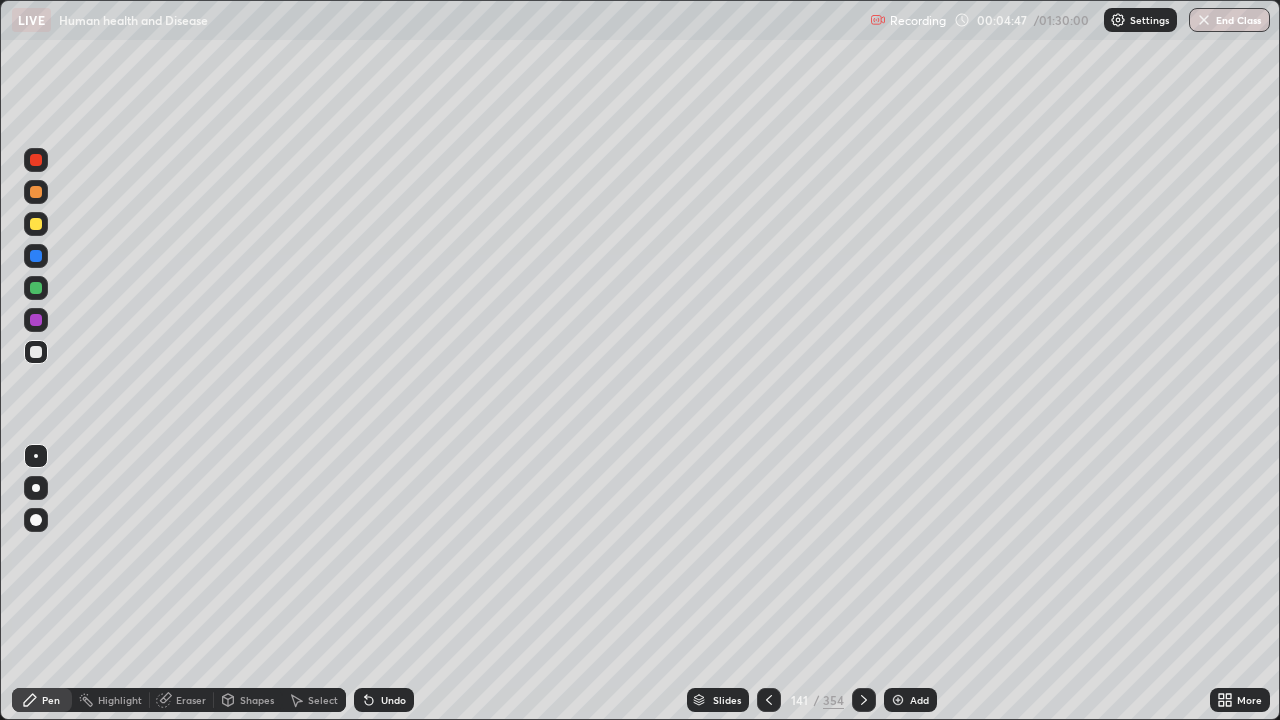 click at bounding box center (36, 192) 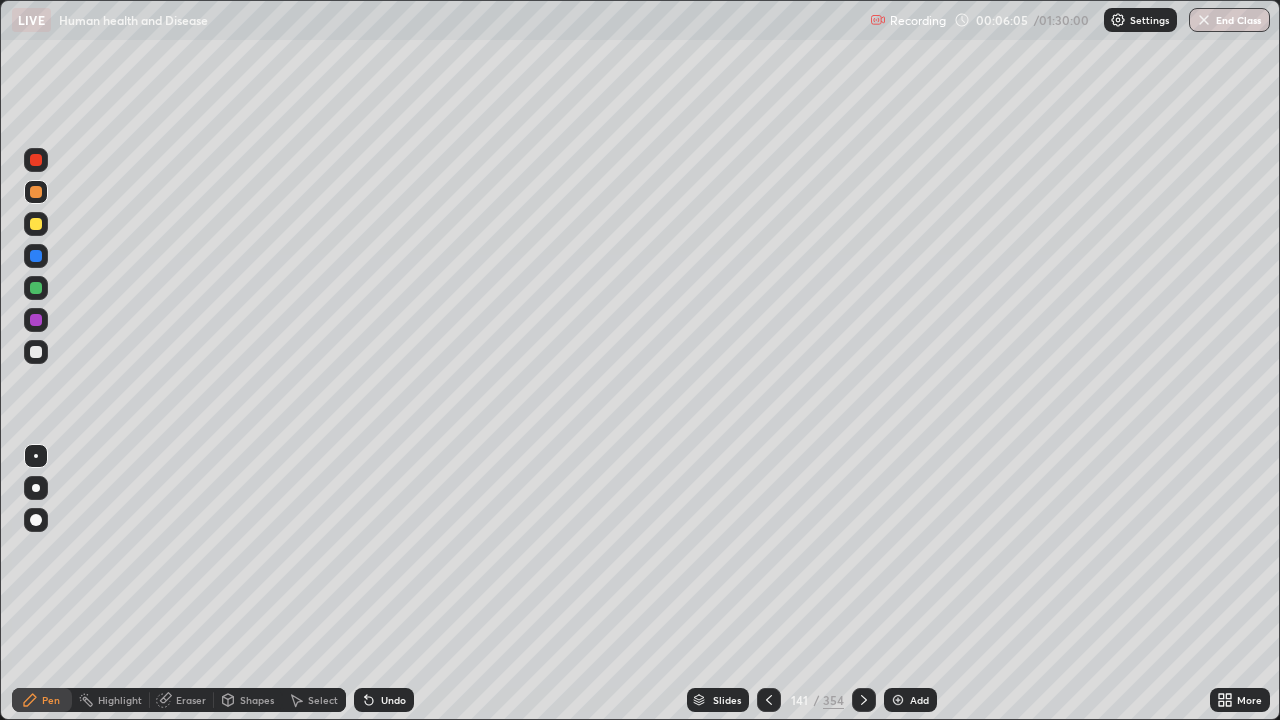 click on "Undo" at bounding box center (393, 700) 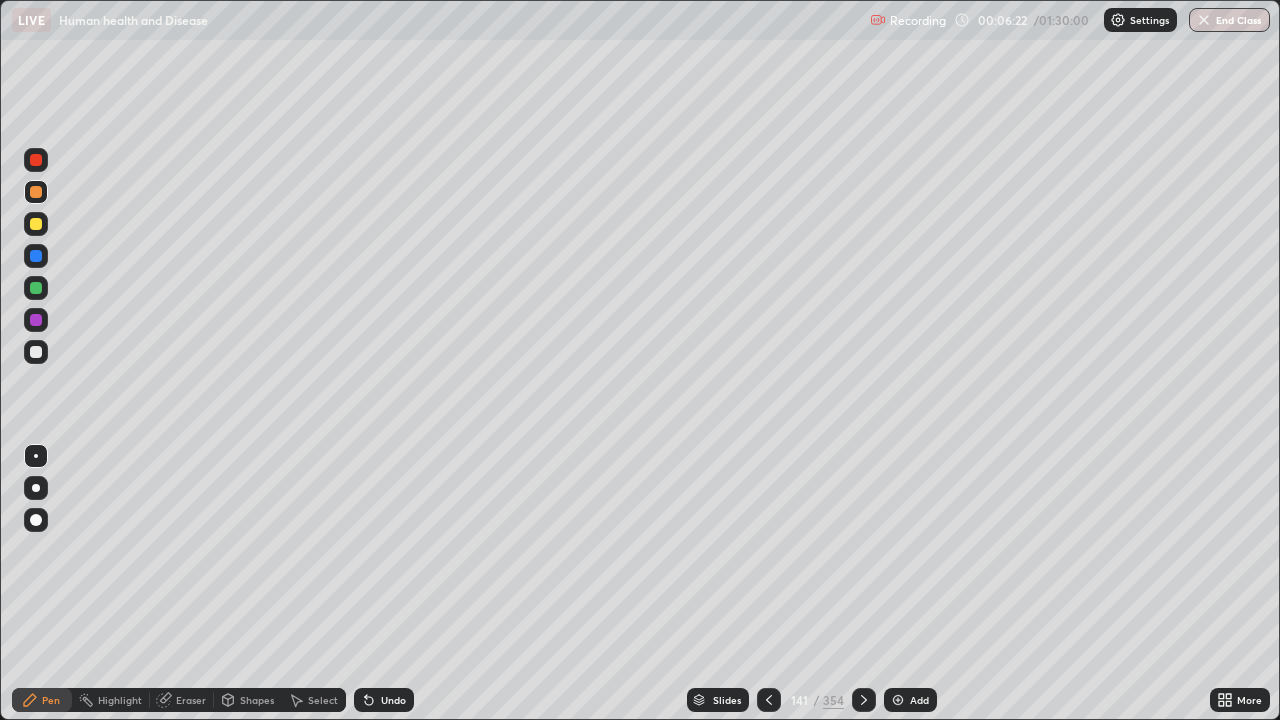 click on "Add" at bounding box center [910, 700] 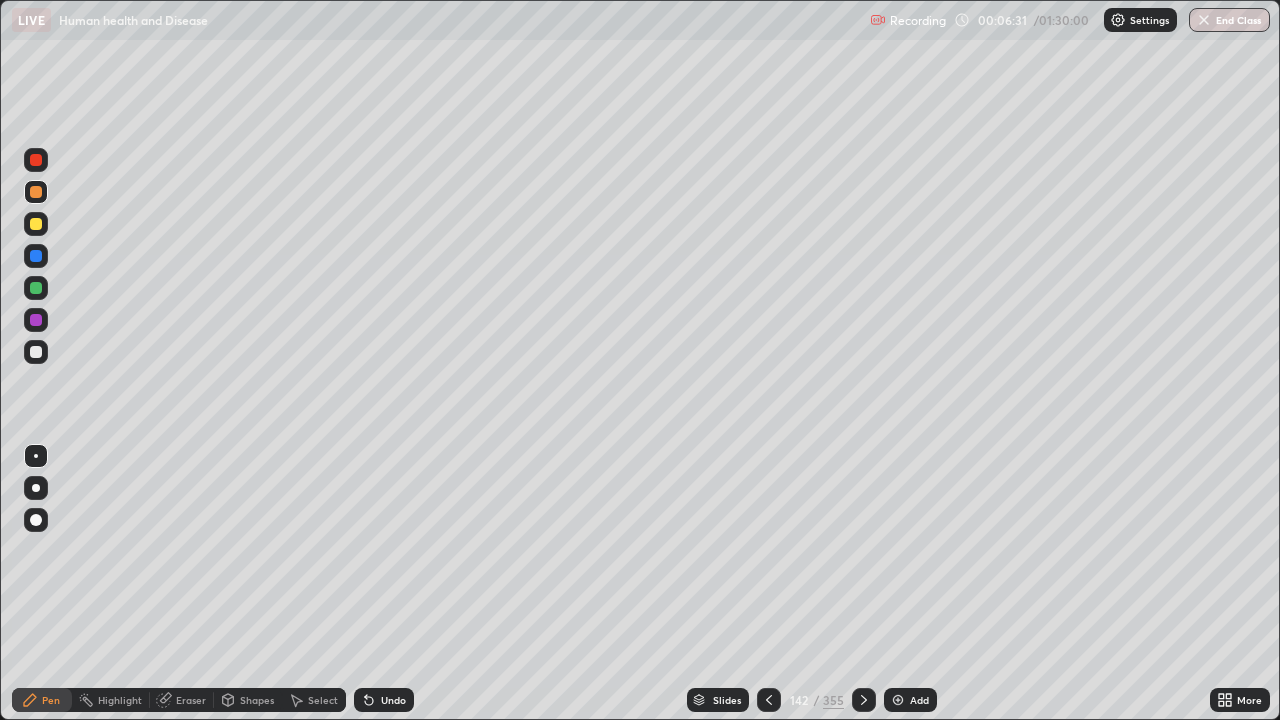 click at bounding box center [36, 352] 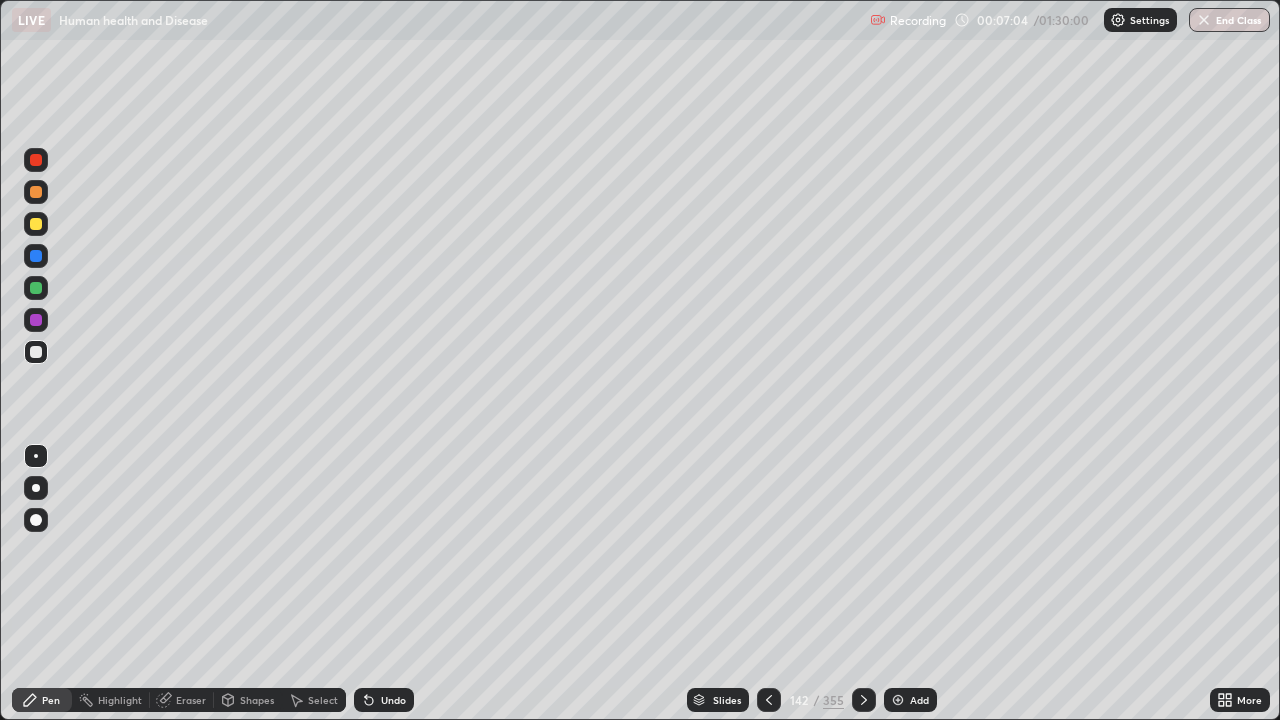 click 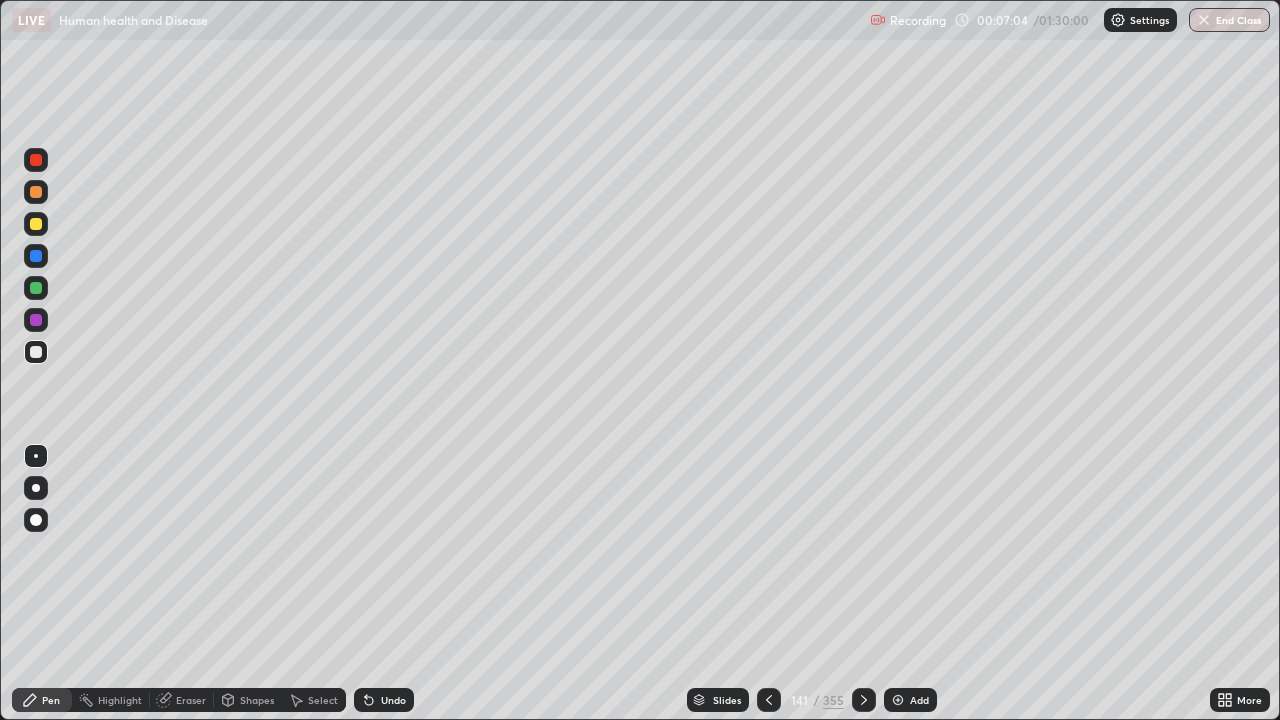 click 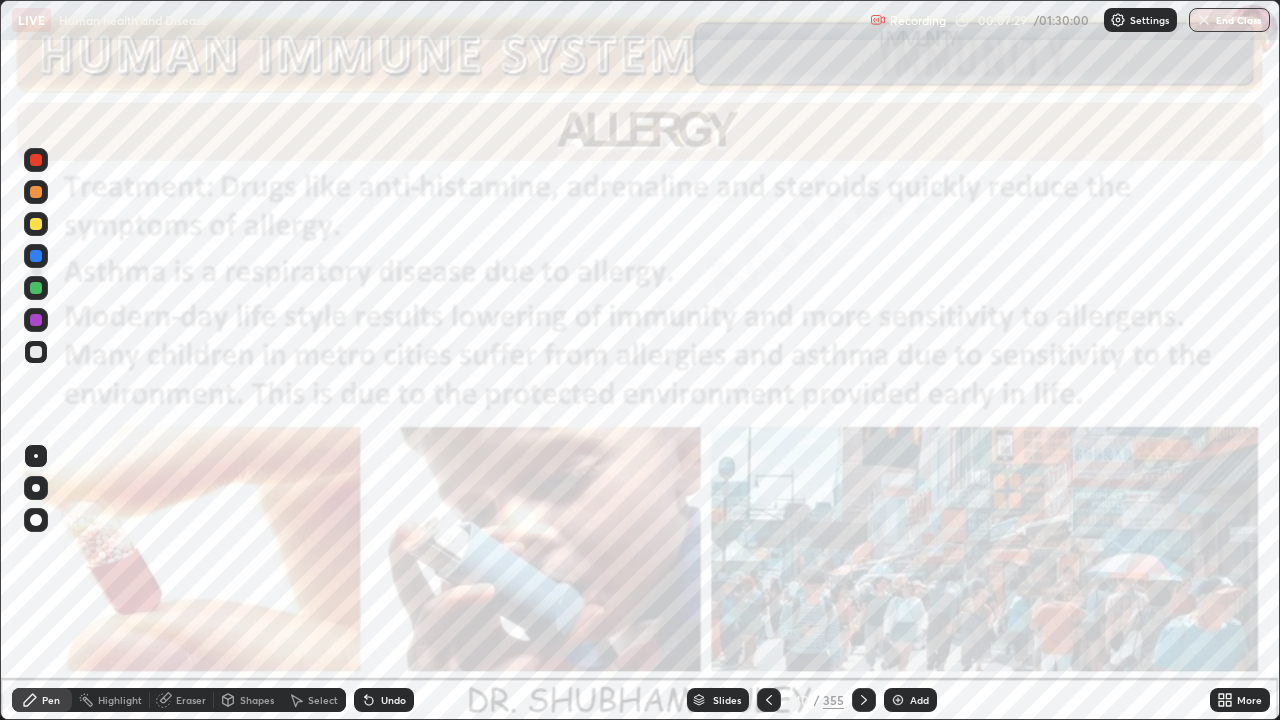 click 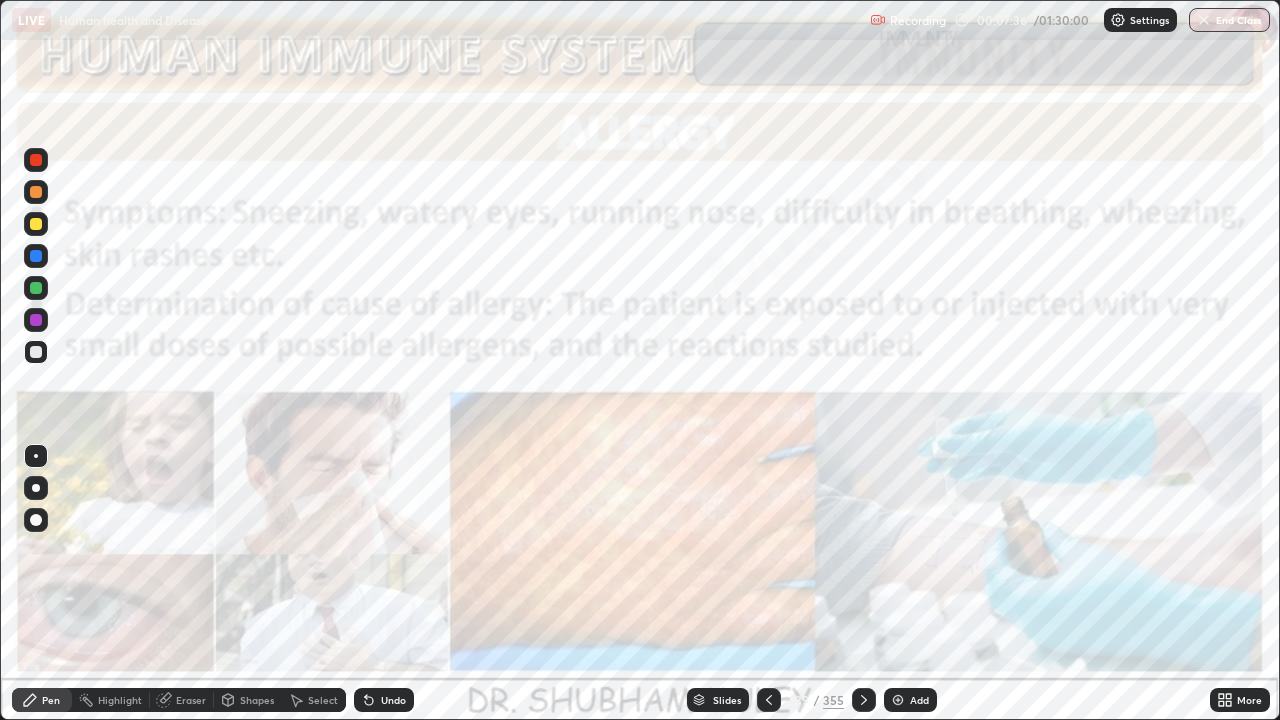 click at bounding box center [769, 700] 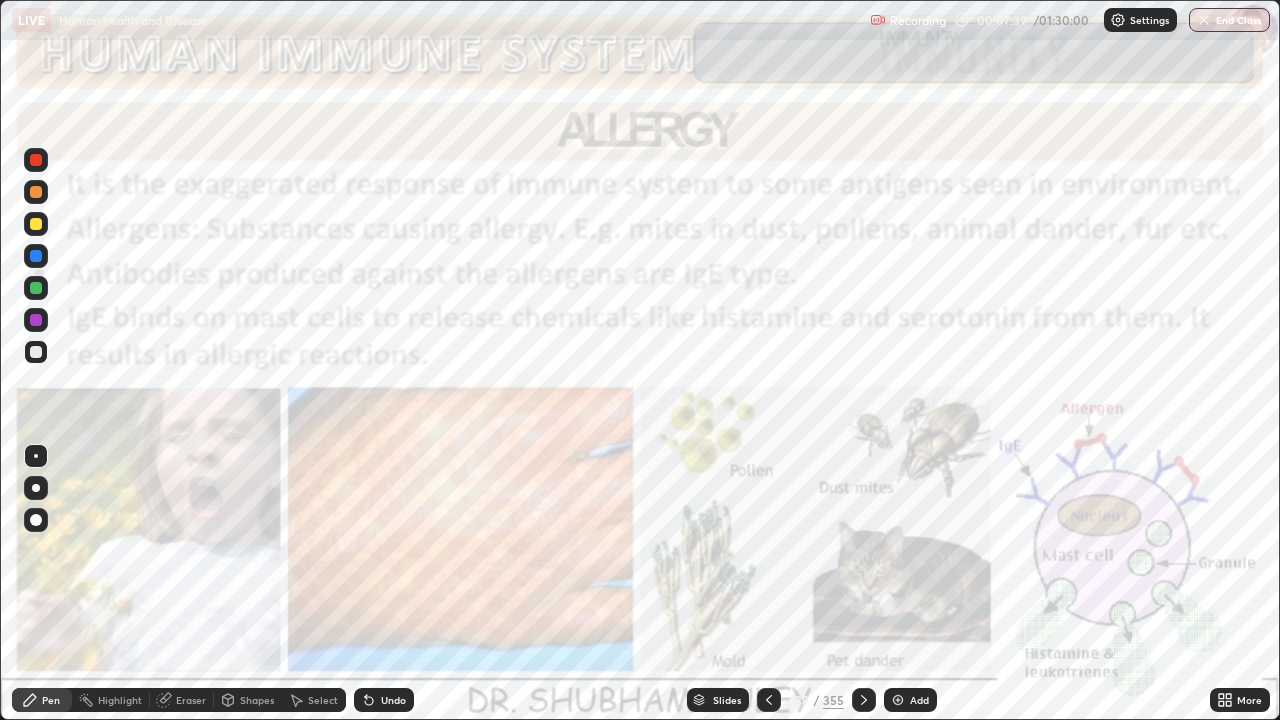 click on "Erase all" at bounding box center [36, 360] 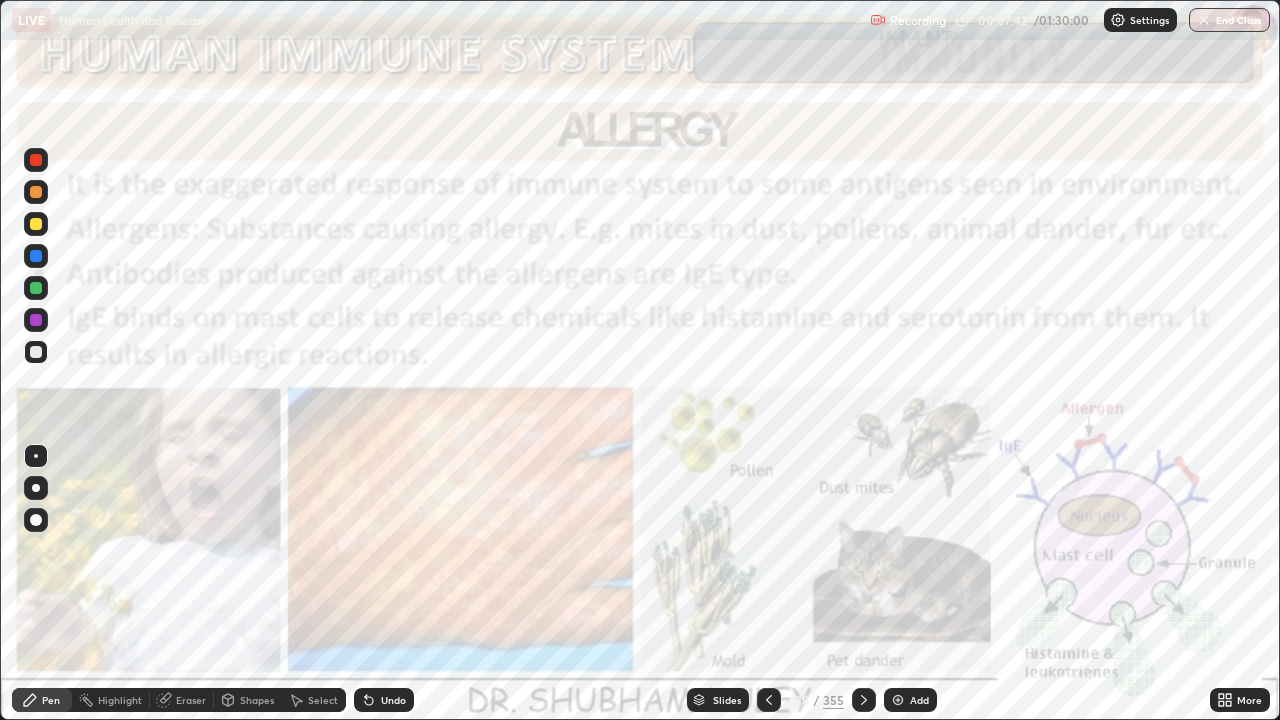 click at bounding box center (36, 160) 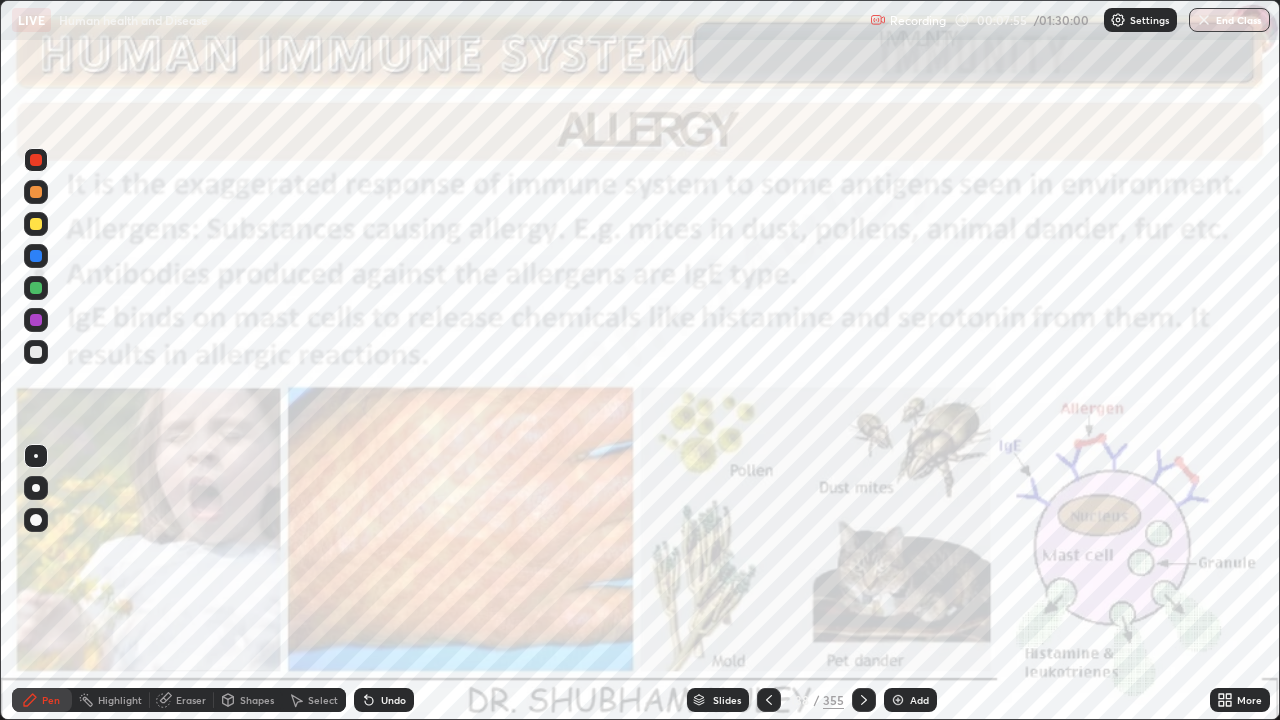 click 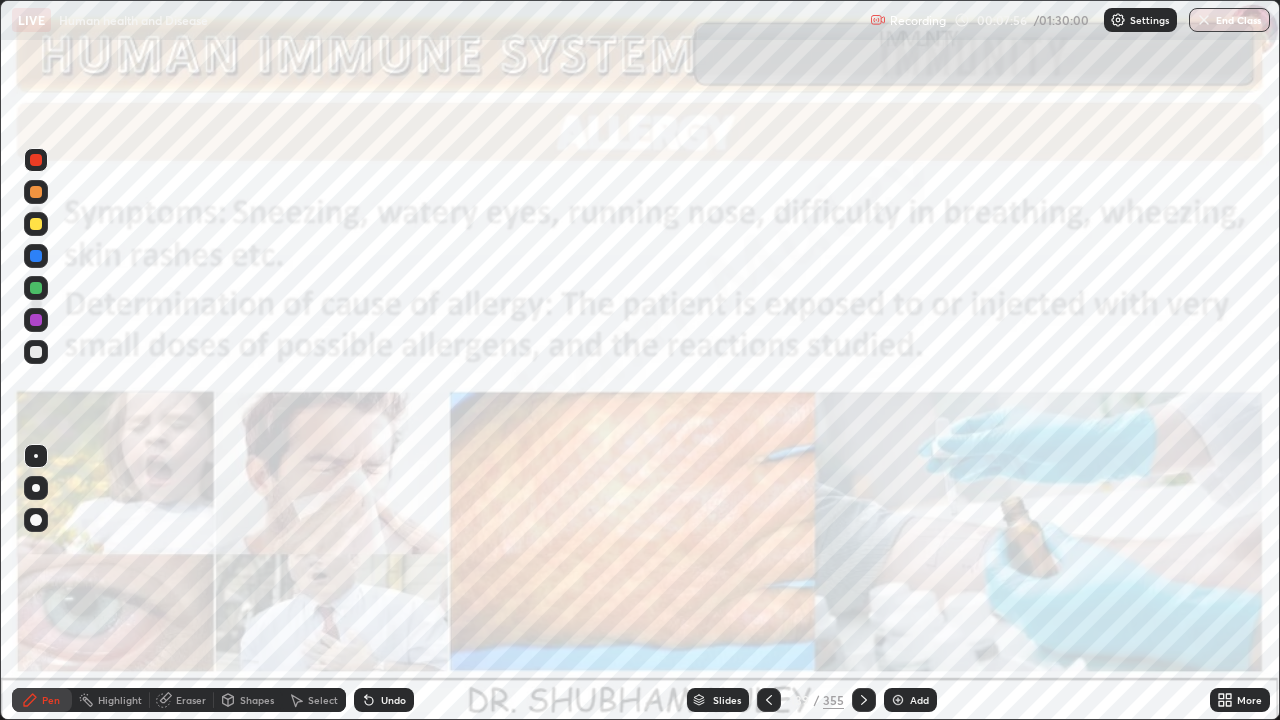 click 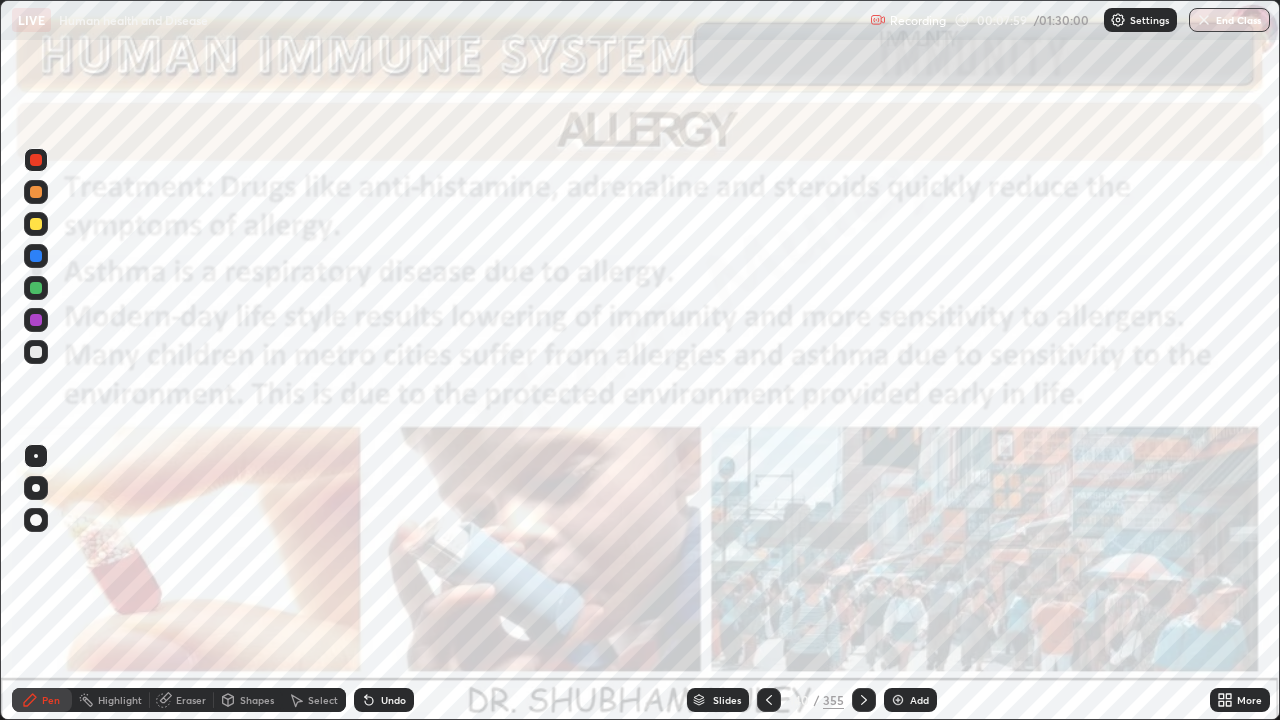 click 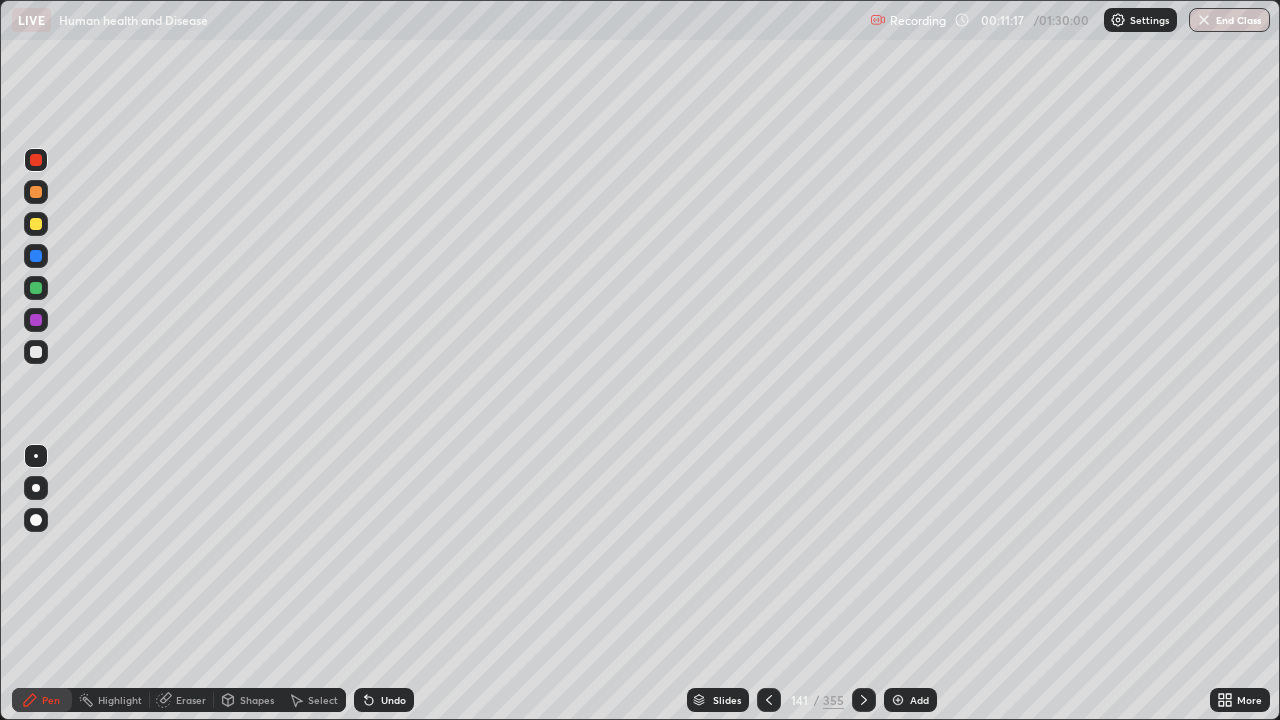 click 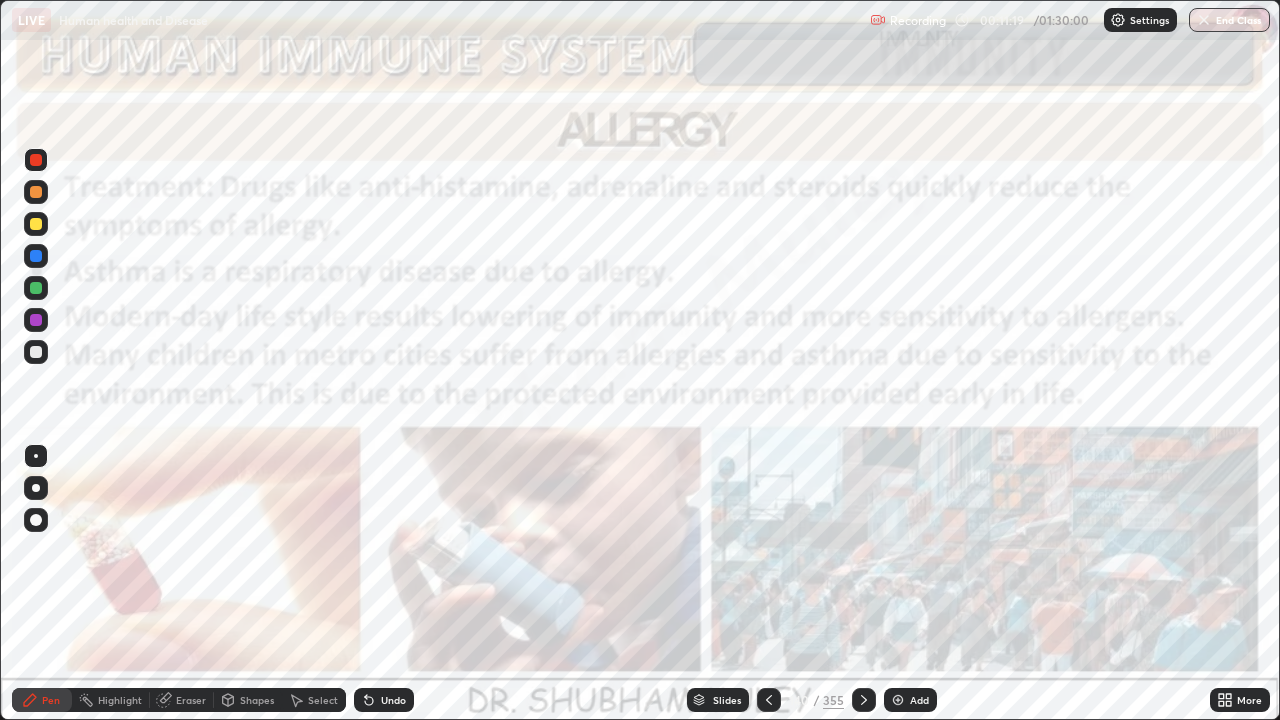 click on "Add" at bounding box center (919, 700) 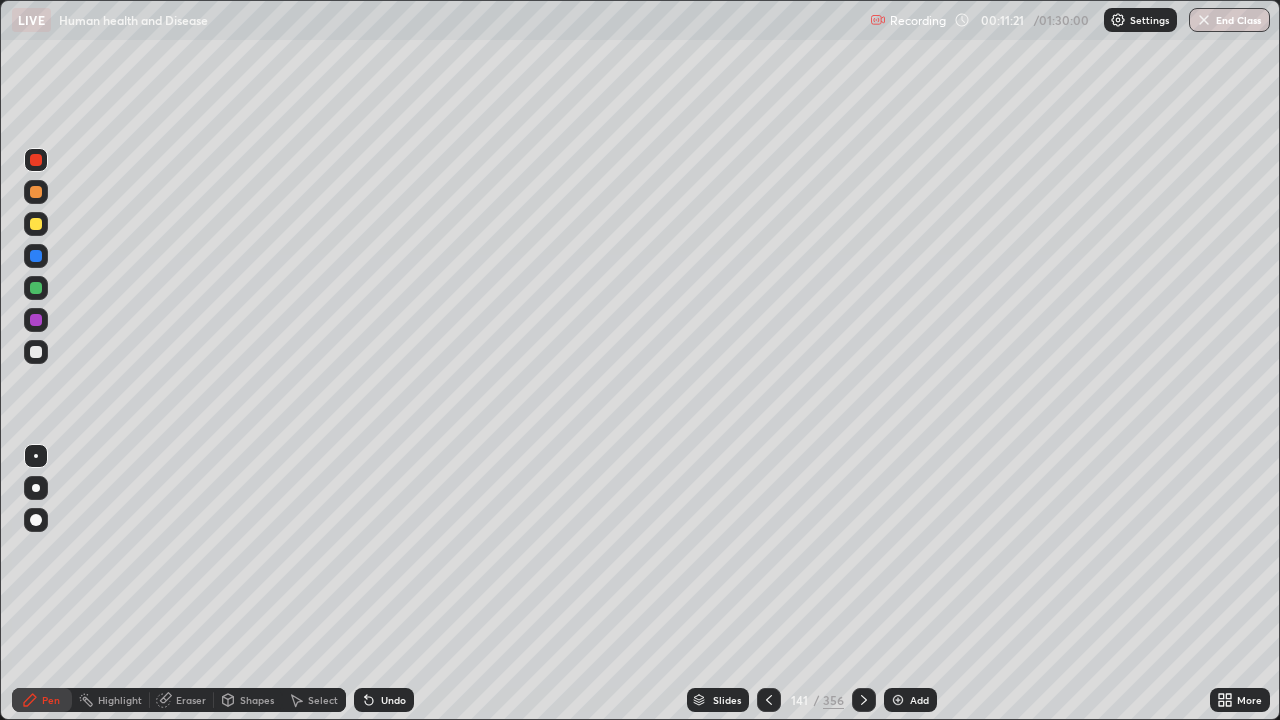 click at bounding box center (36, 352) 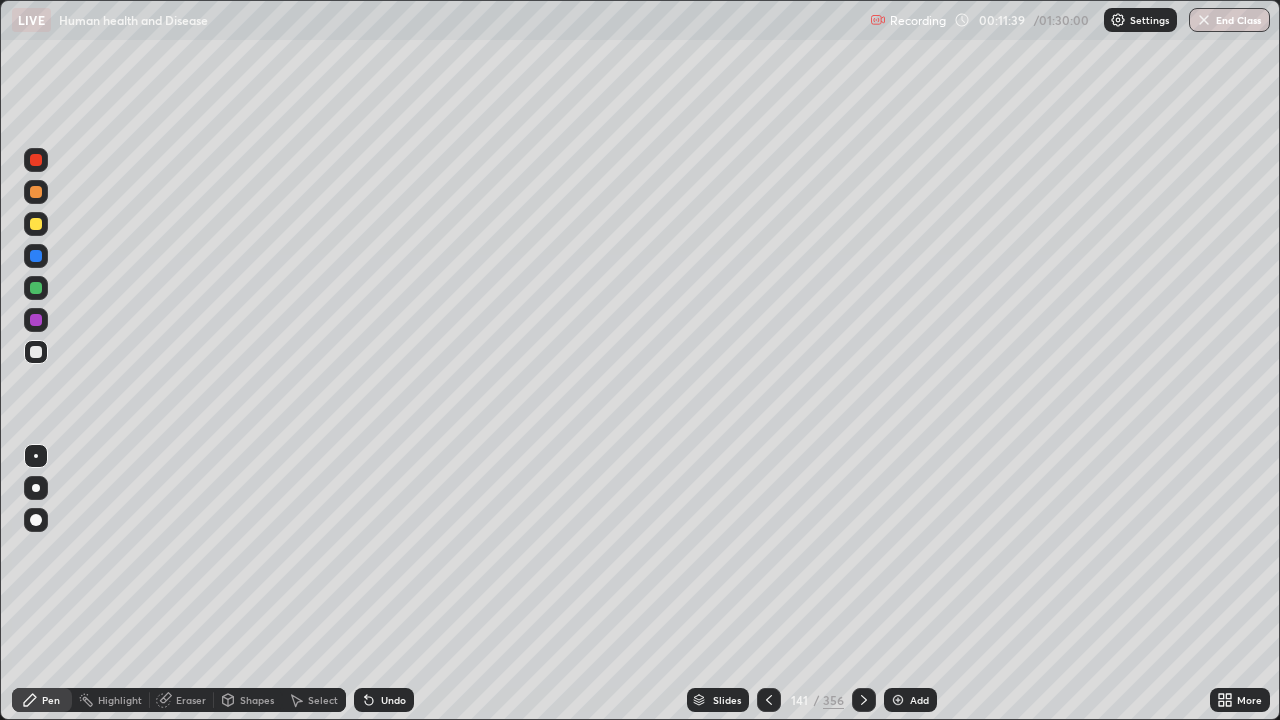 click at bounding box center [36, 192] 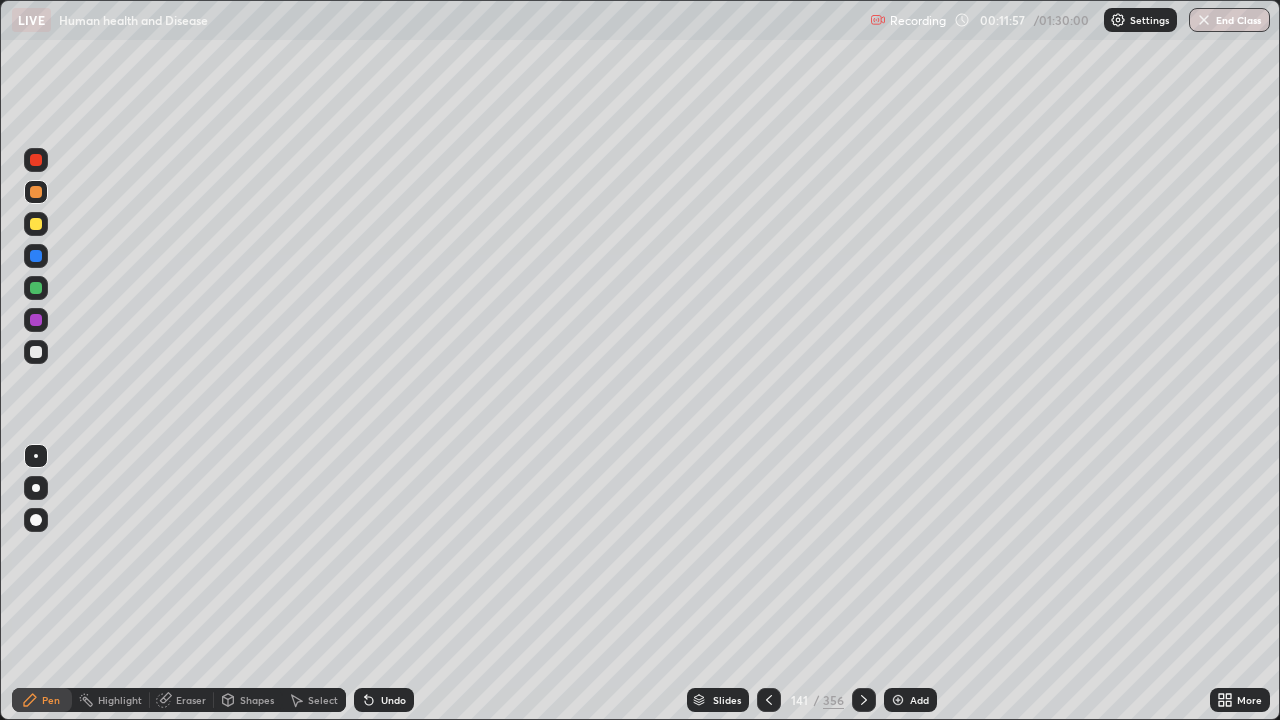 click at bounding box center (36, 352) 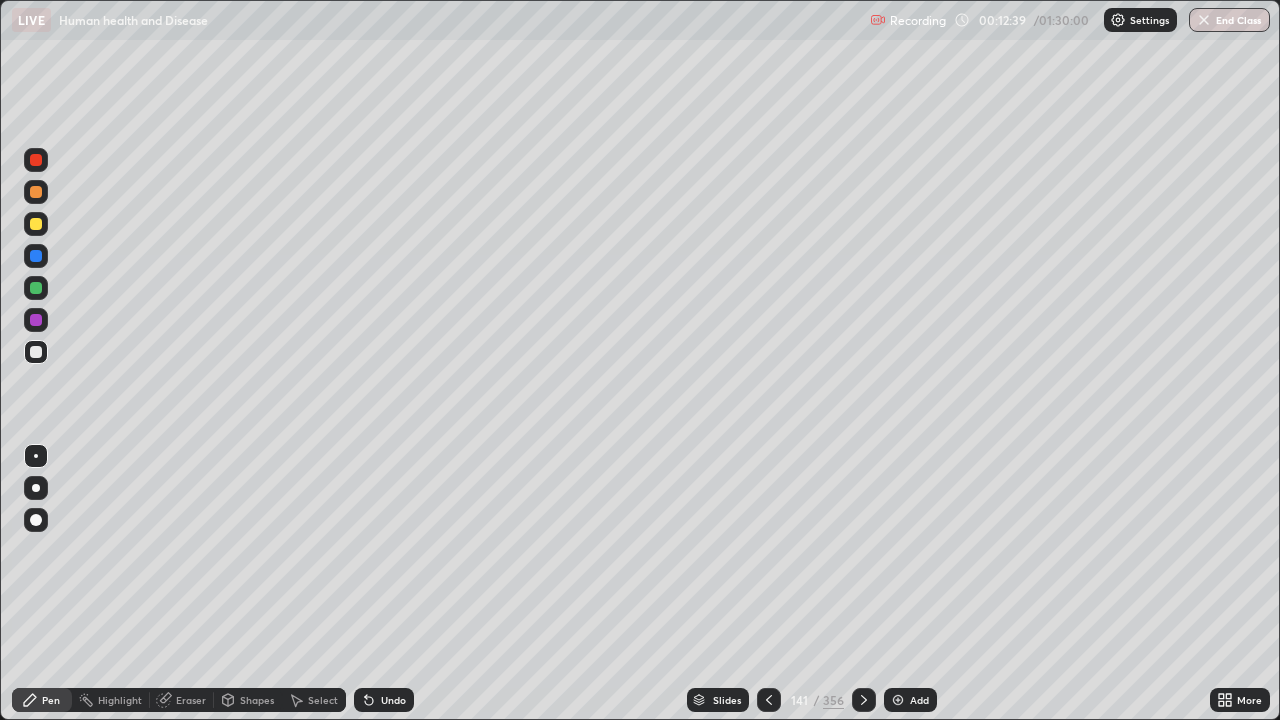 click 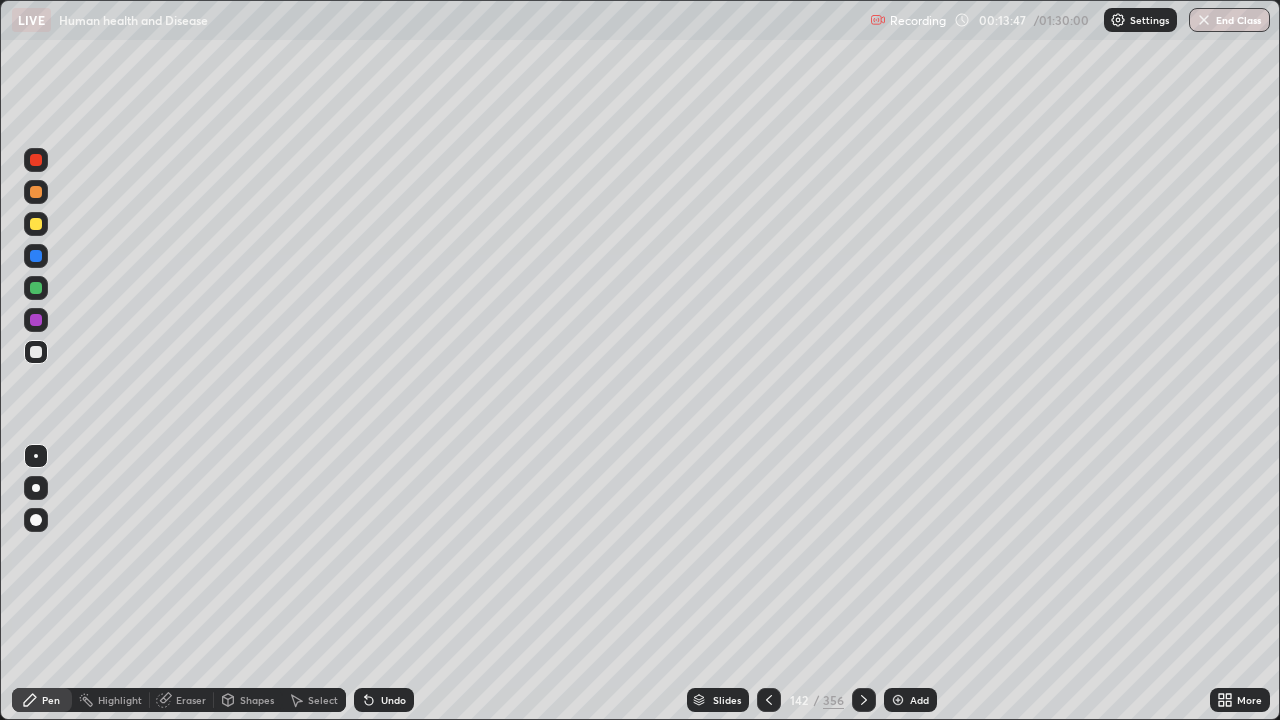 click 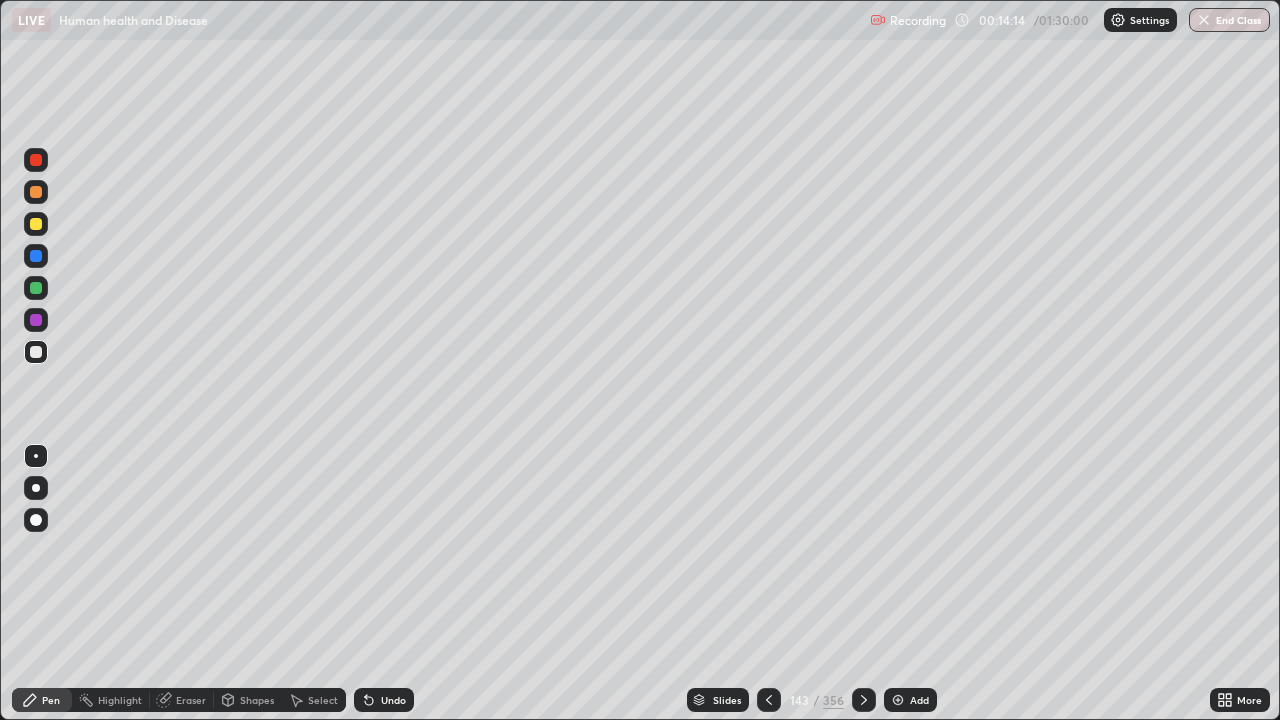 click 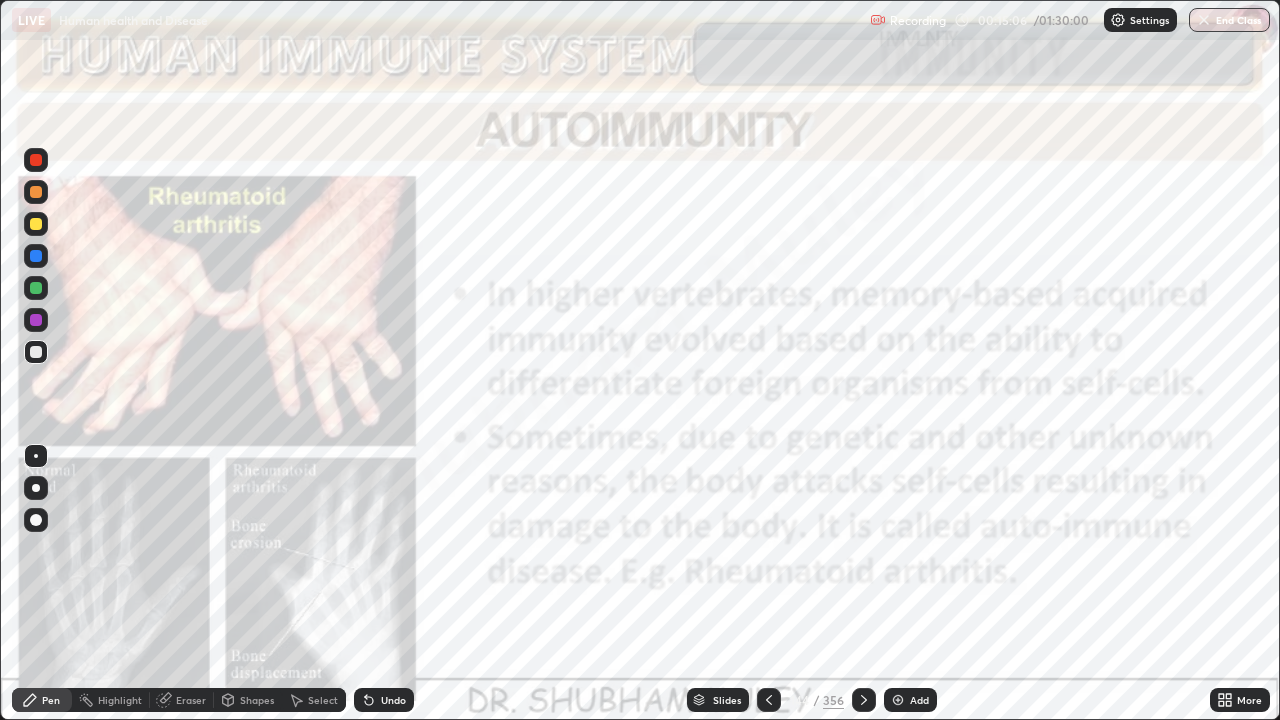 click 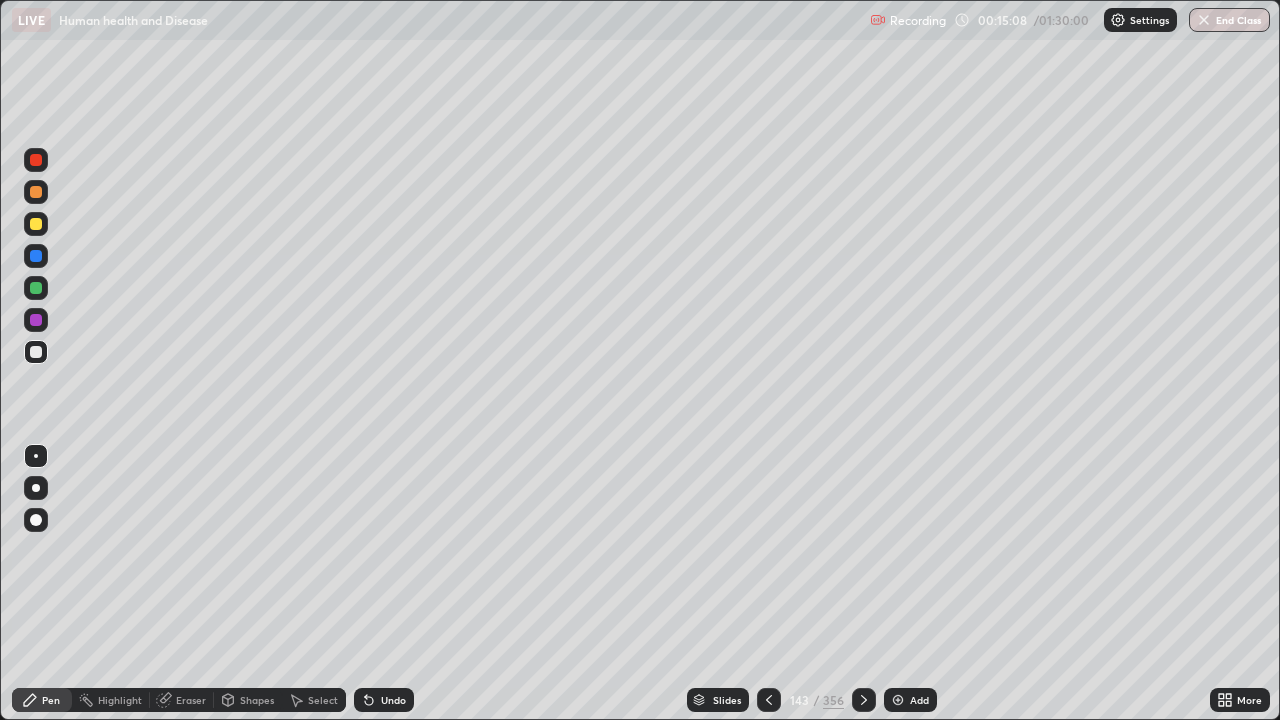 click at bounding box center [864, 700] 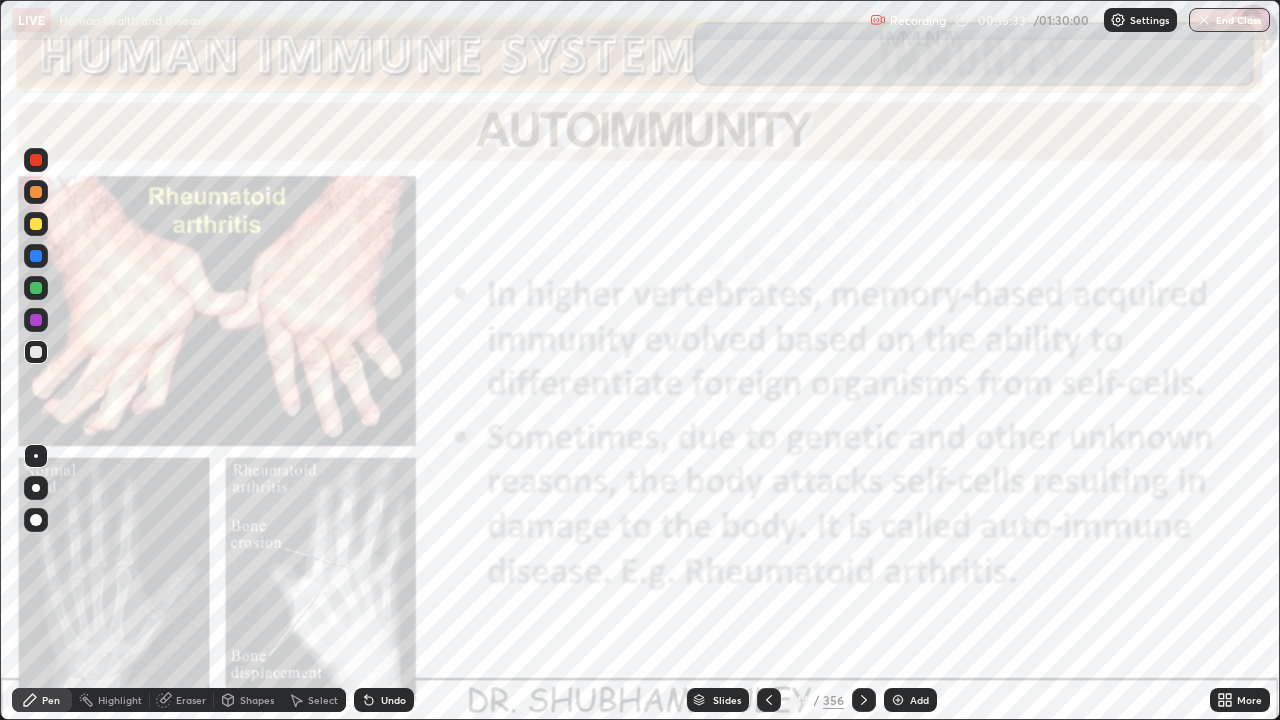 click 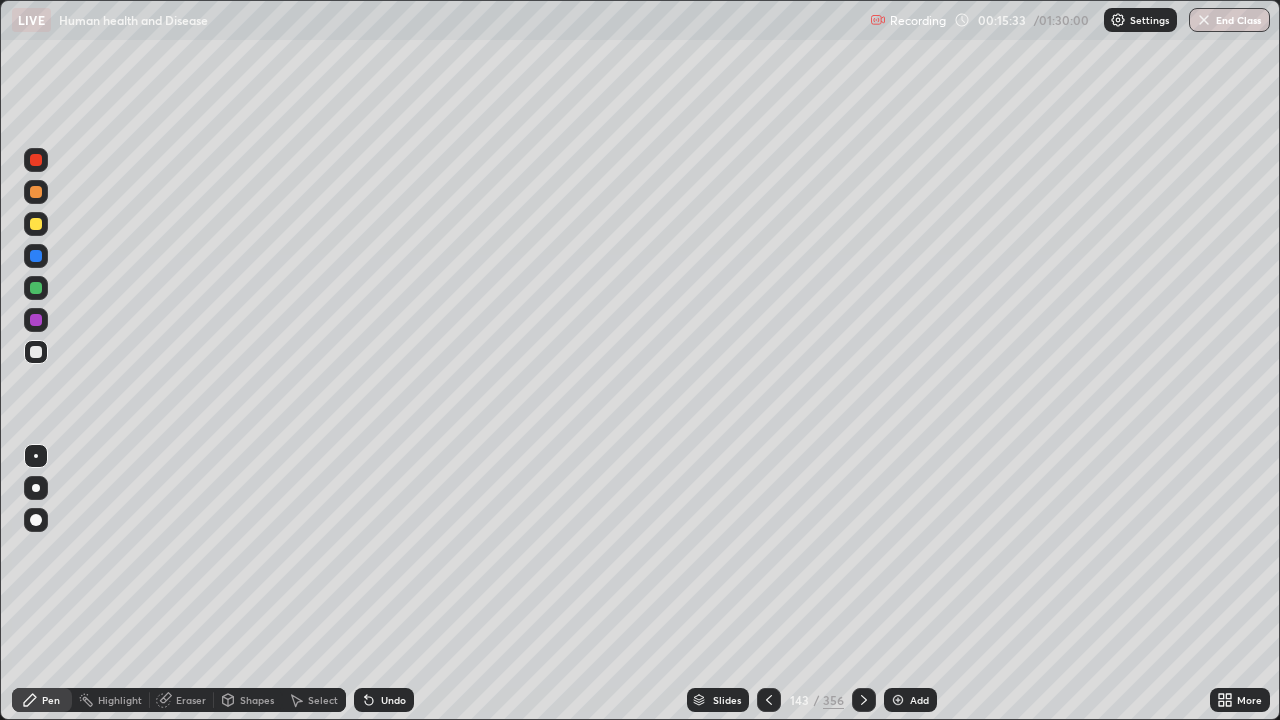 click 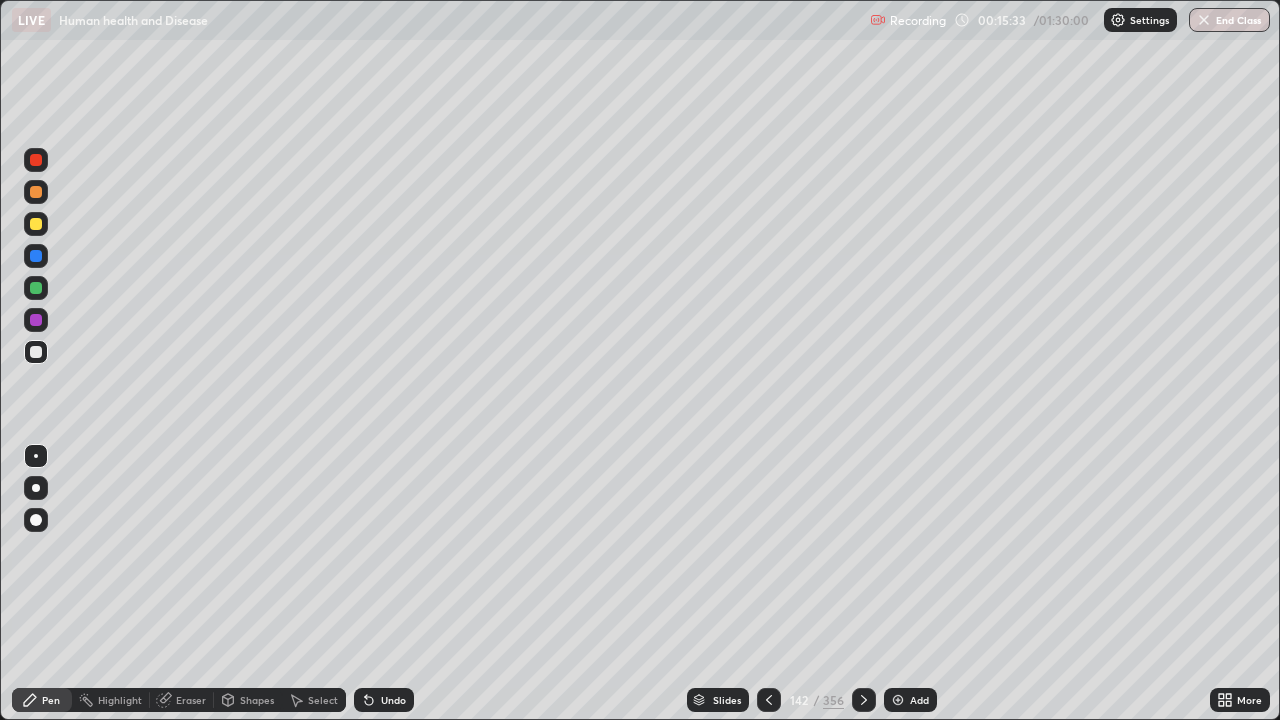 click at bounding box center (769, 700) 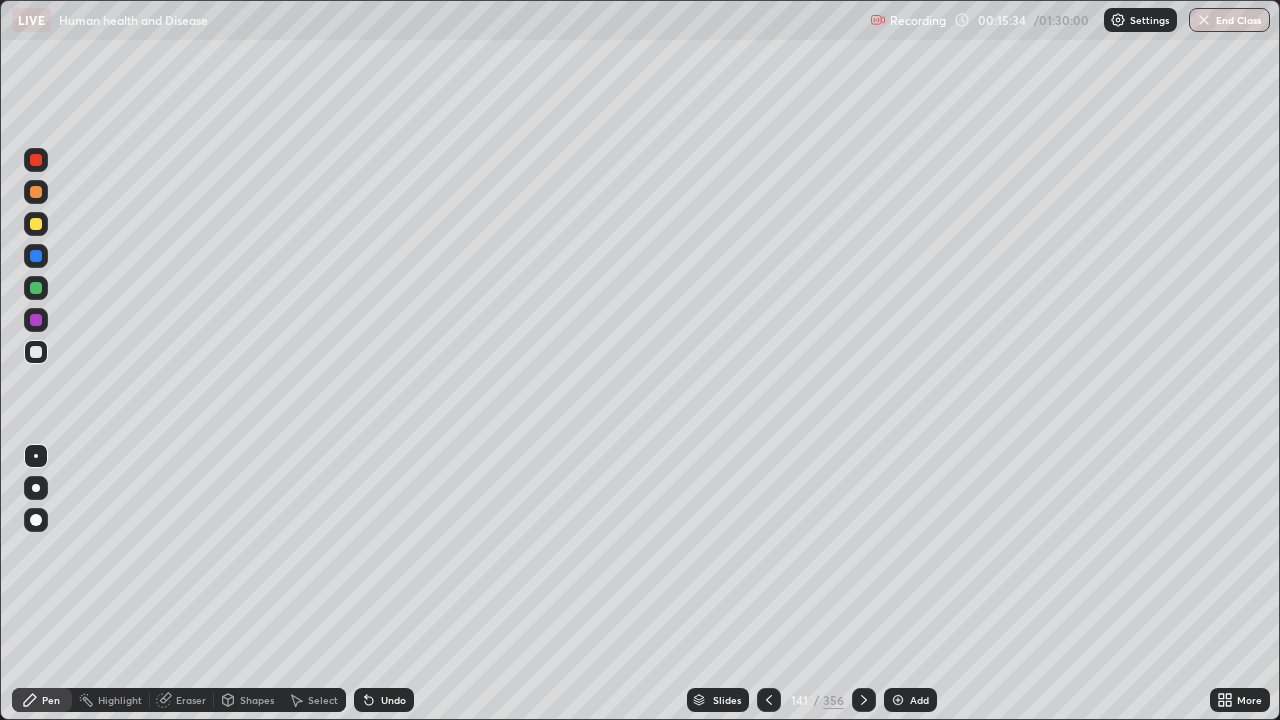 click at bounding box center (769, 700) 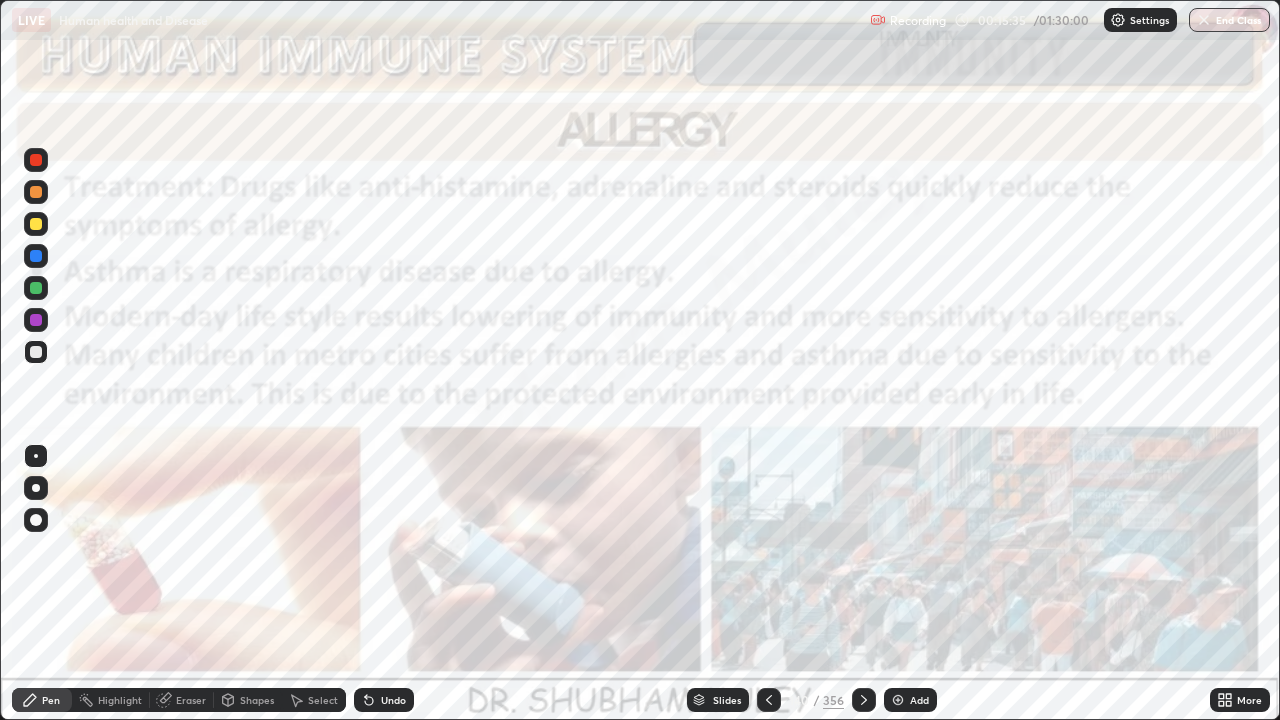 click at bounding box center [769, 700] 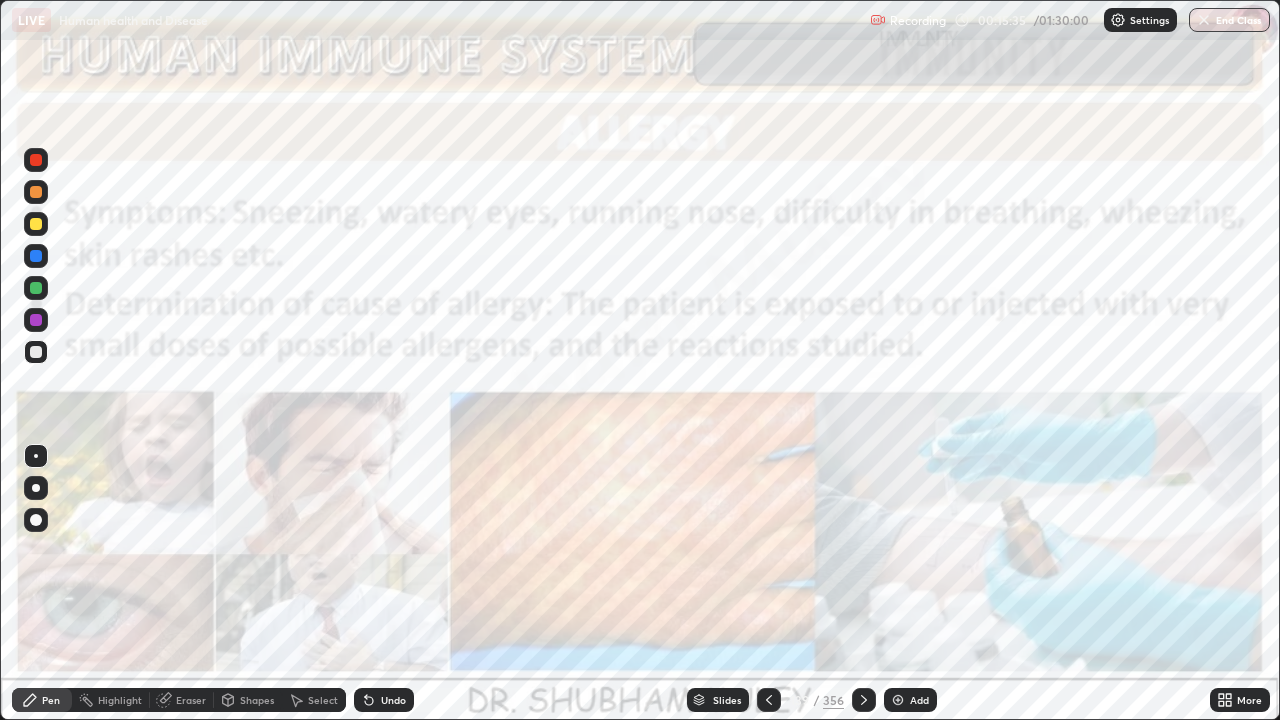 click 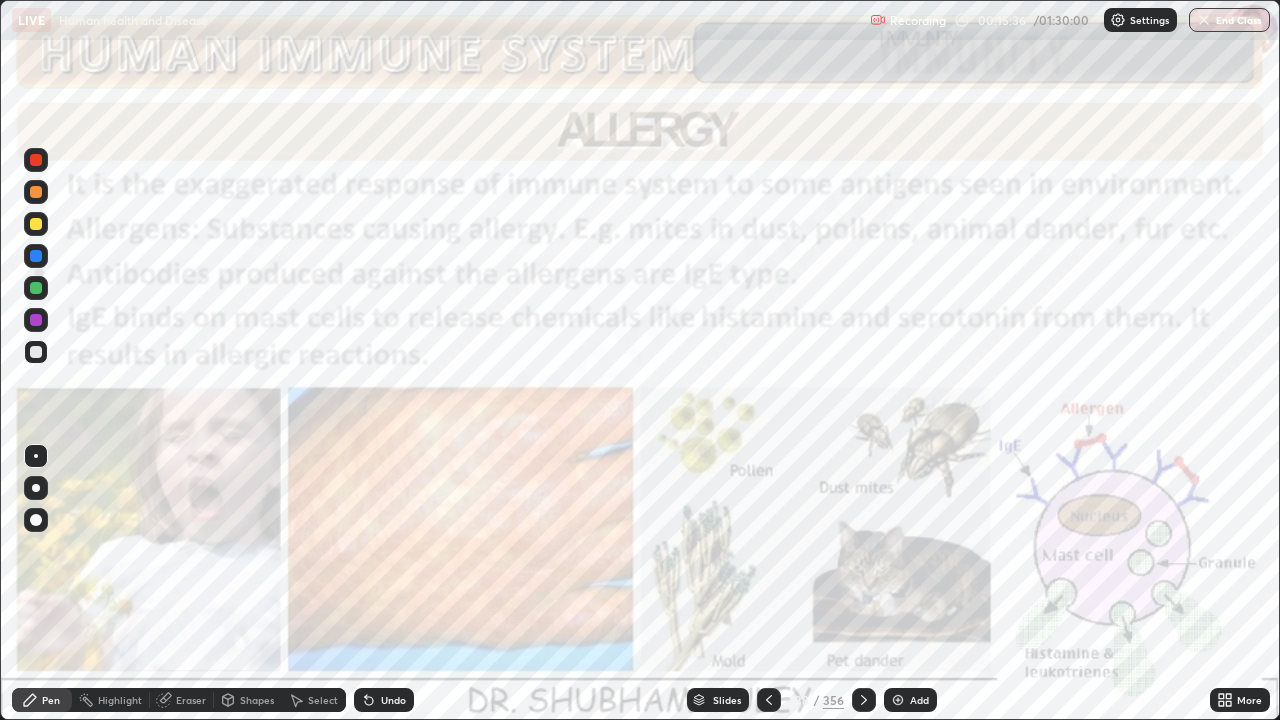 click 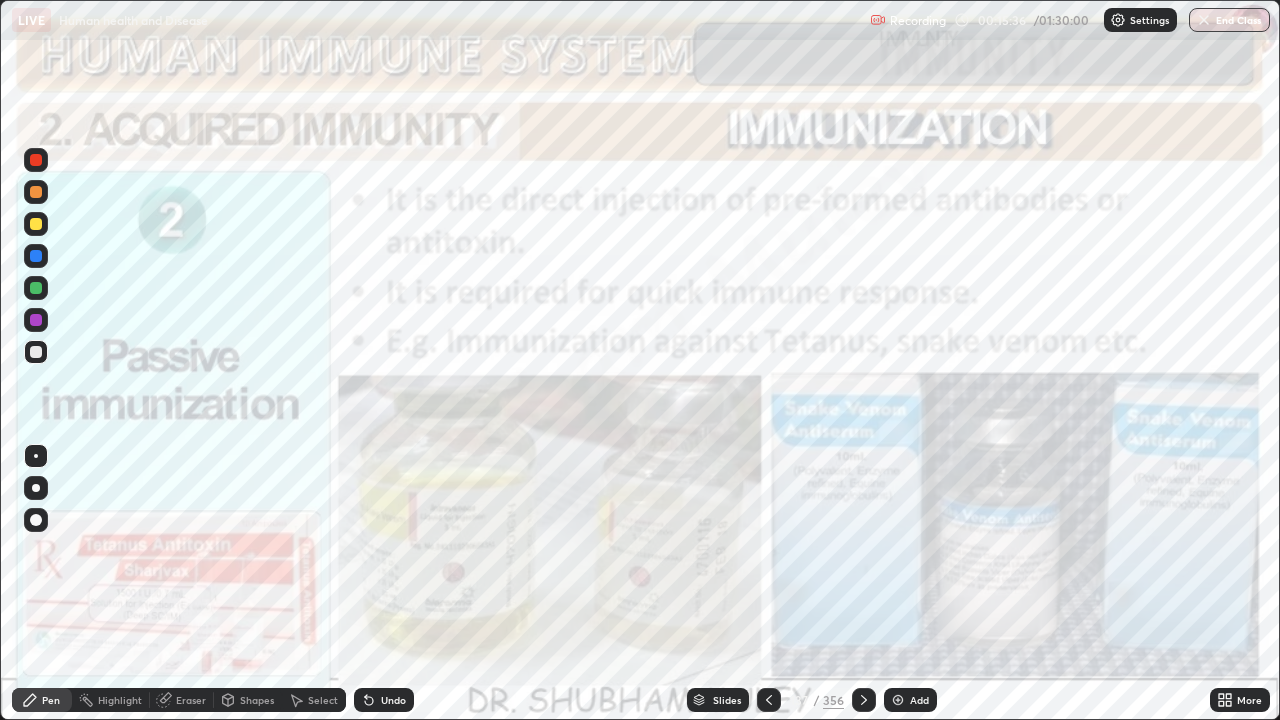 click 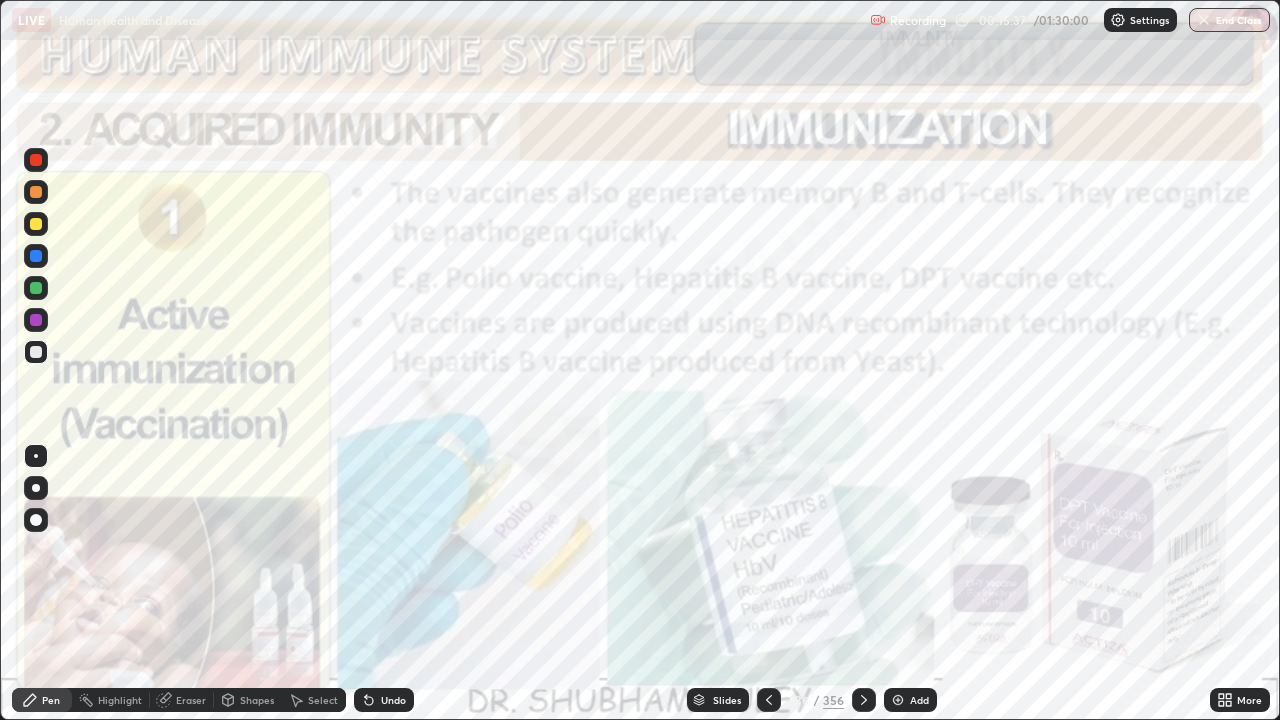 click 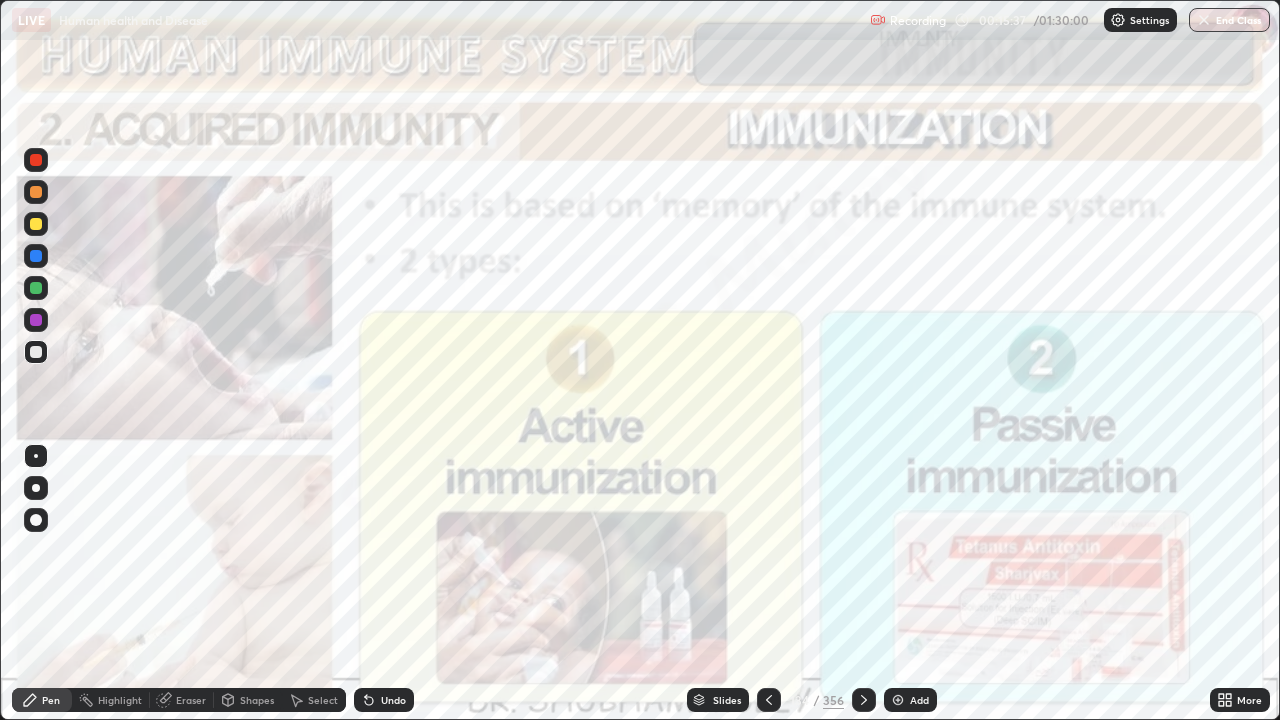 click 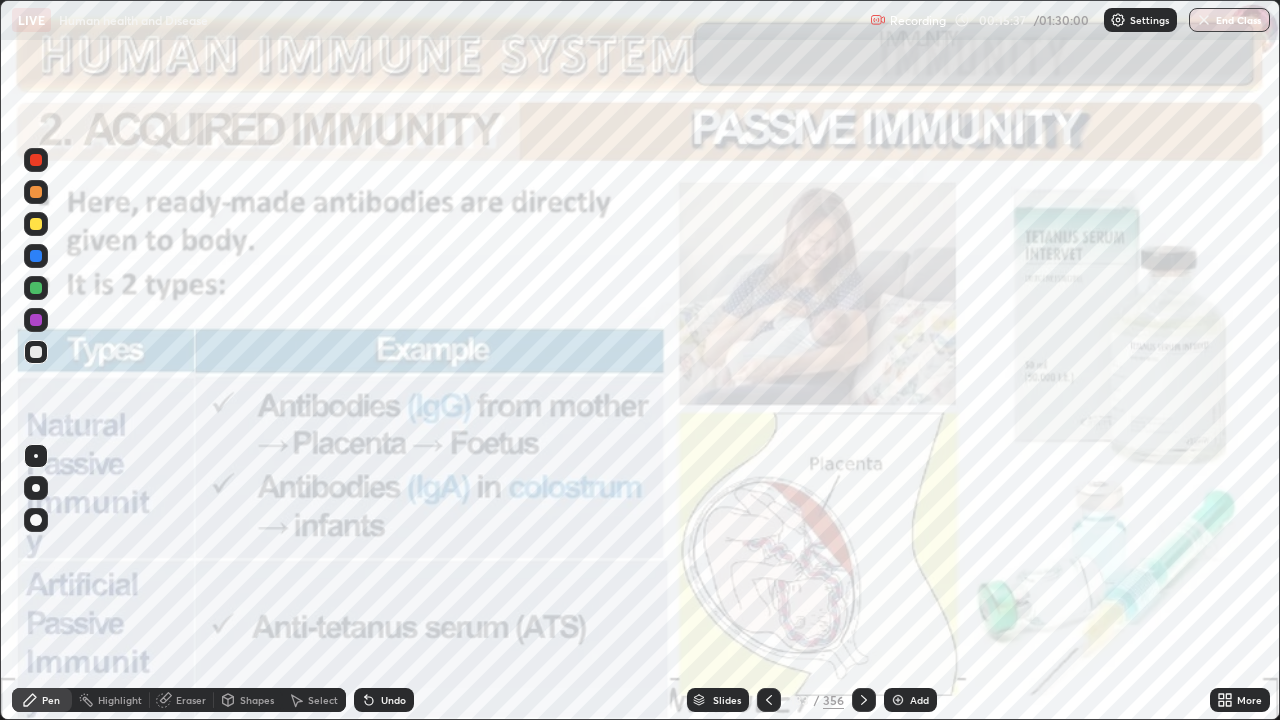 click 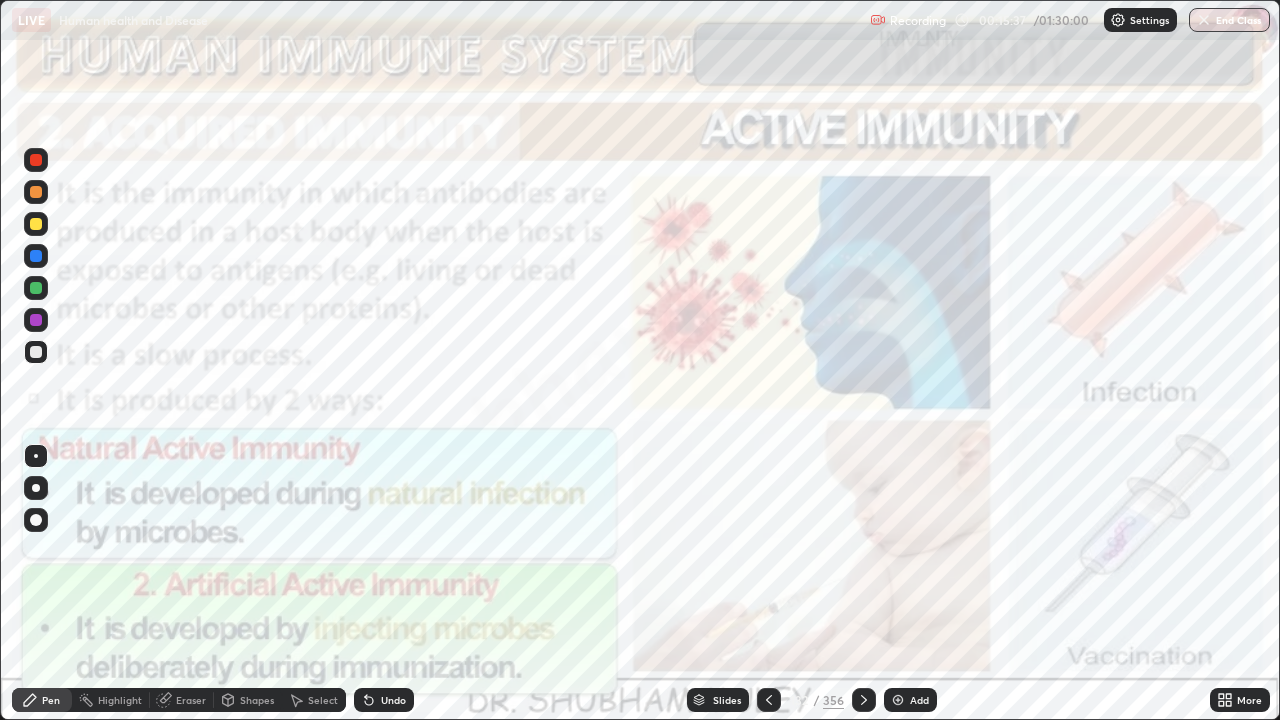 click 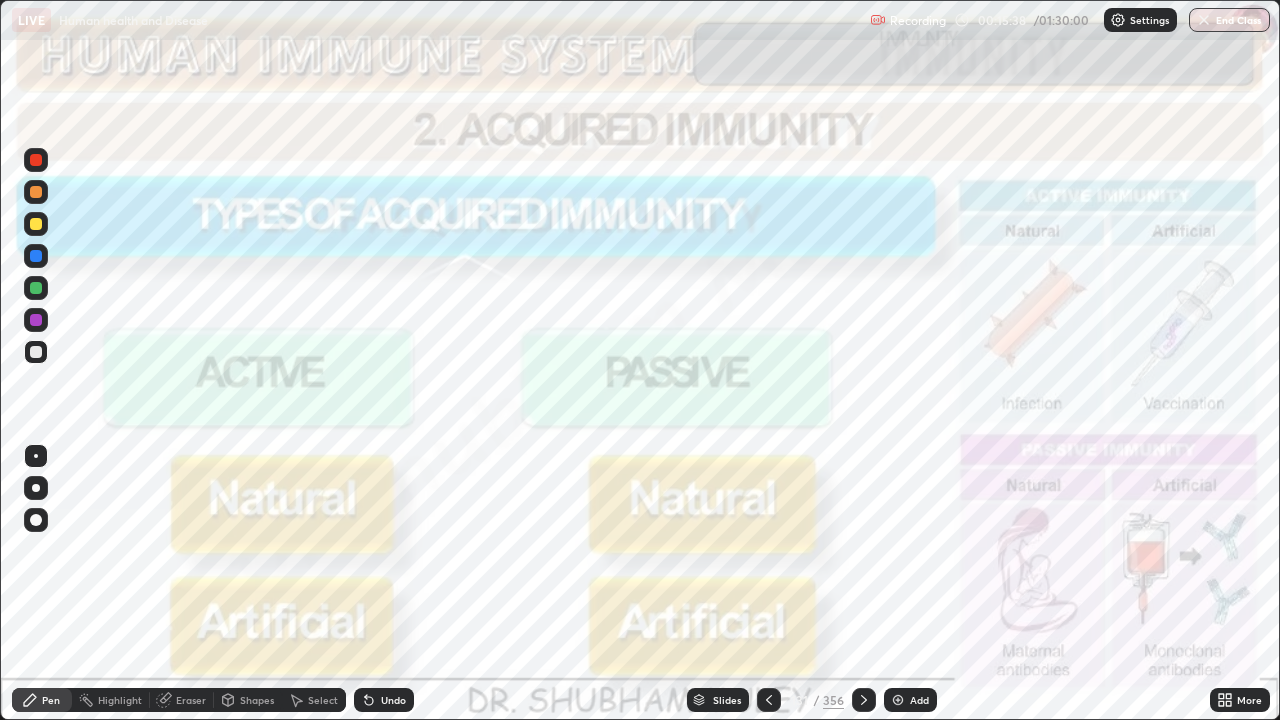 click 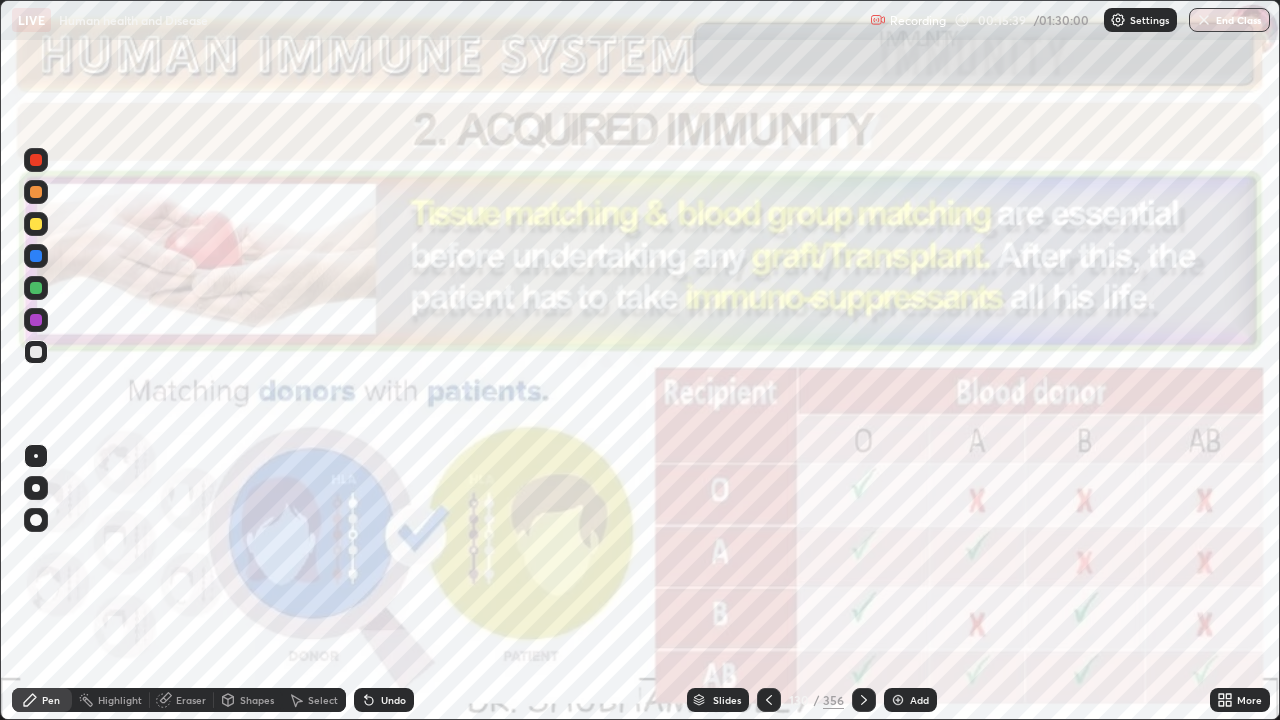 click at bounding box center (769, 700) 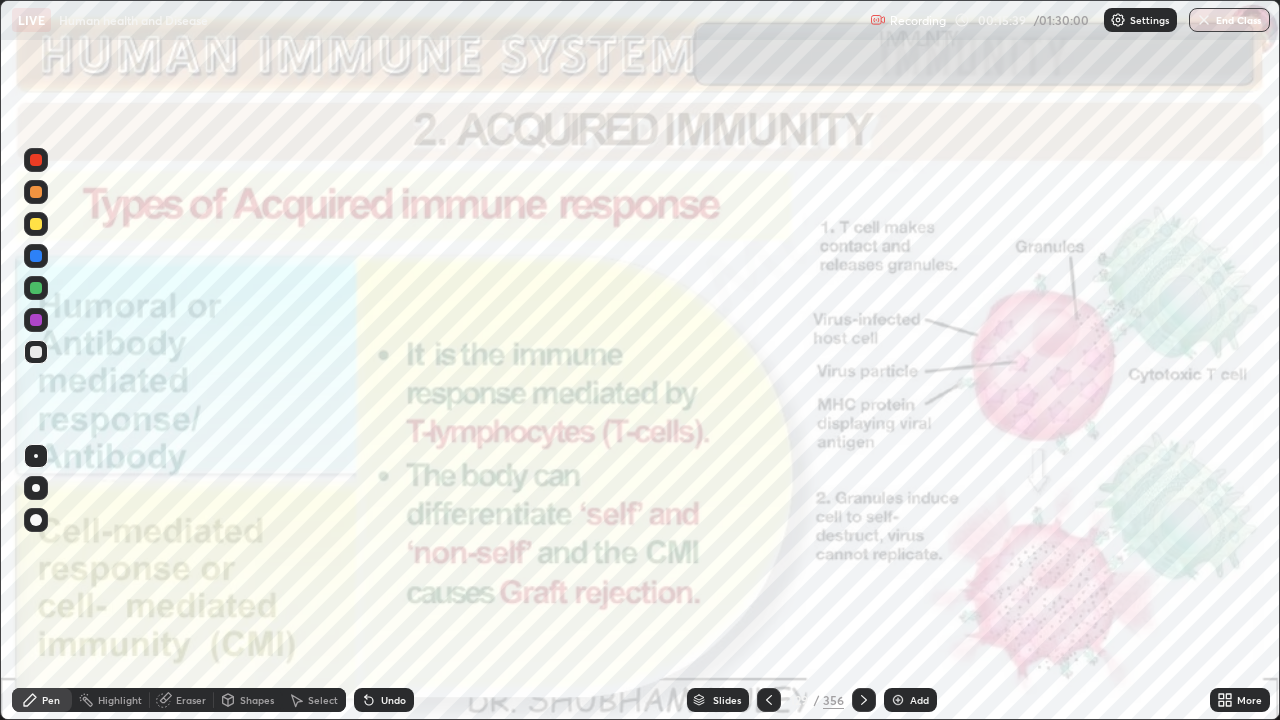 click at bounding box center (769, 700) 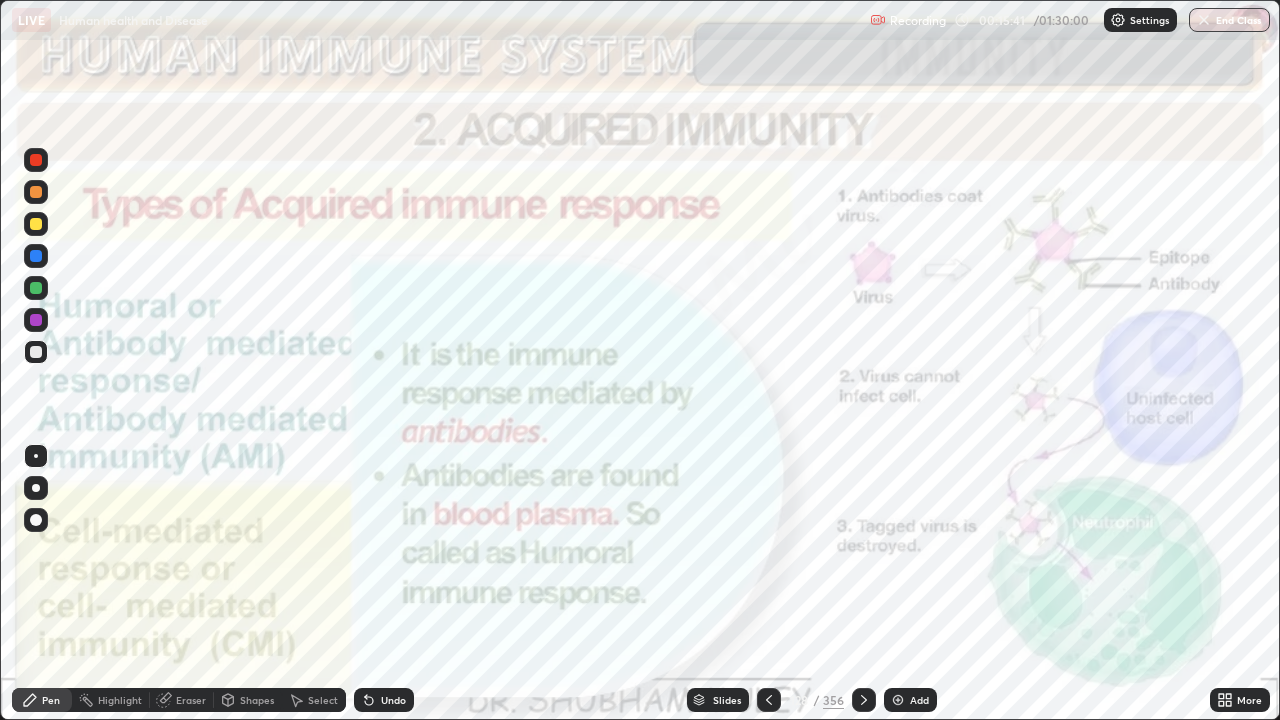 click at bounding box center [769, 700] 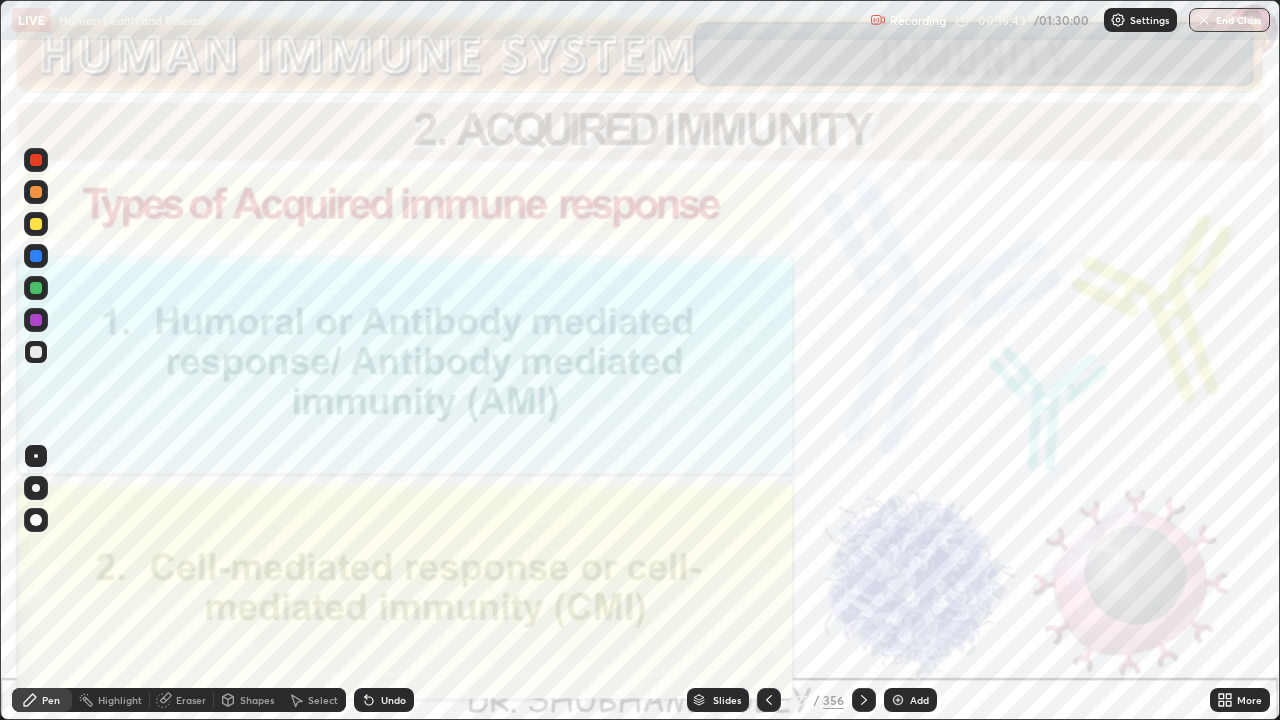 click at bounding box center (36, 160) 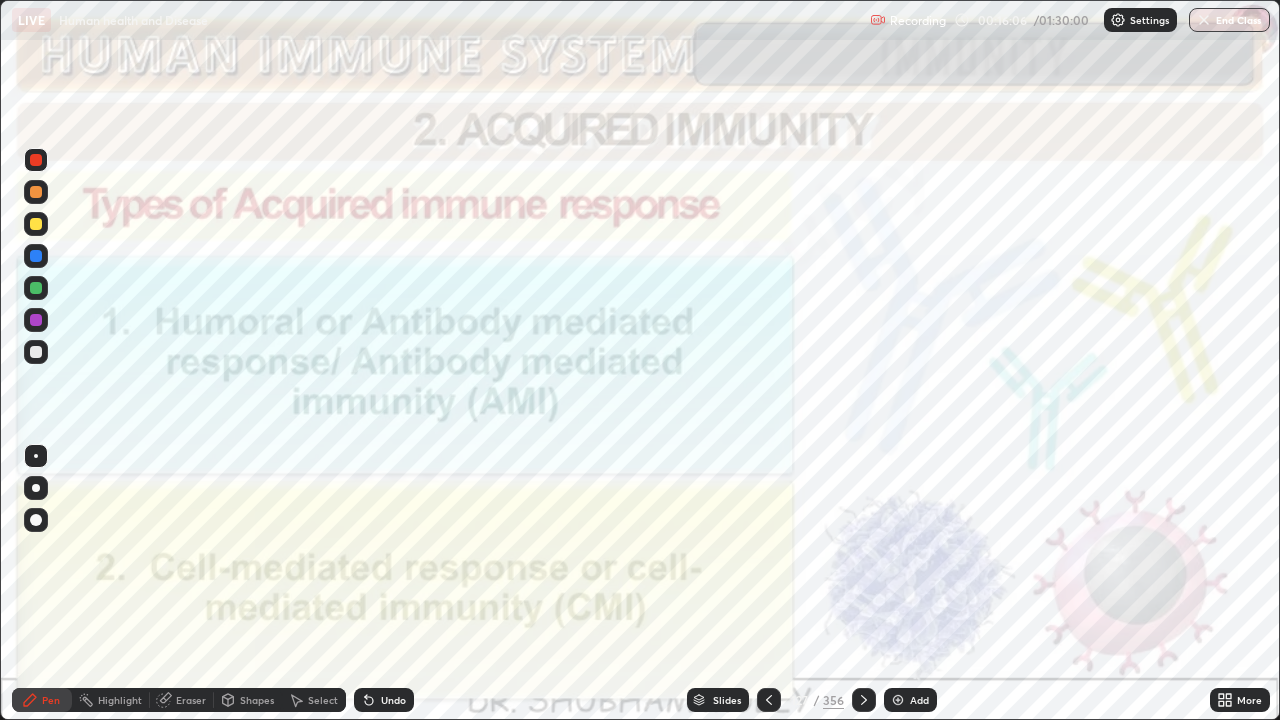 click at bounding box center (864, 700) 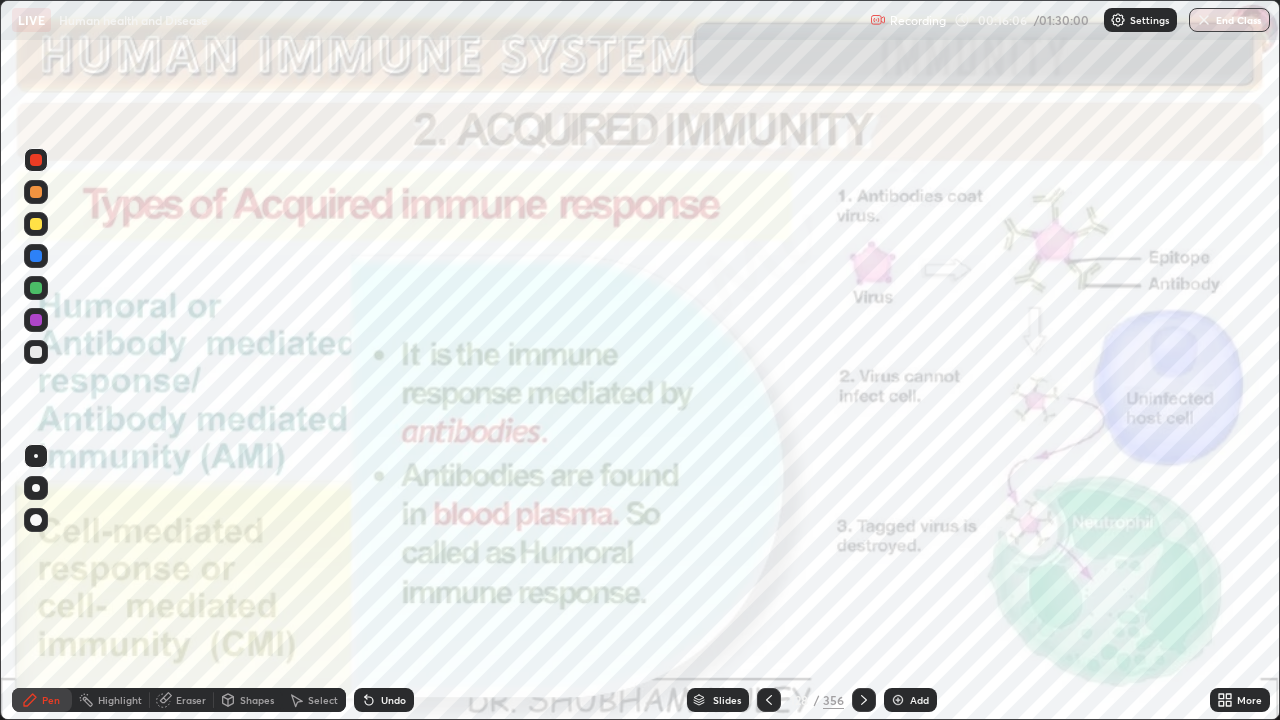 click 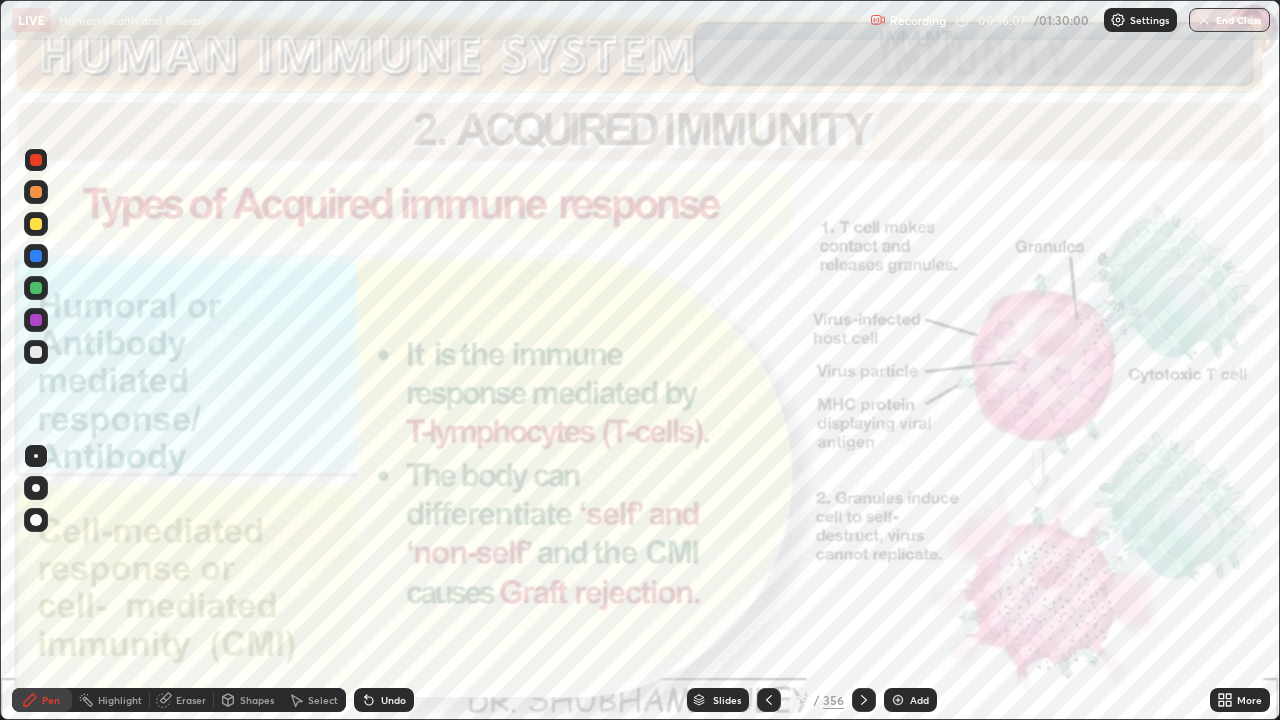 click 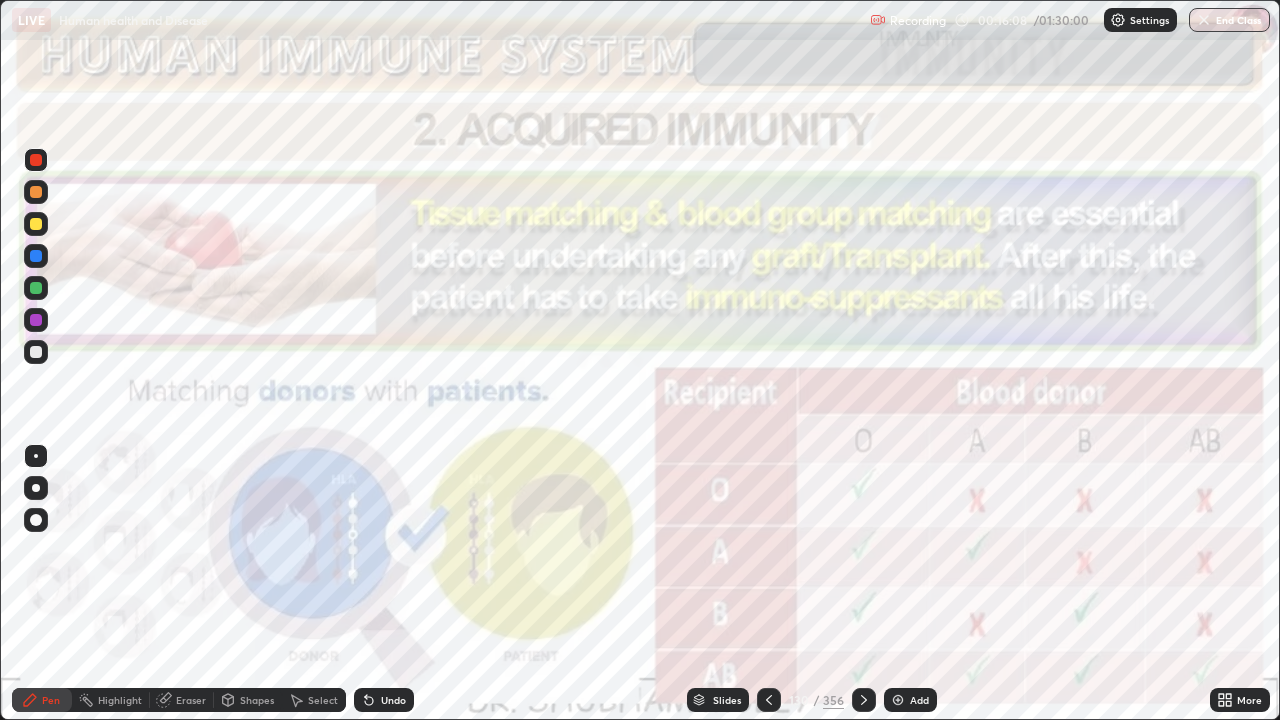 click 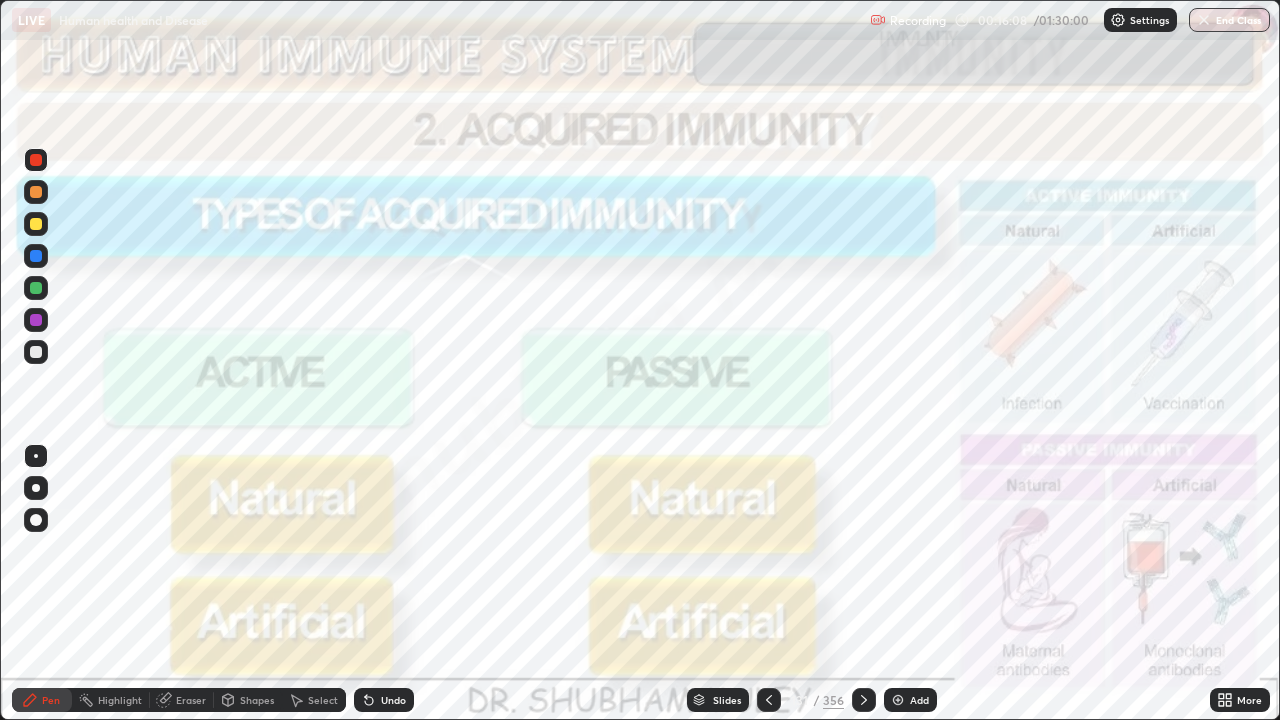 click 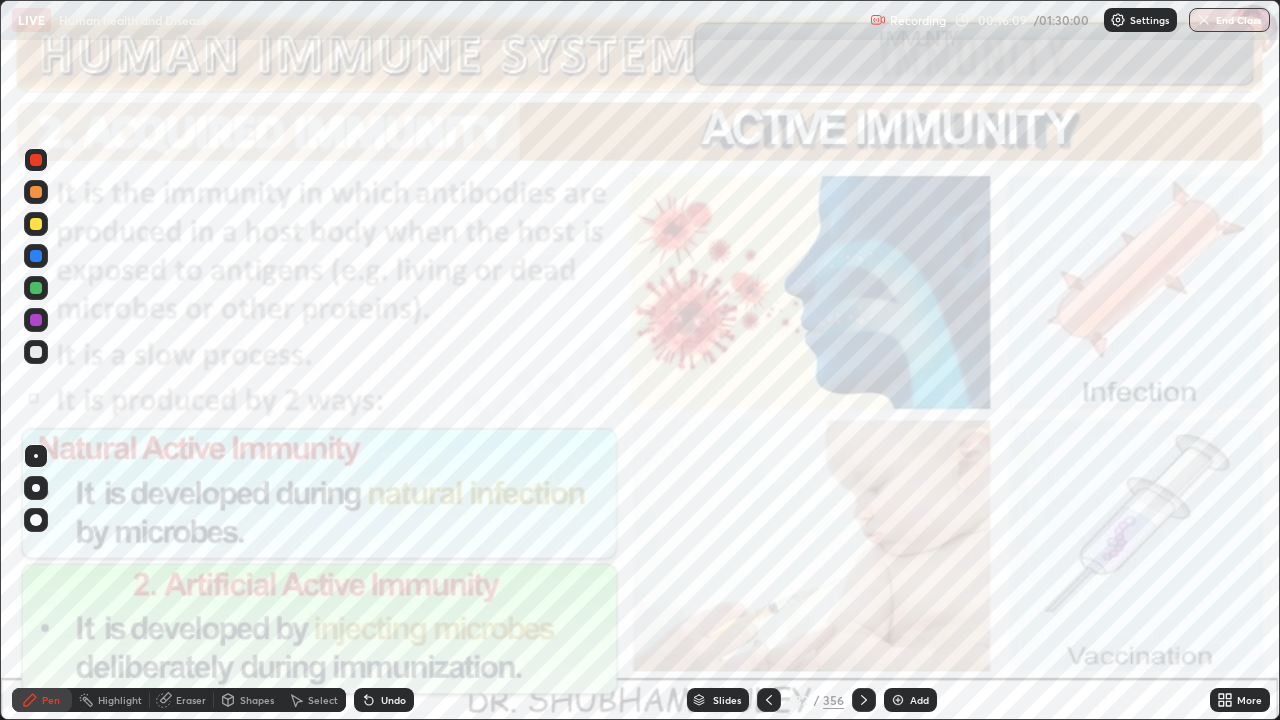 click 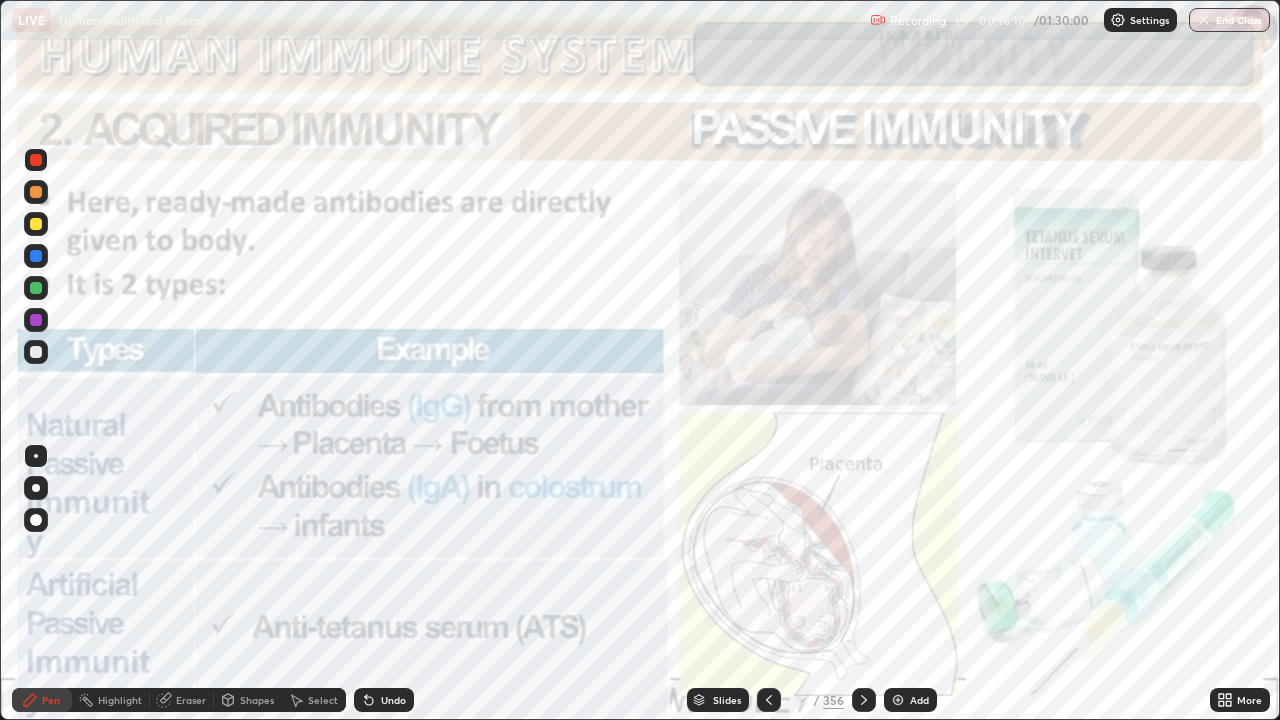 click at bounding box center (864, 700) 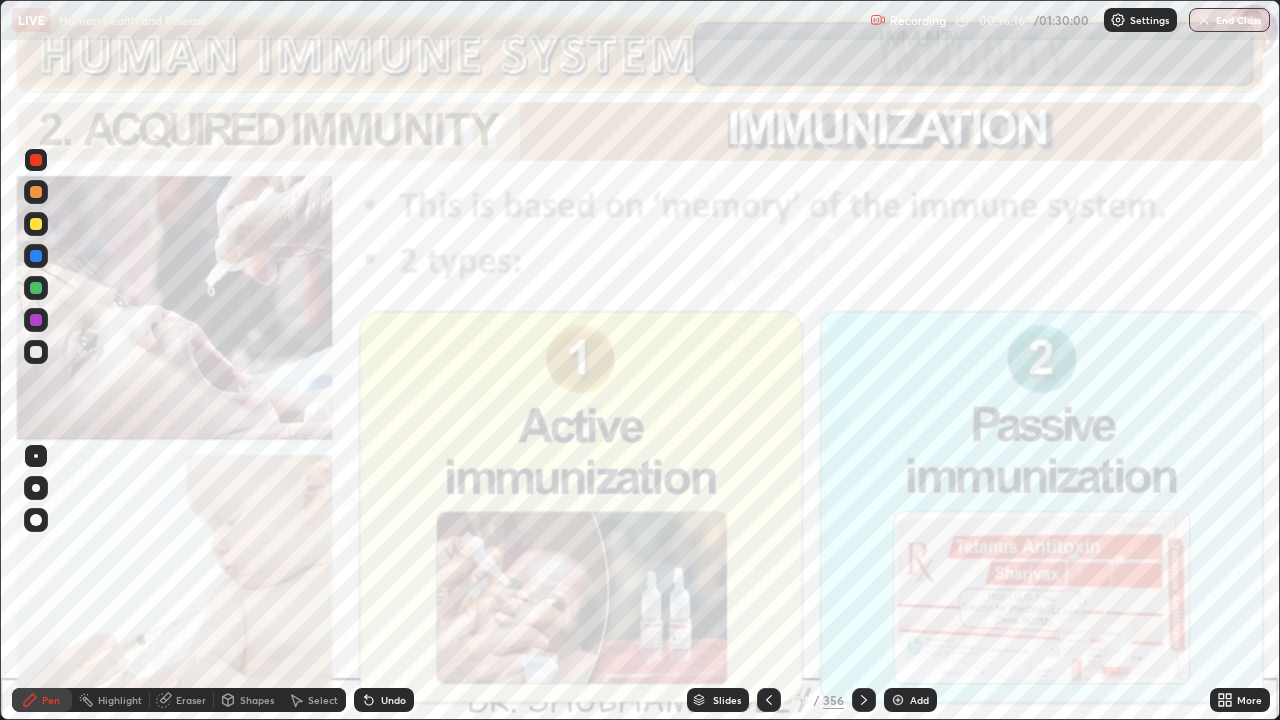 click at bounding box center [864, 700] 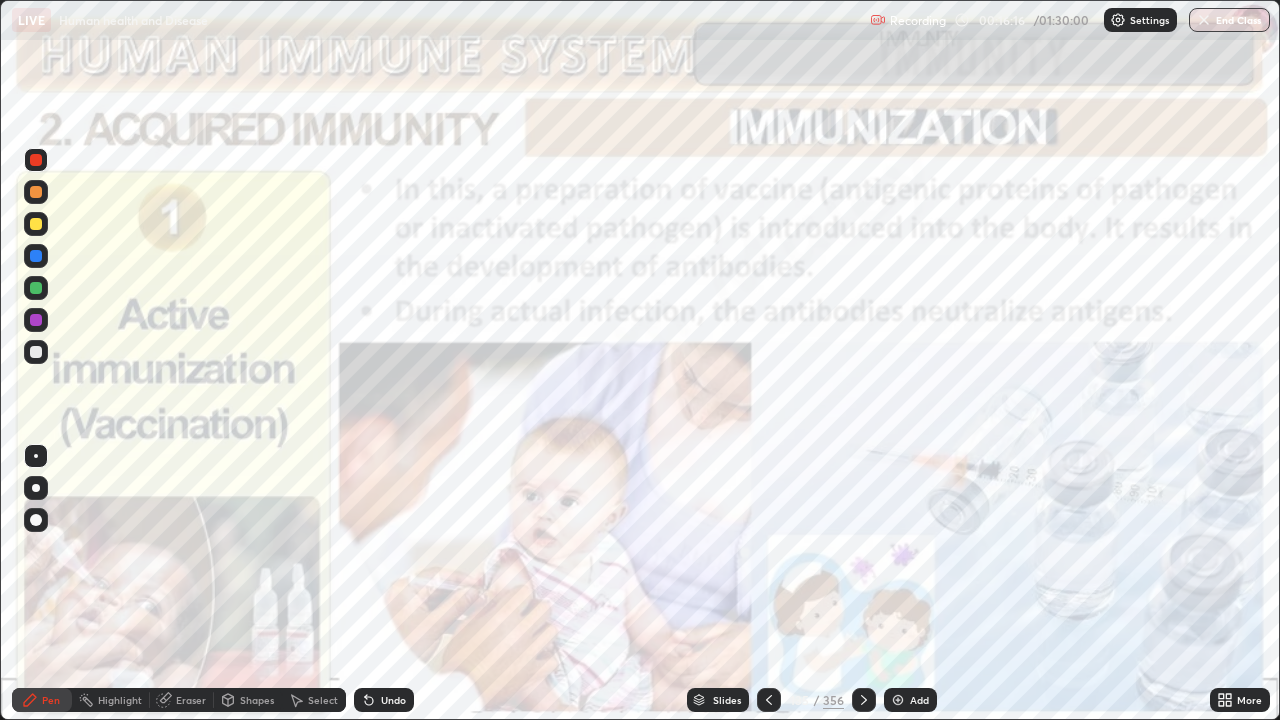 click 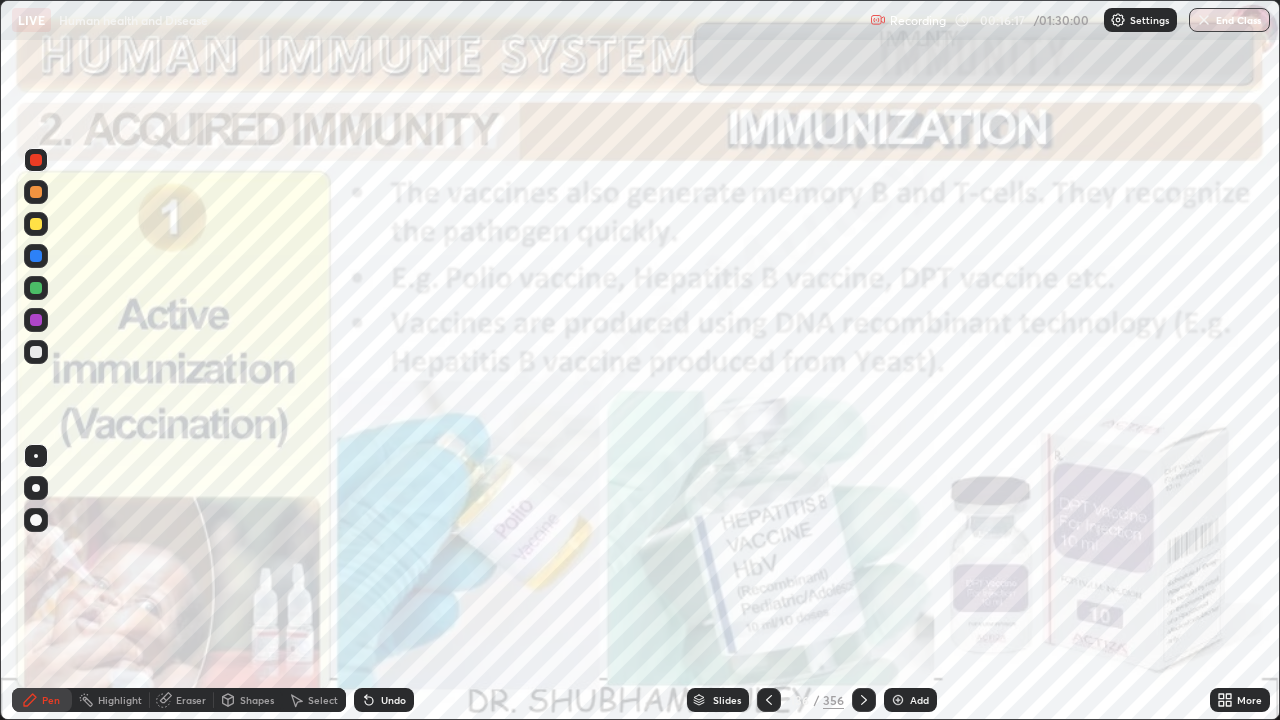click 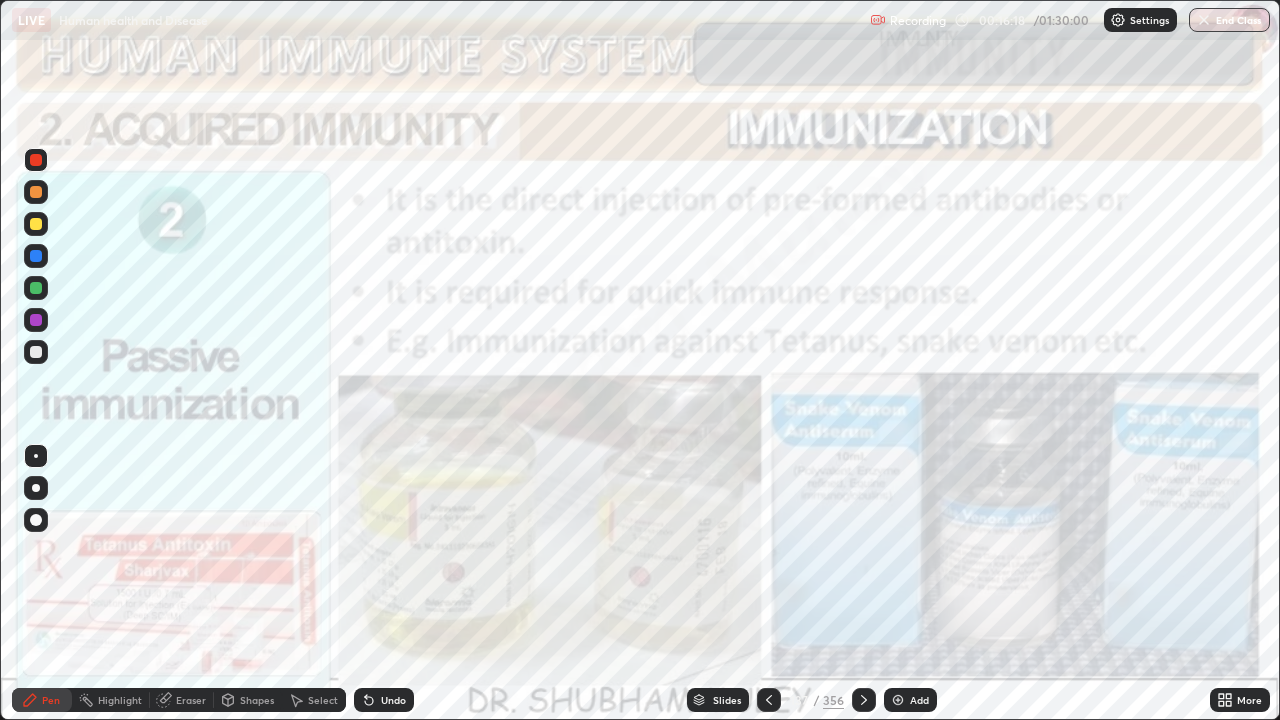 click 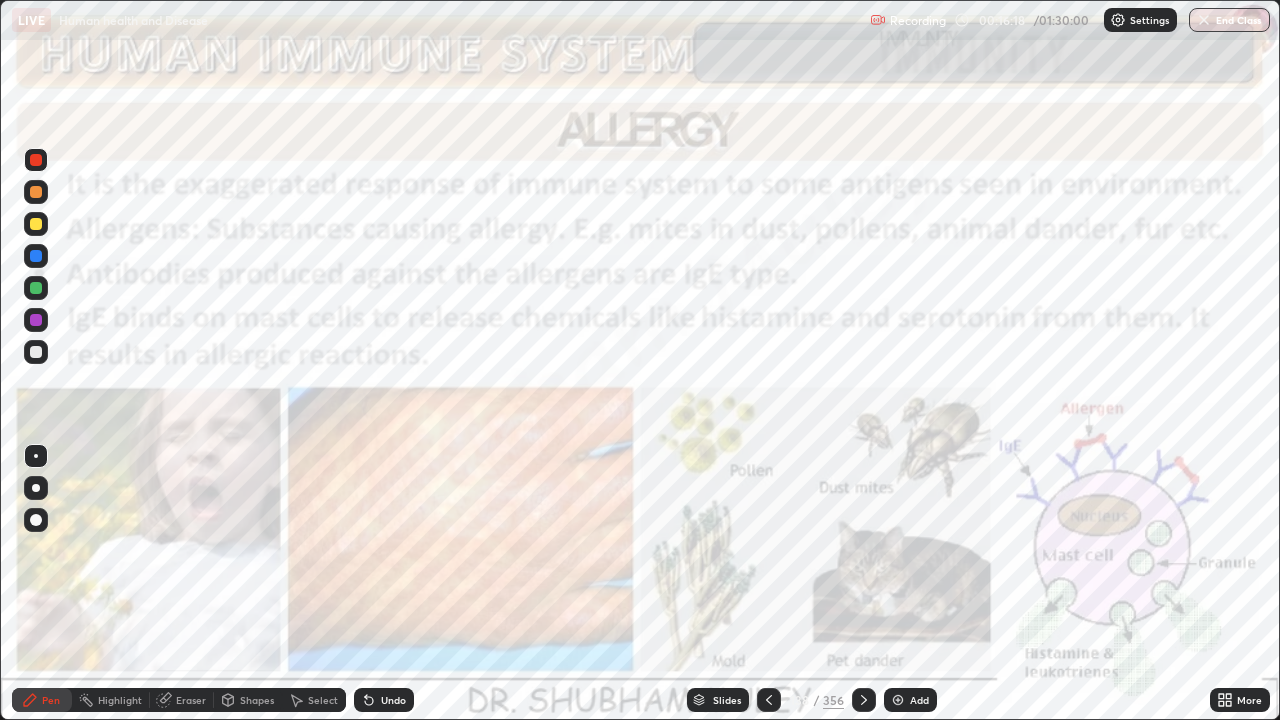 click 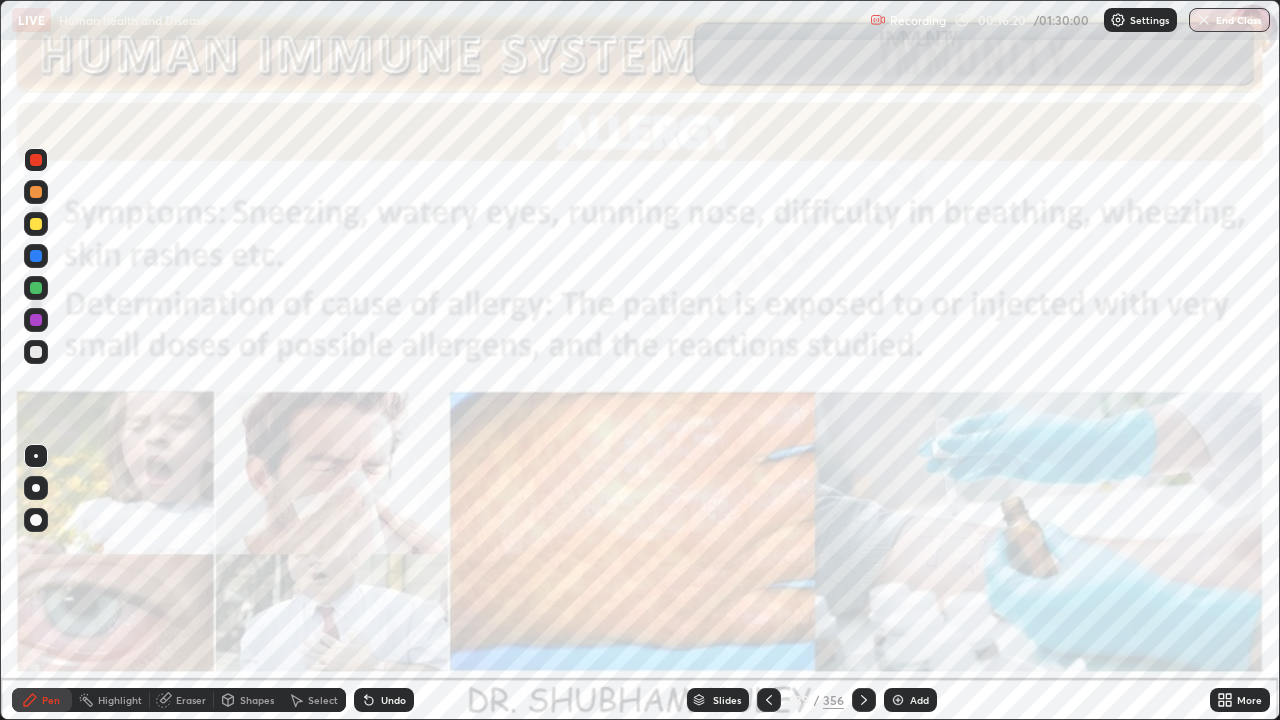 click 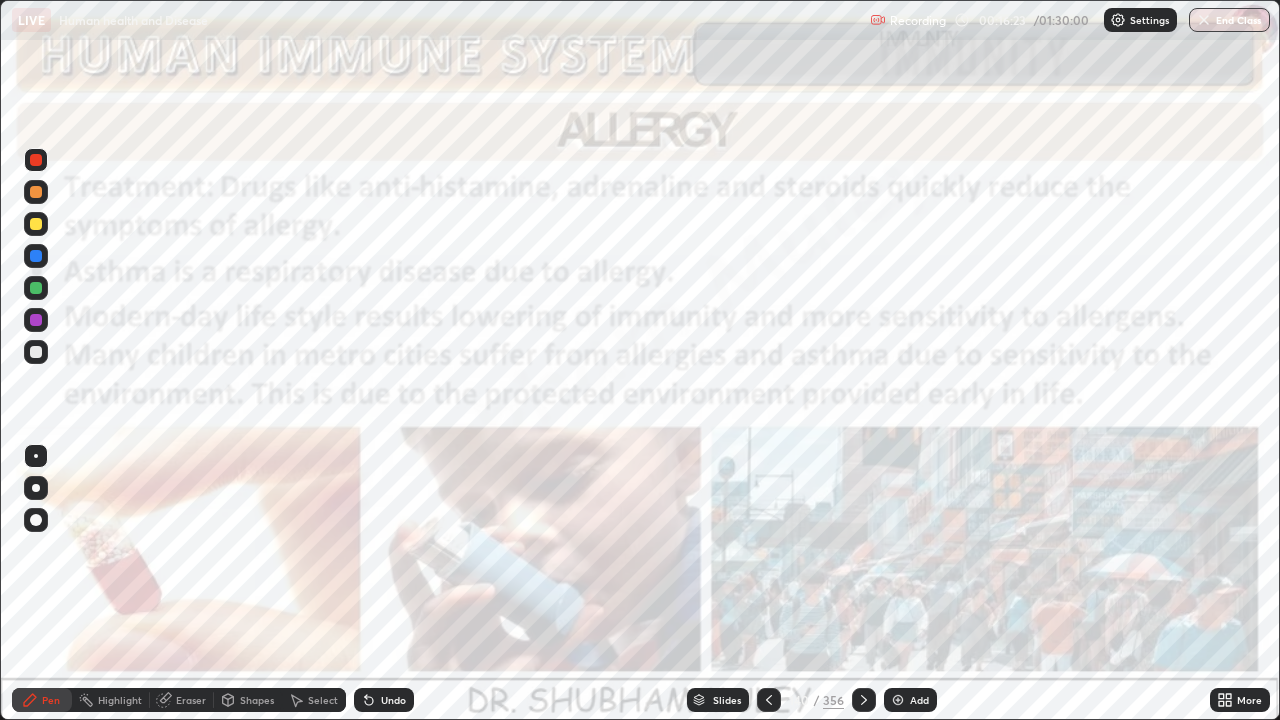 click 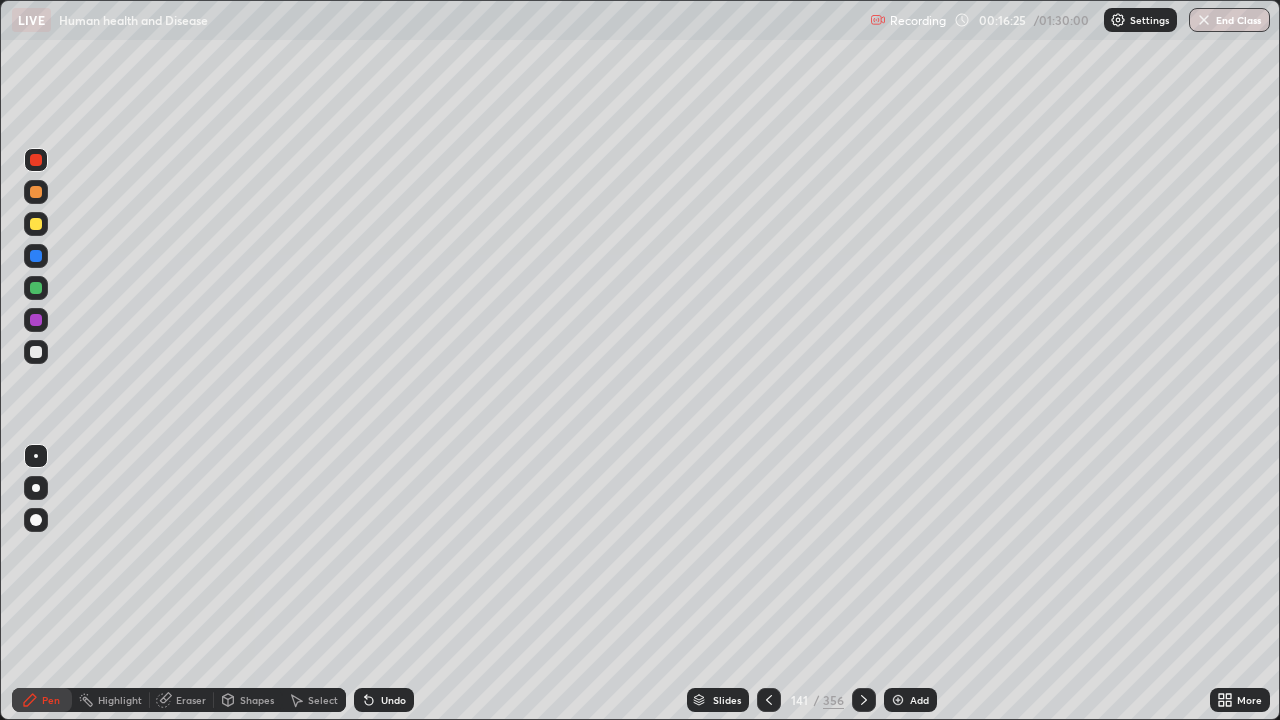 click 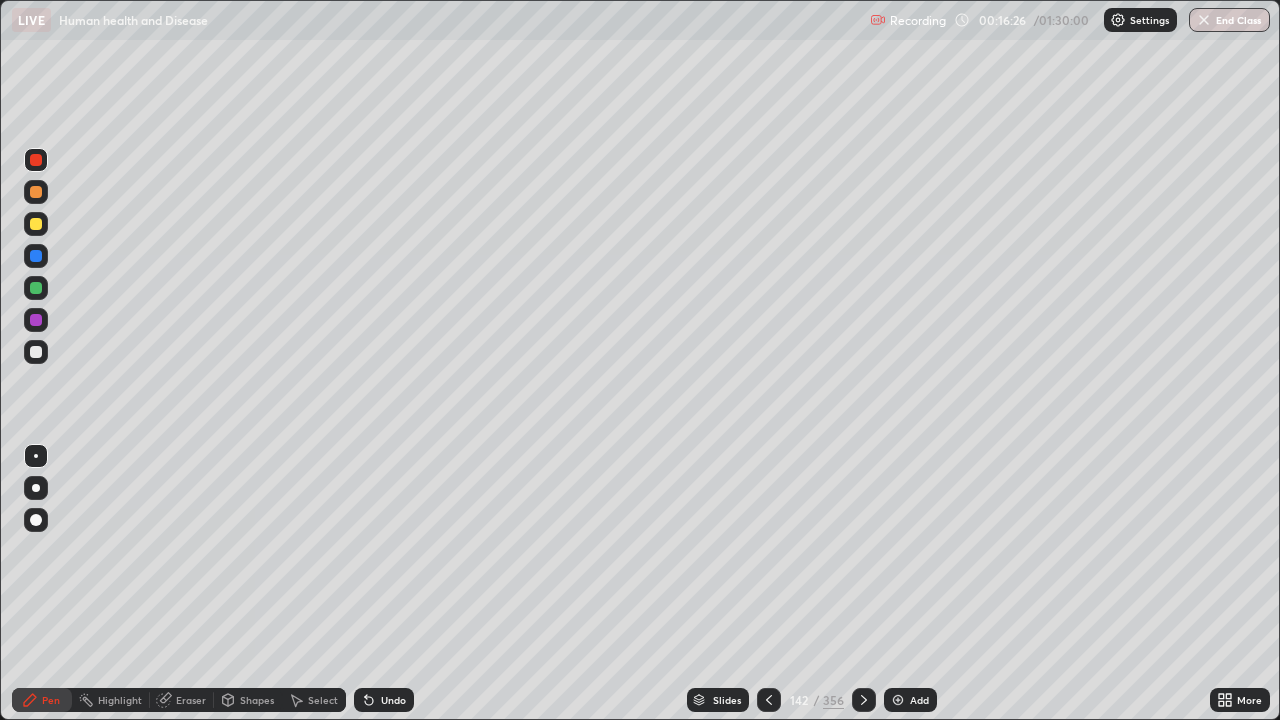 click 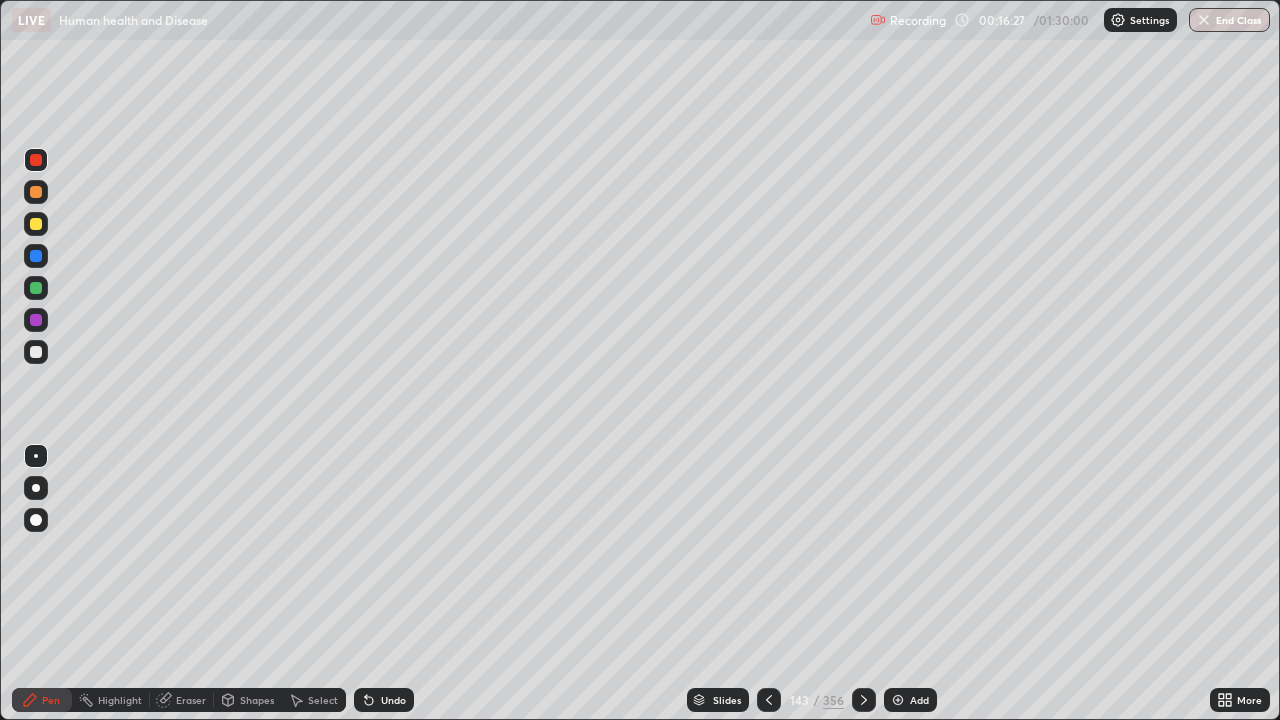 click at bounding box center [864, 700] 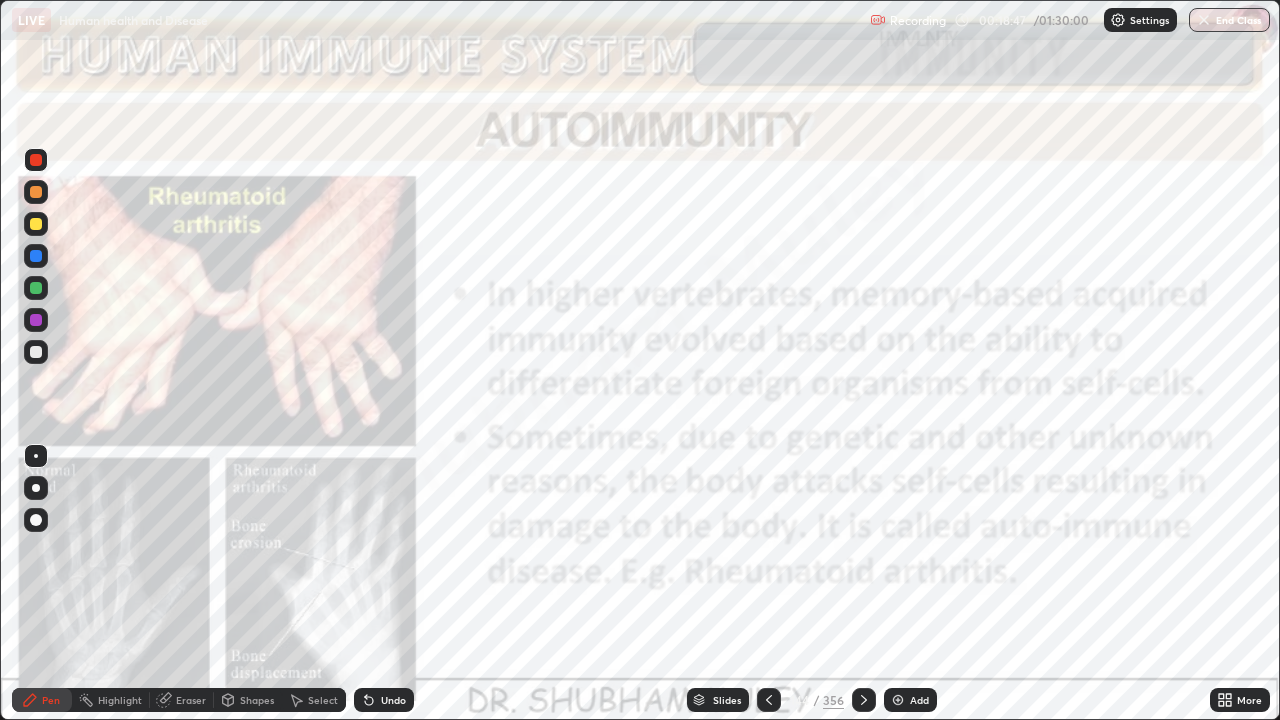 click 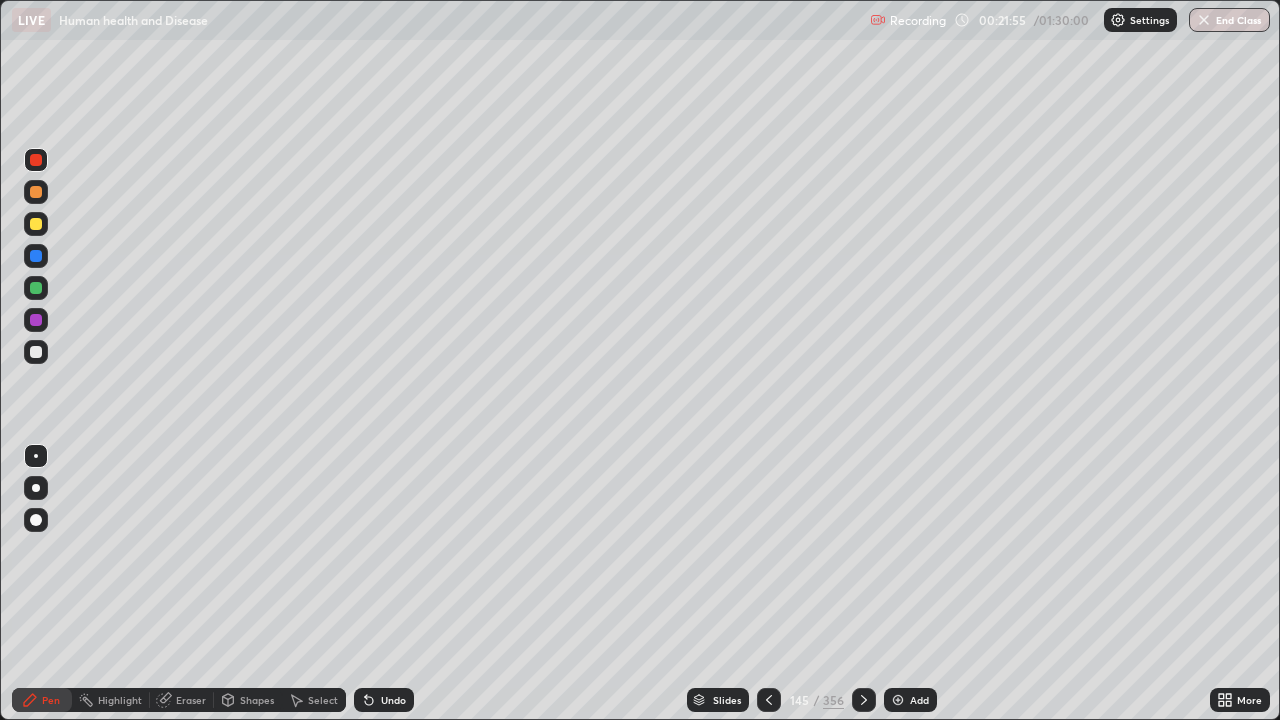 click 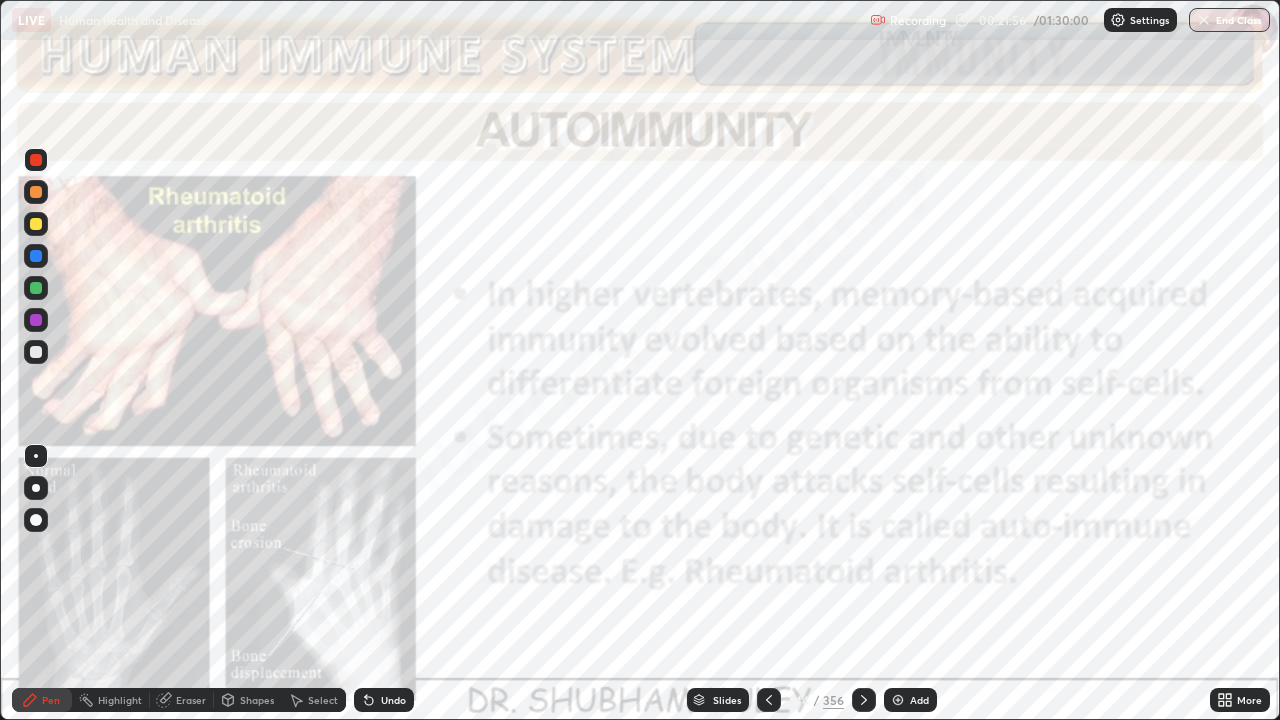 click at bounding box center (769, 700) 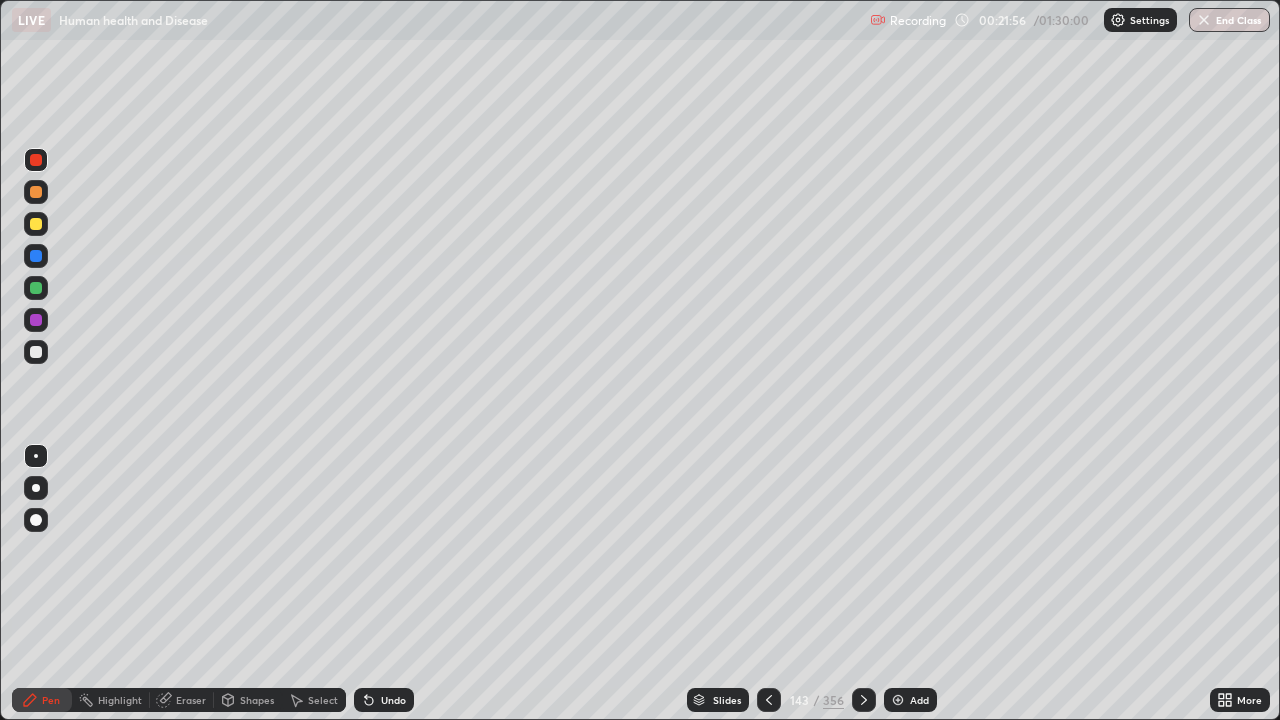 click on "Slides" at bounding box center (718, 700) 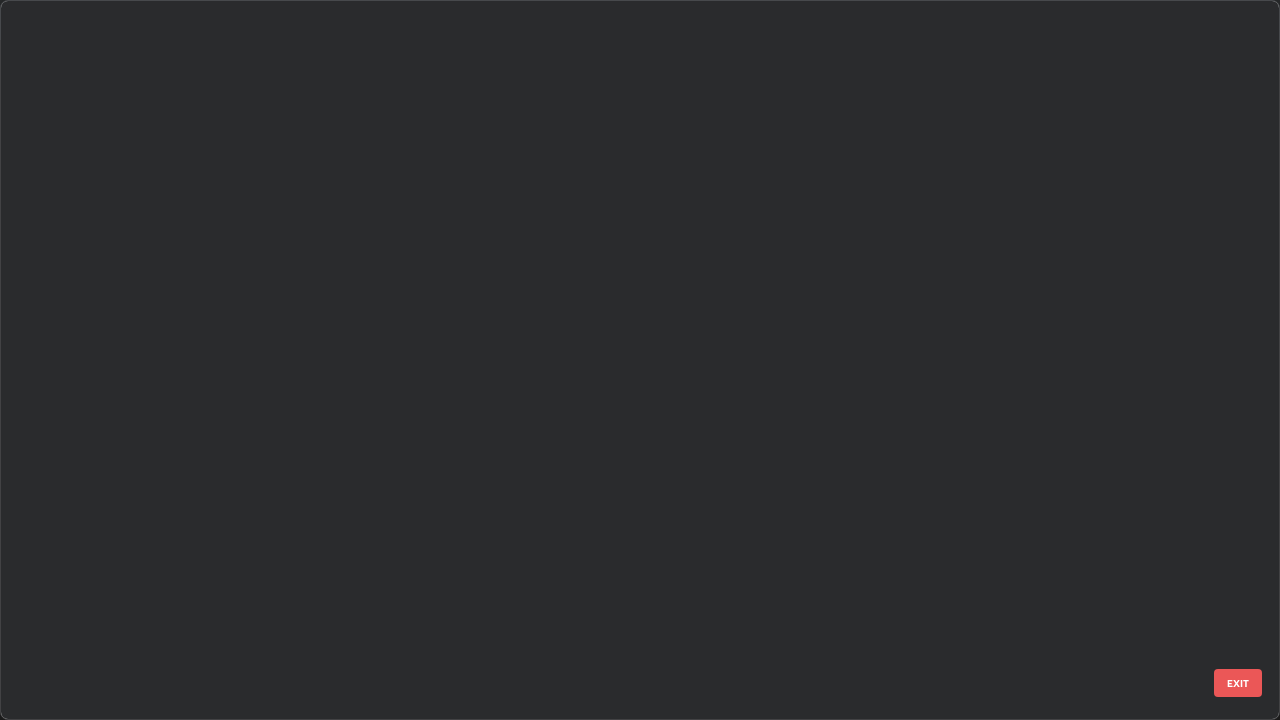 scroll, scrollTop: 10064, scrollLeft: 0, axis: vertical 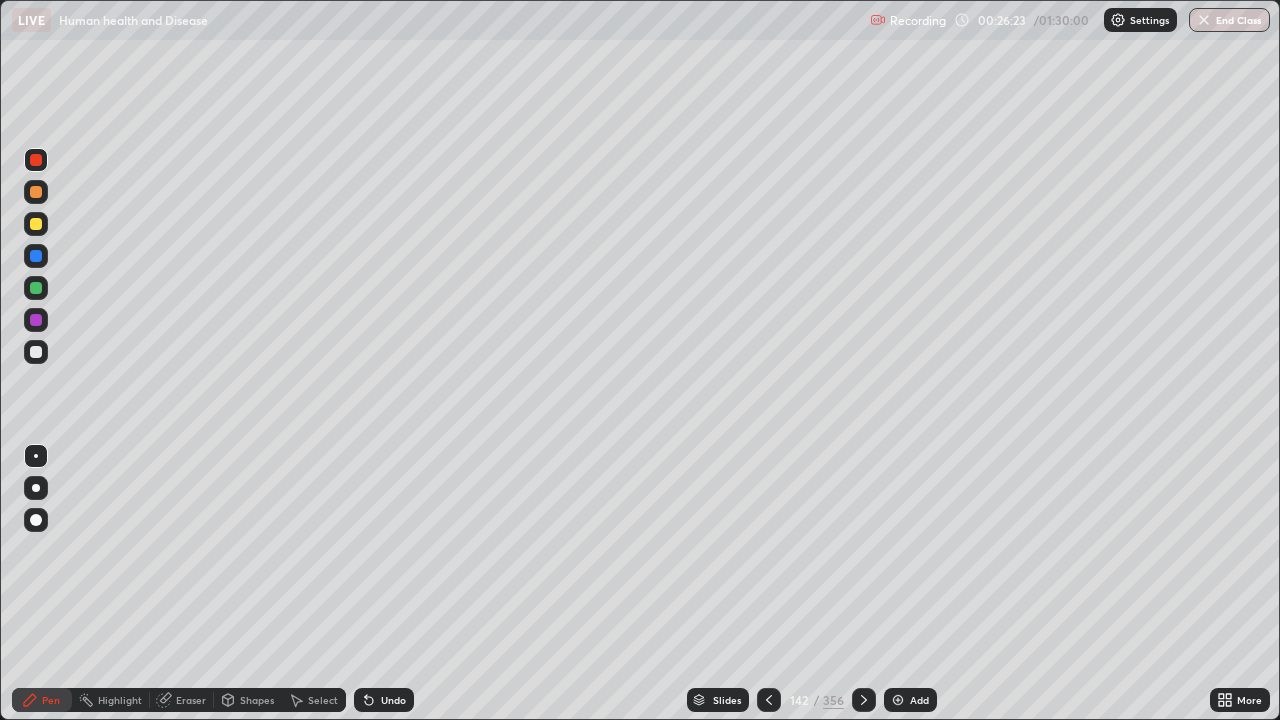 click 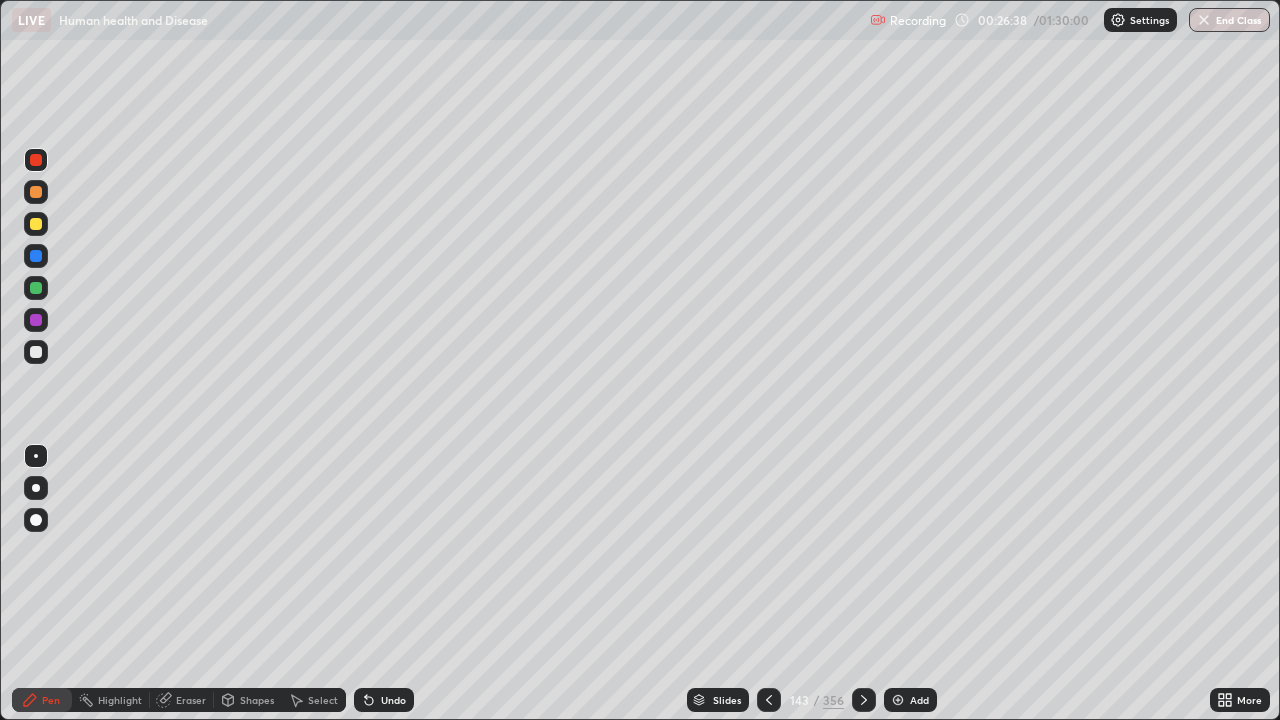 click 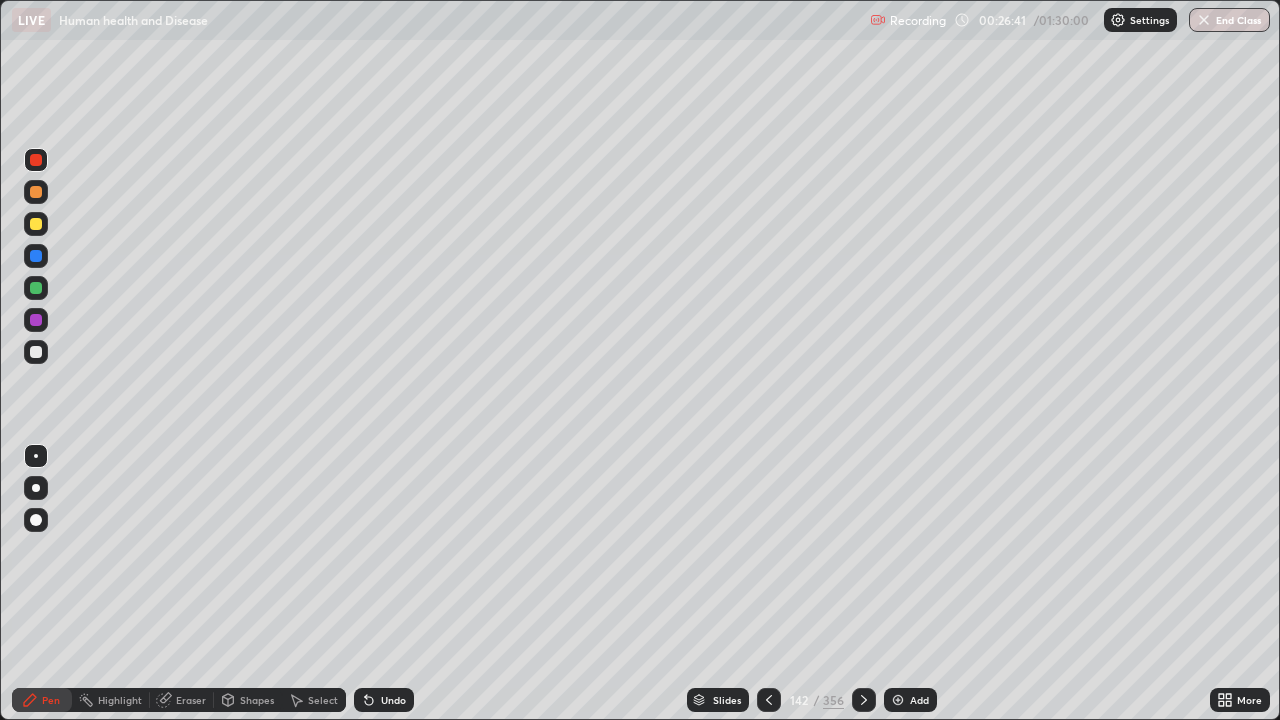 click 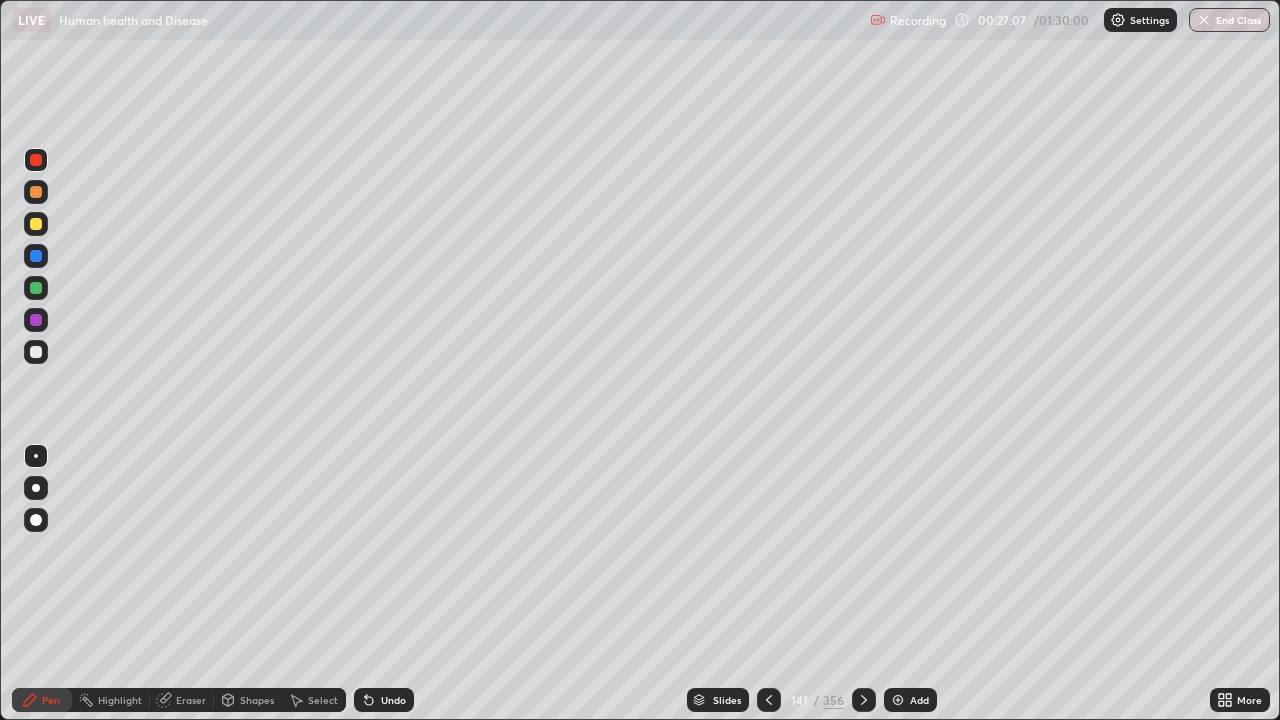 click on "Add" at bounding box center [910, 700] 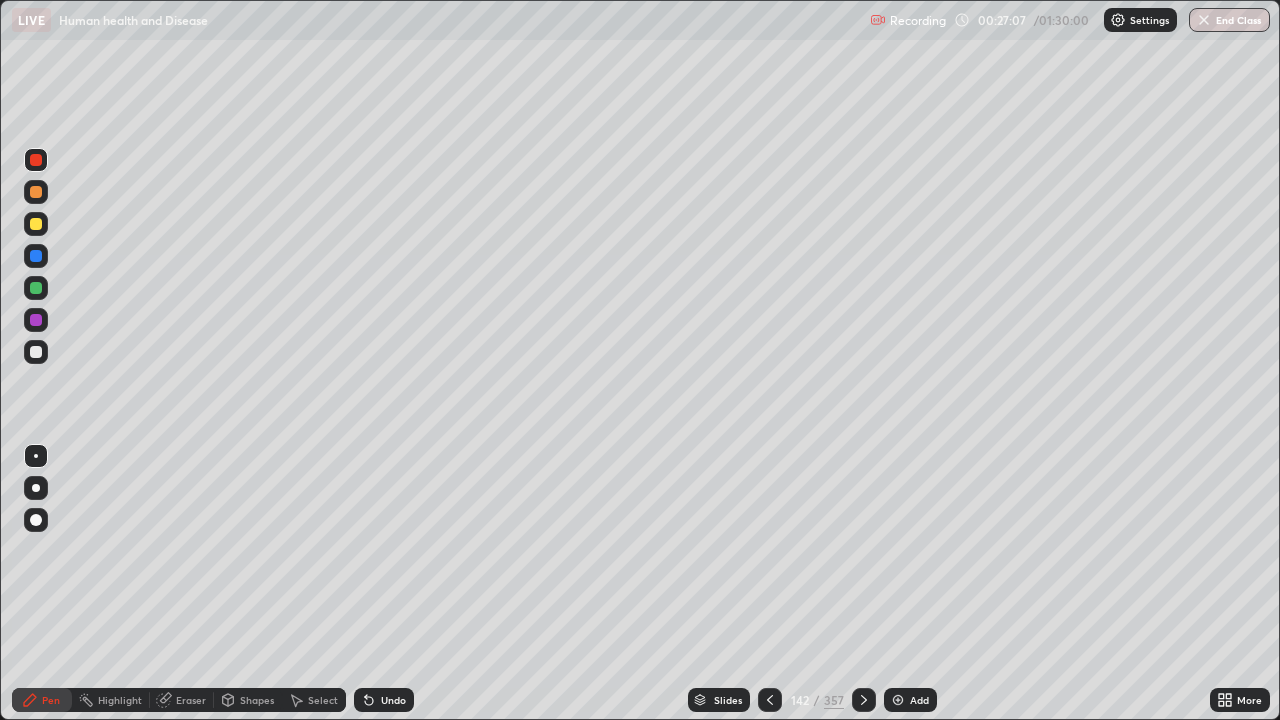 click 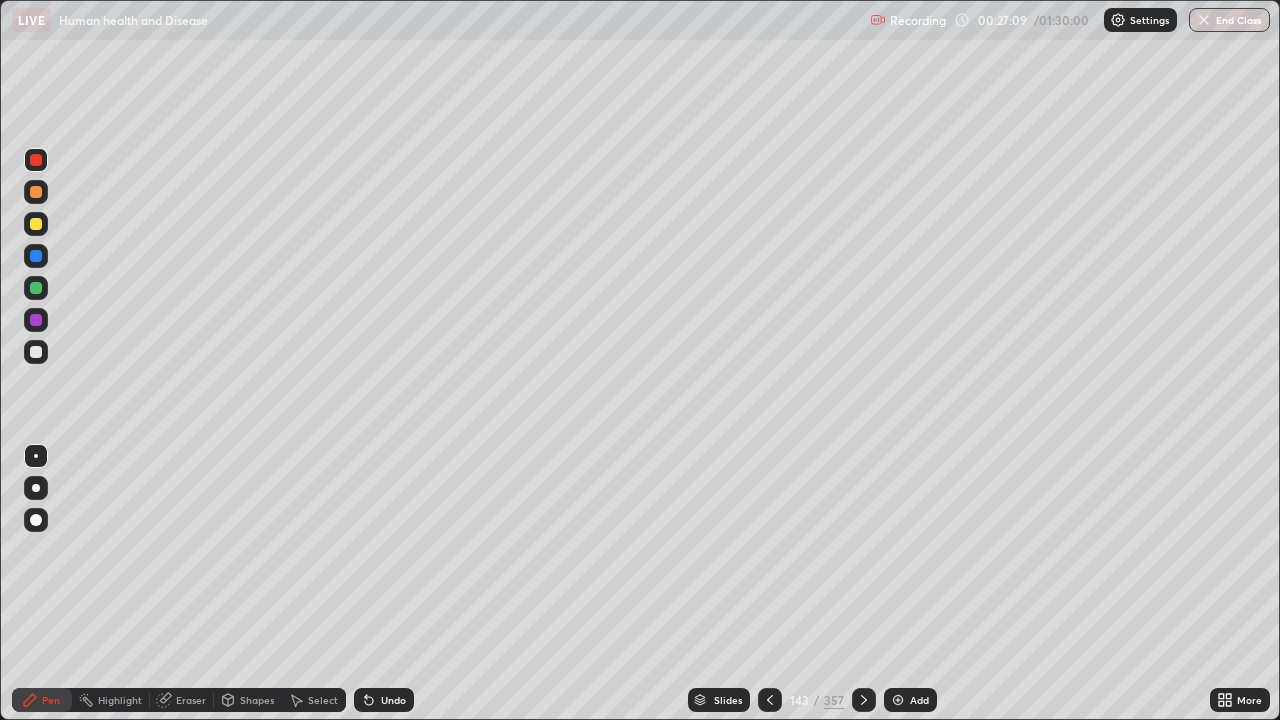 click 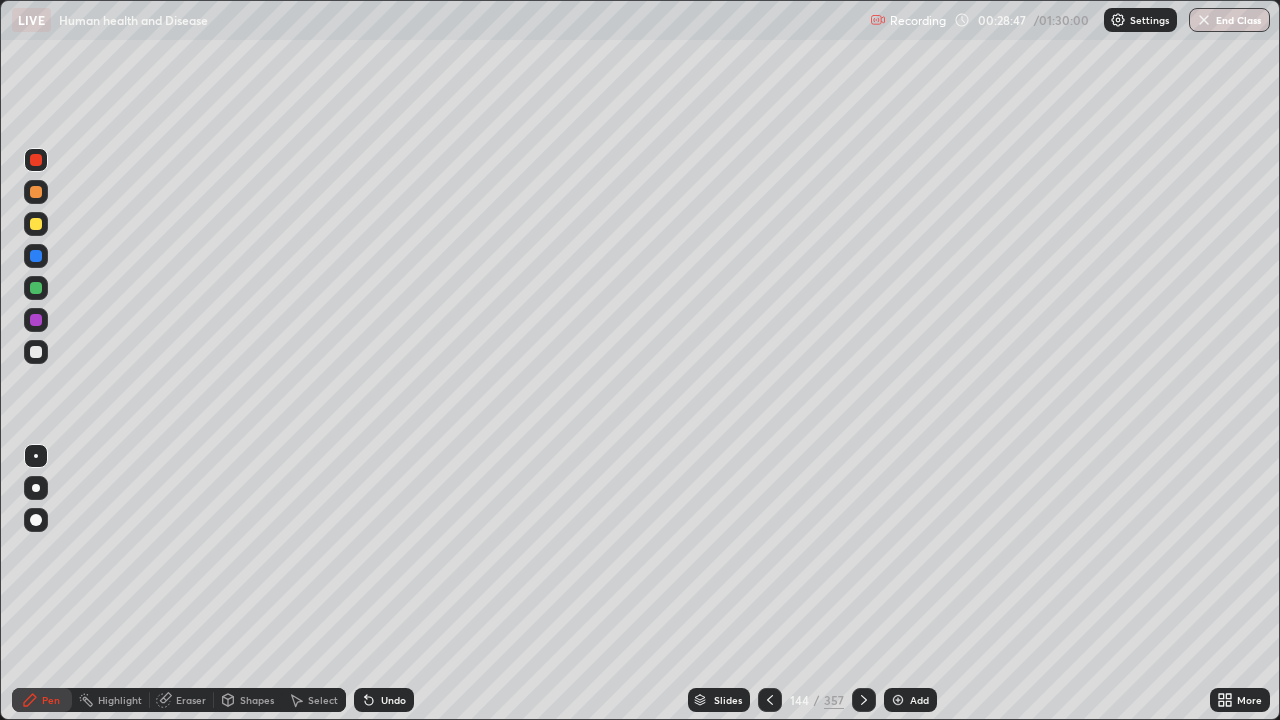 click 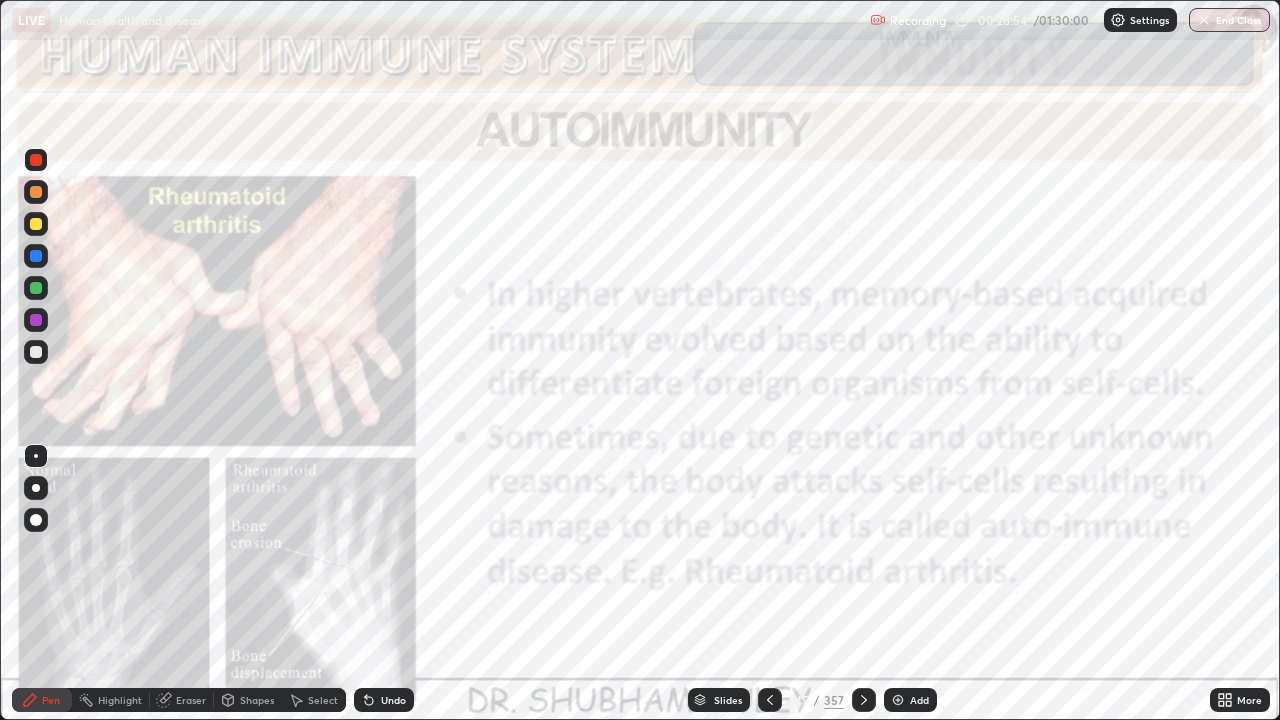 click 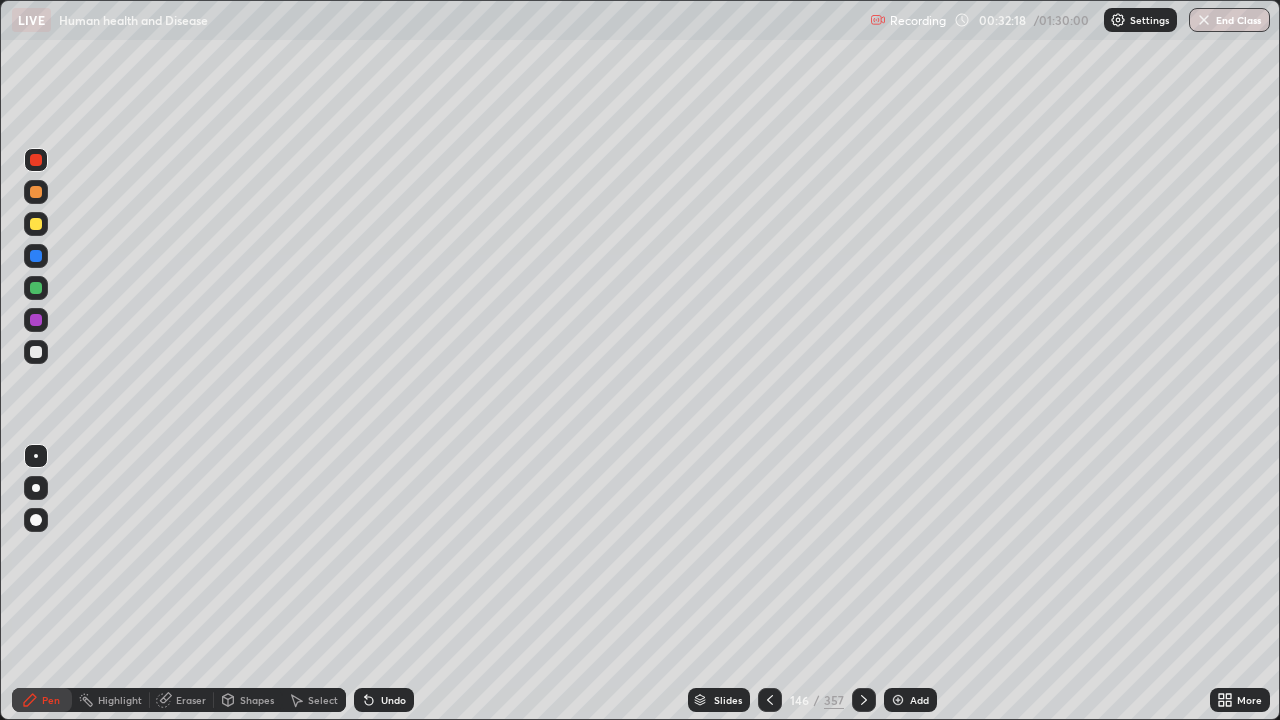 click at bounding box center (36, 224) 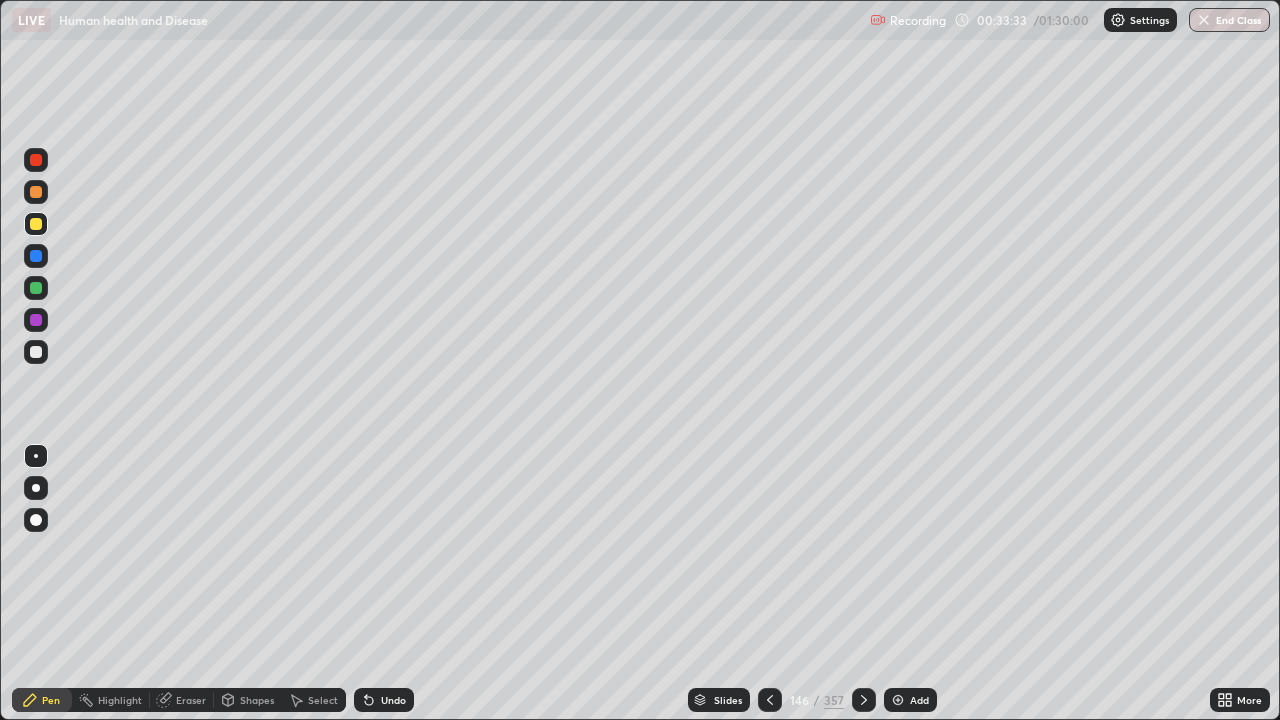 click 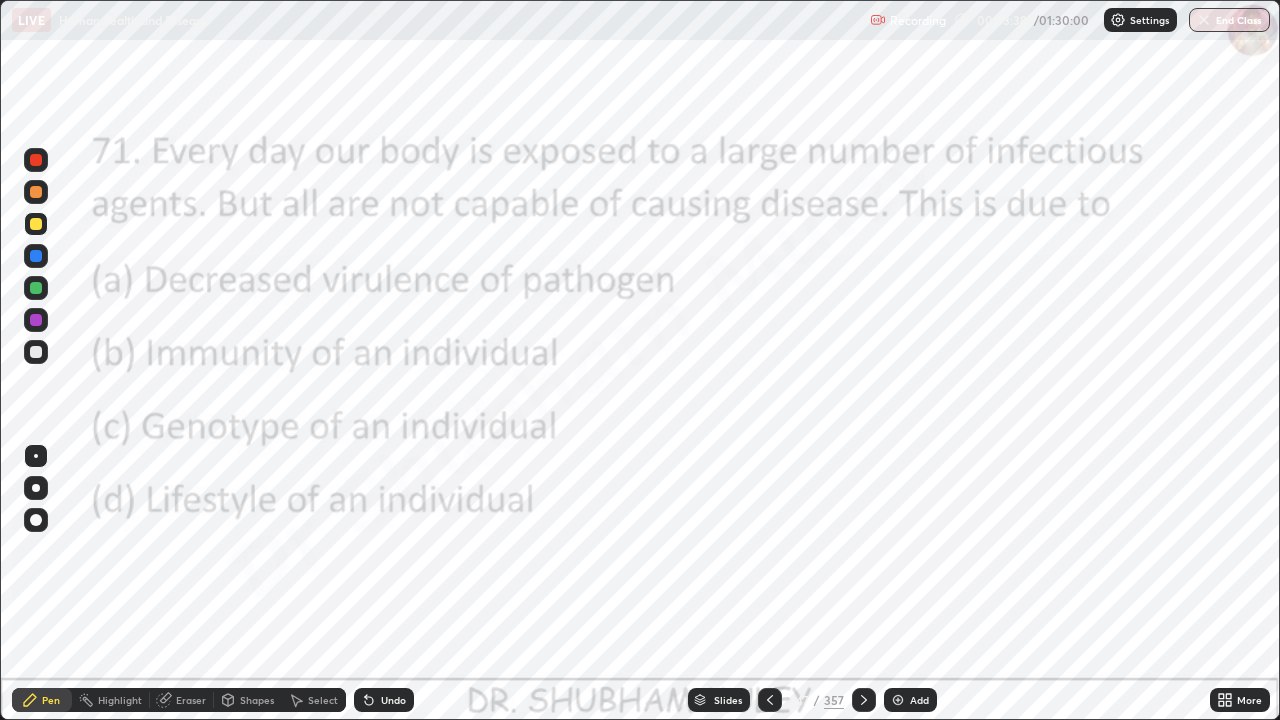 click on "Slides" at bounding box center [728, 700] 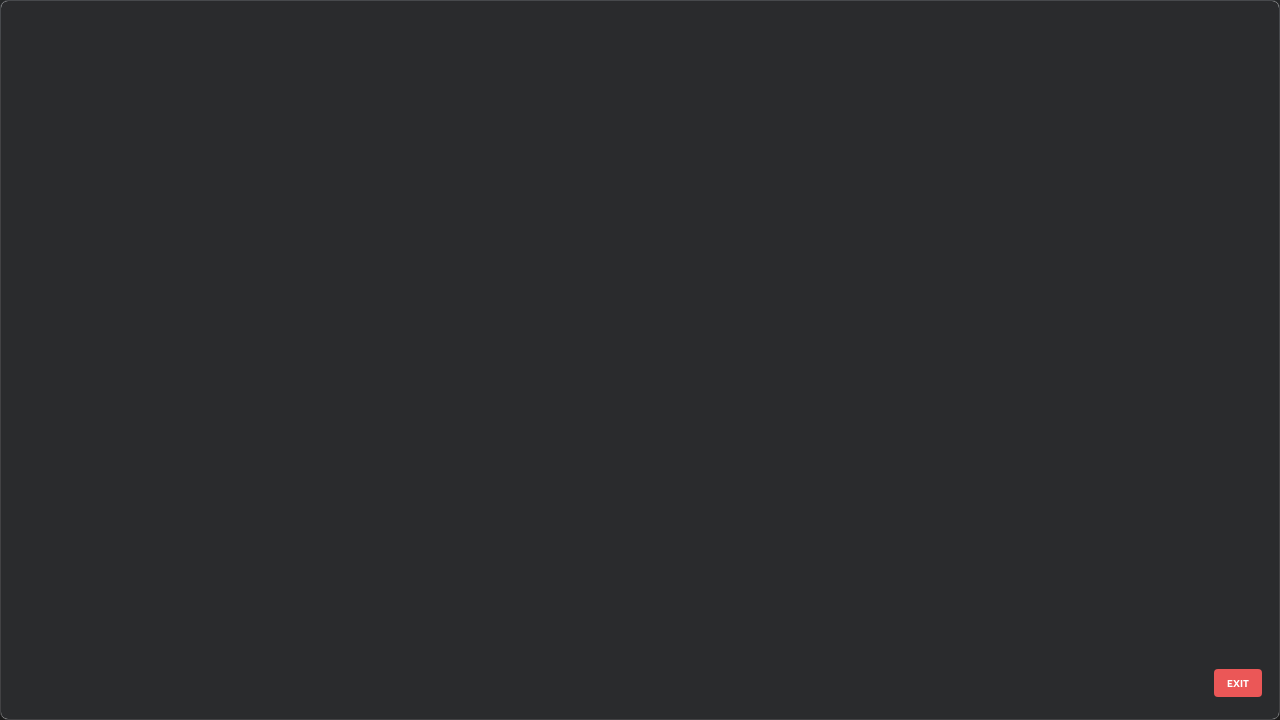 scroll, scrollTop: 10288, scrollLeft: 0, axis: vertical 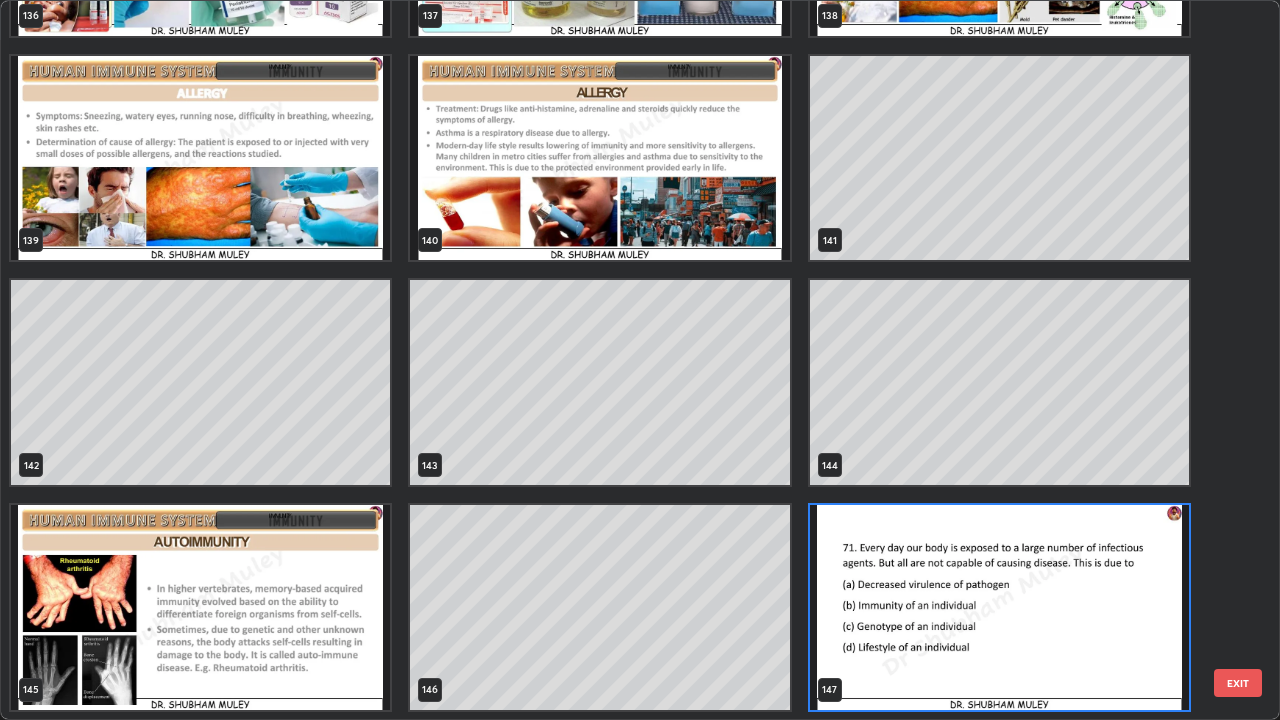 click at bounding box center [200, 158] 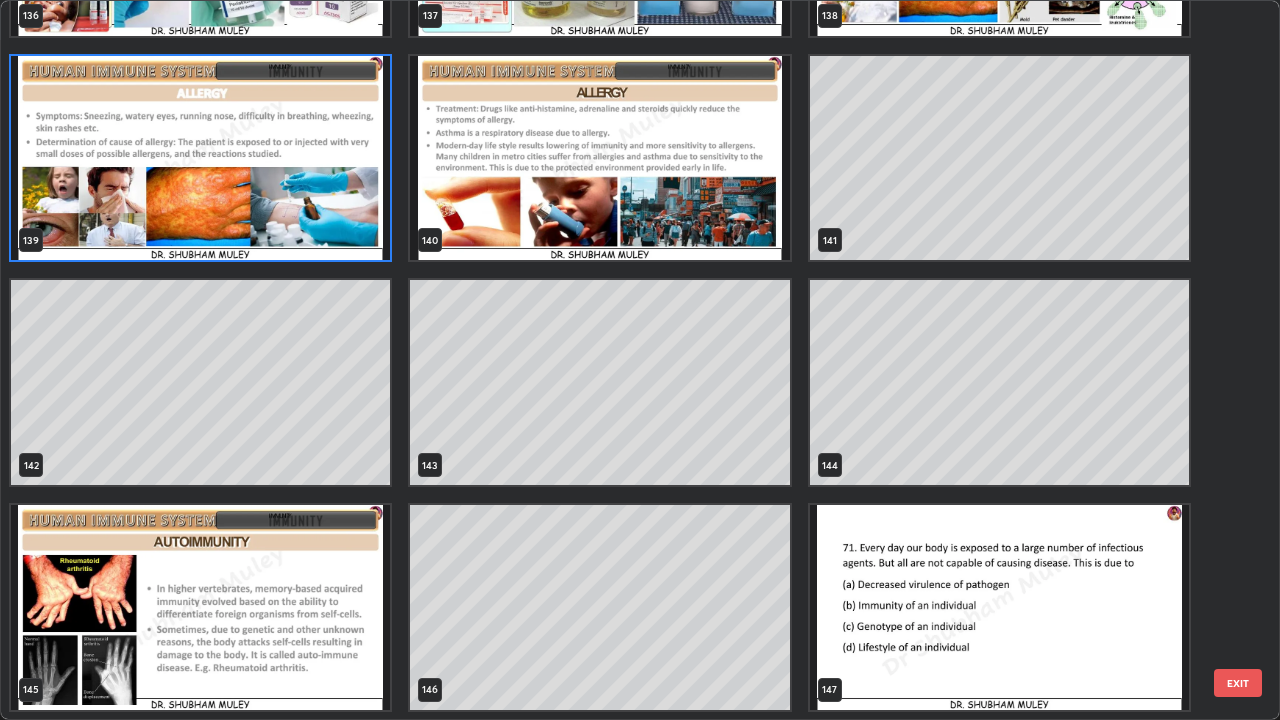 click at bounding box center (200, 158) 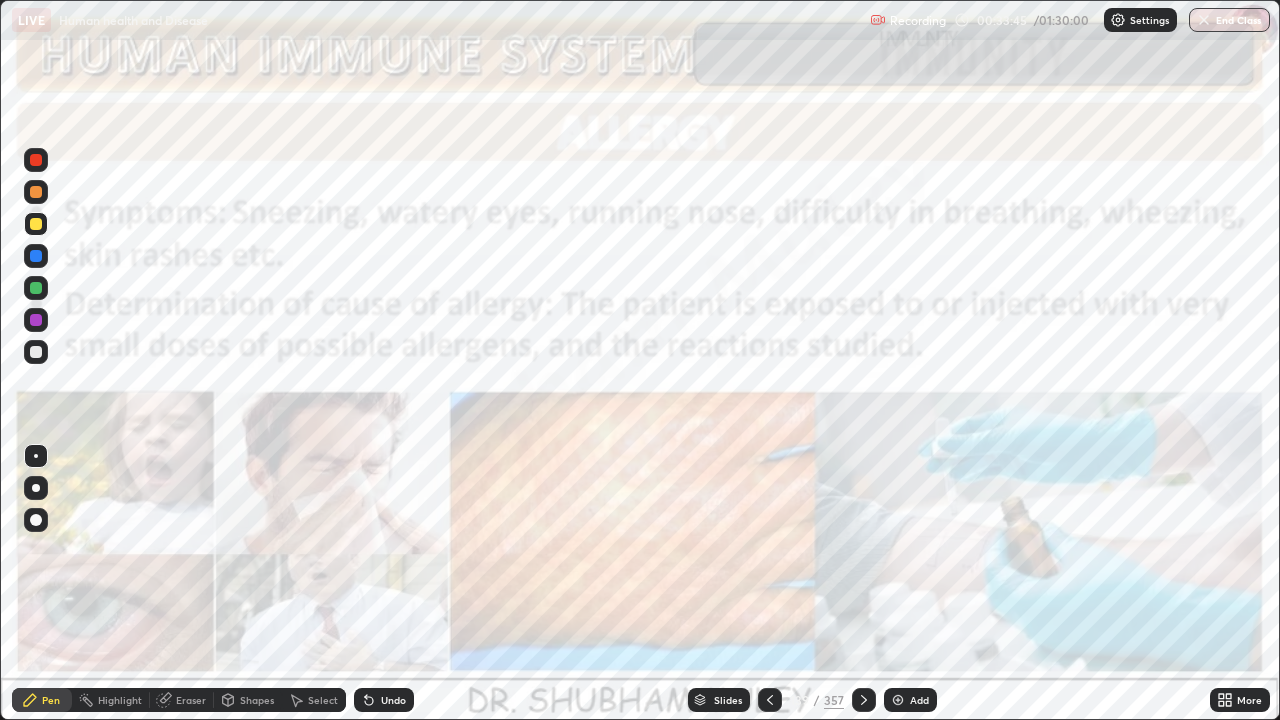 click 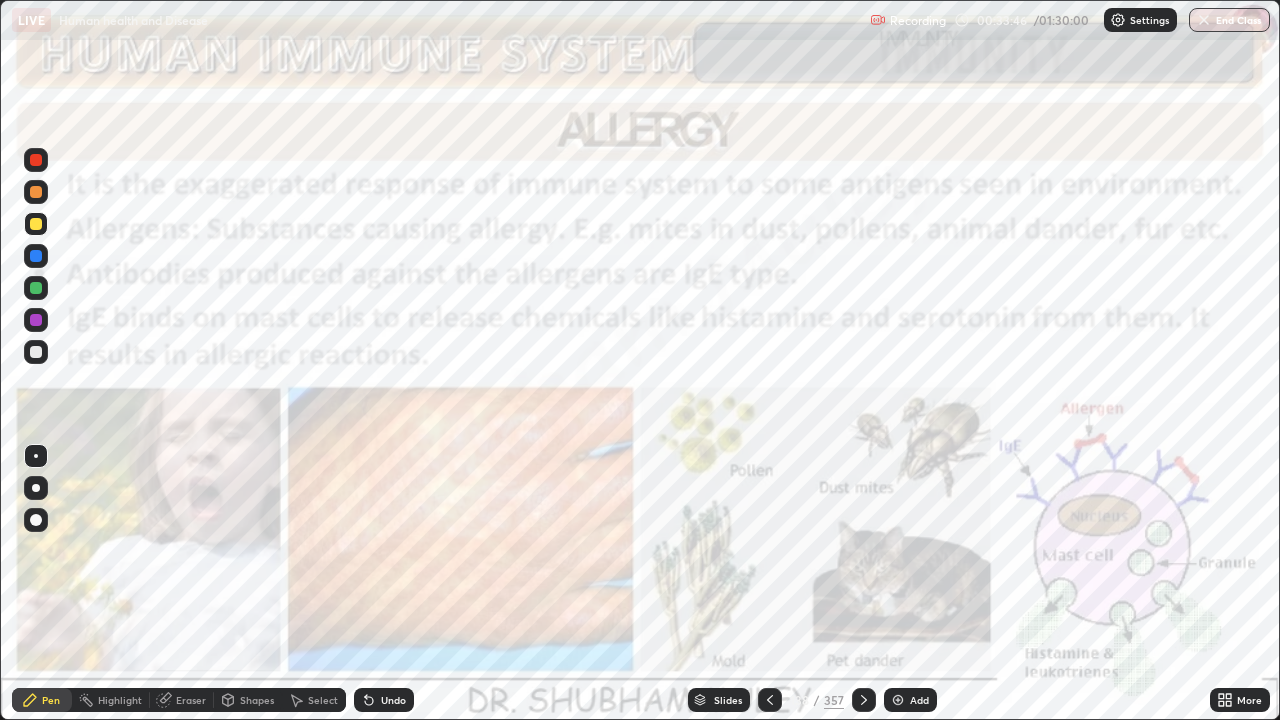 click 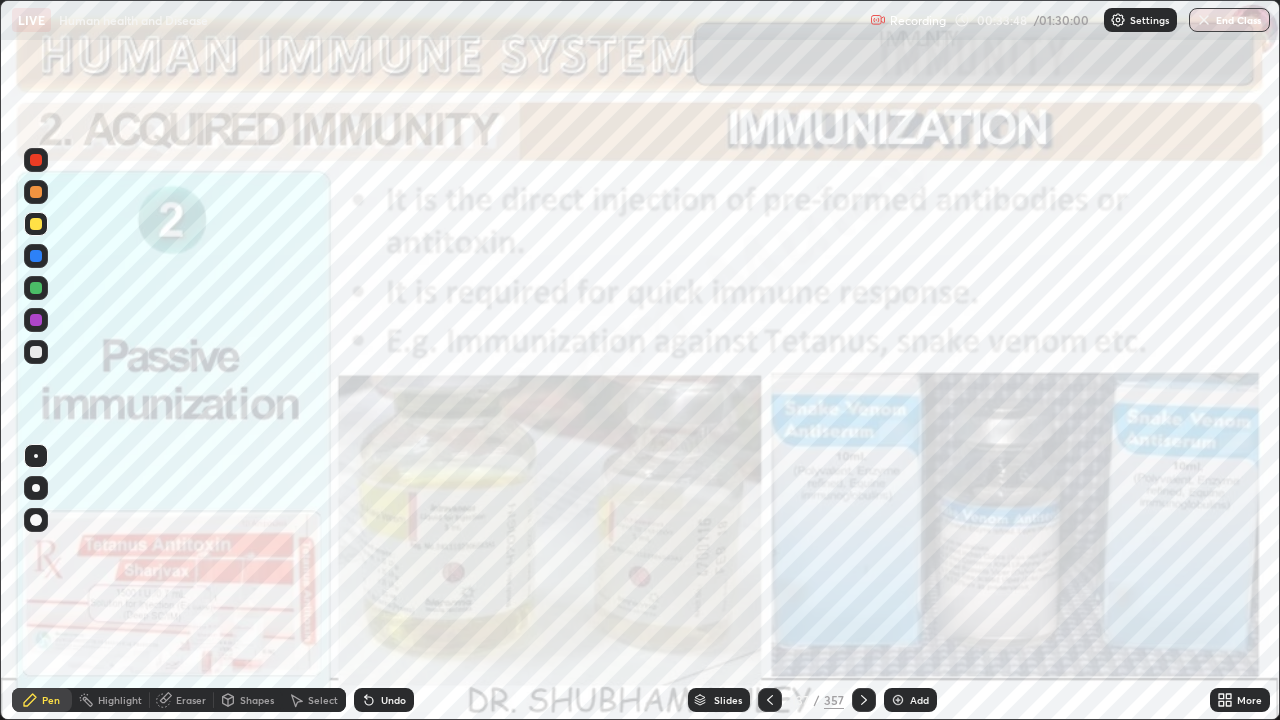 click 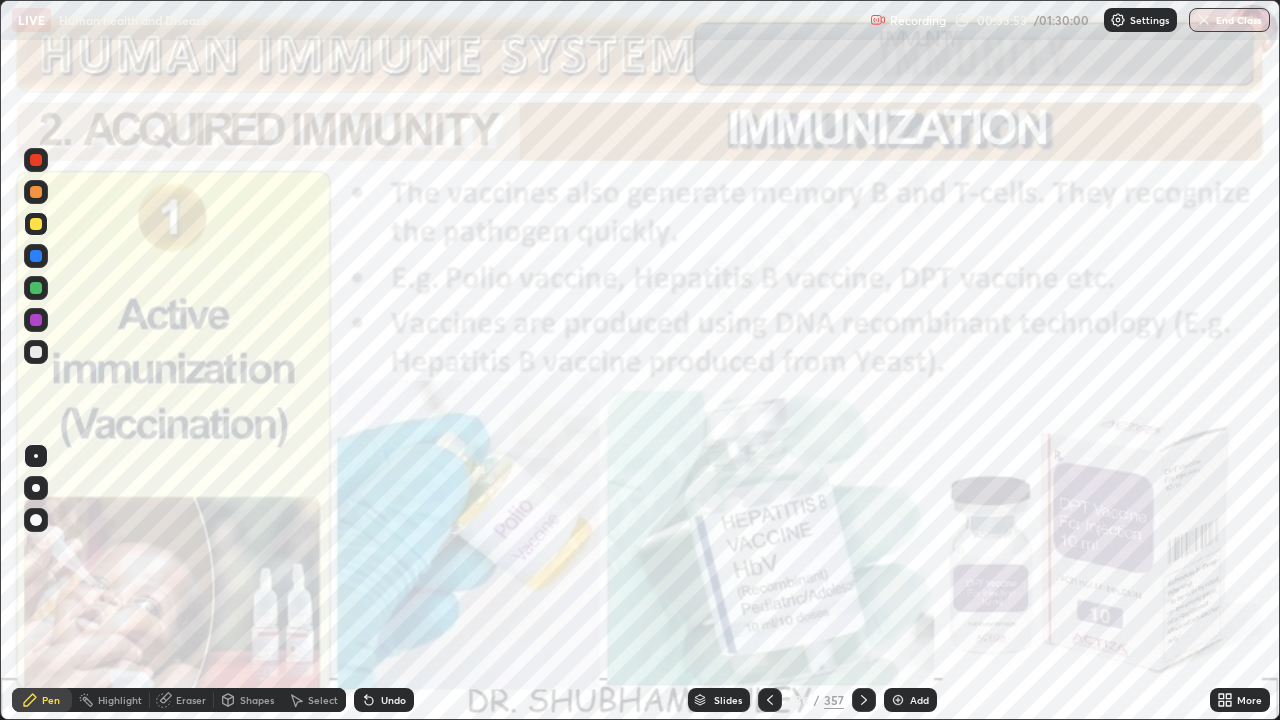 click at bounding box center (770, 700) 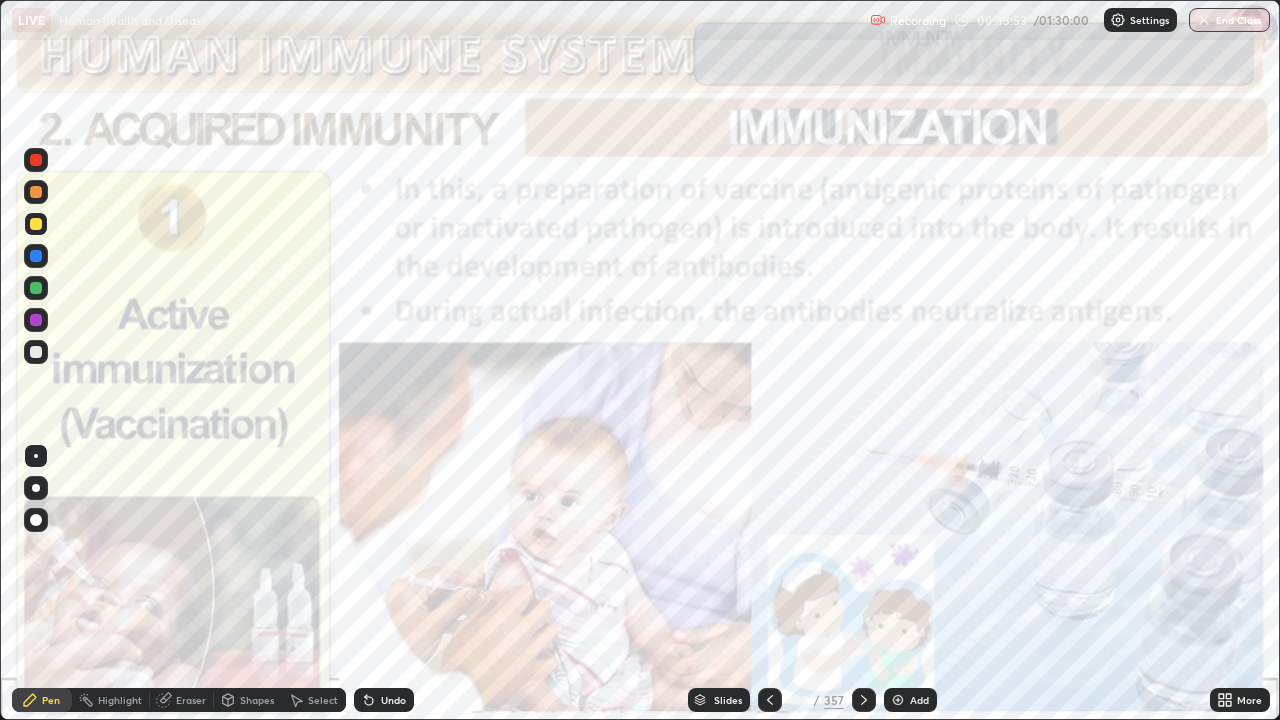 click 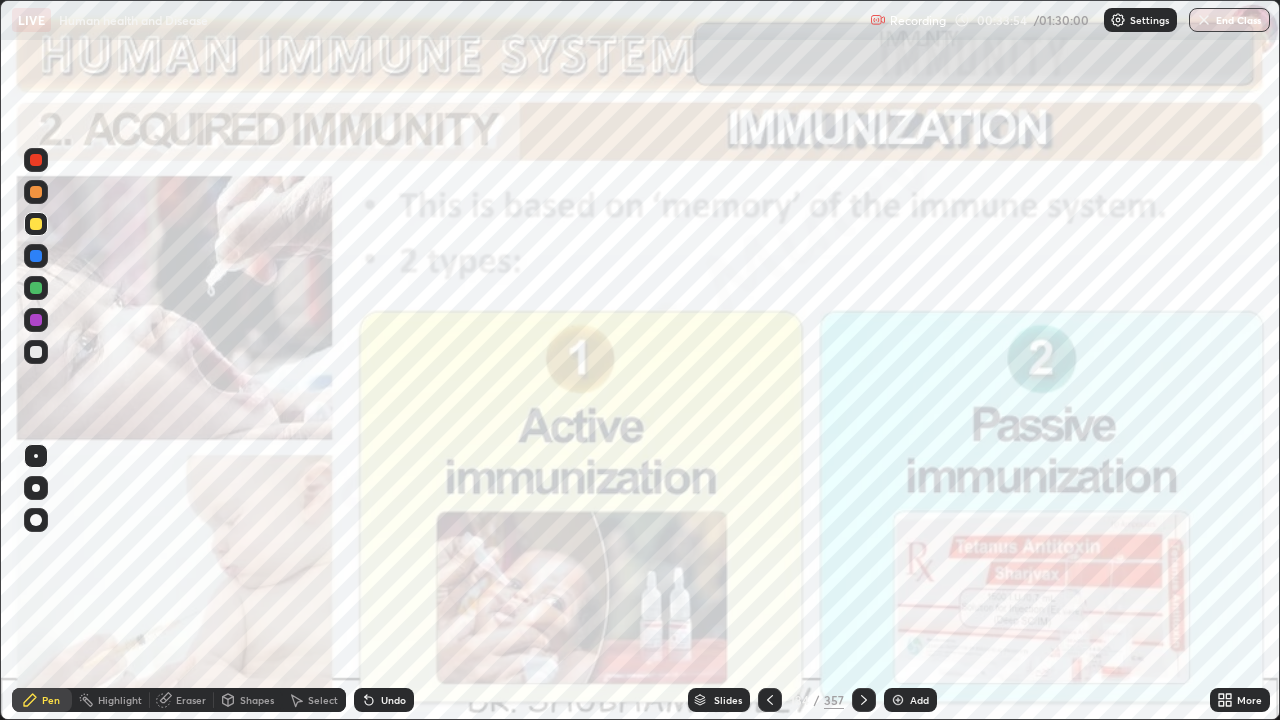 click on "Slides" at bounding box center (728, 700) 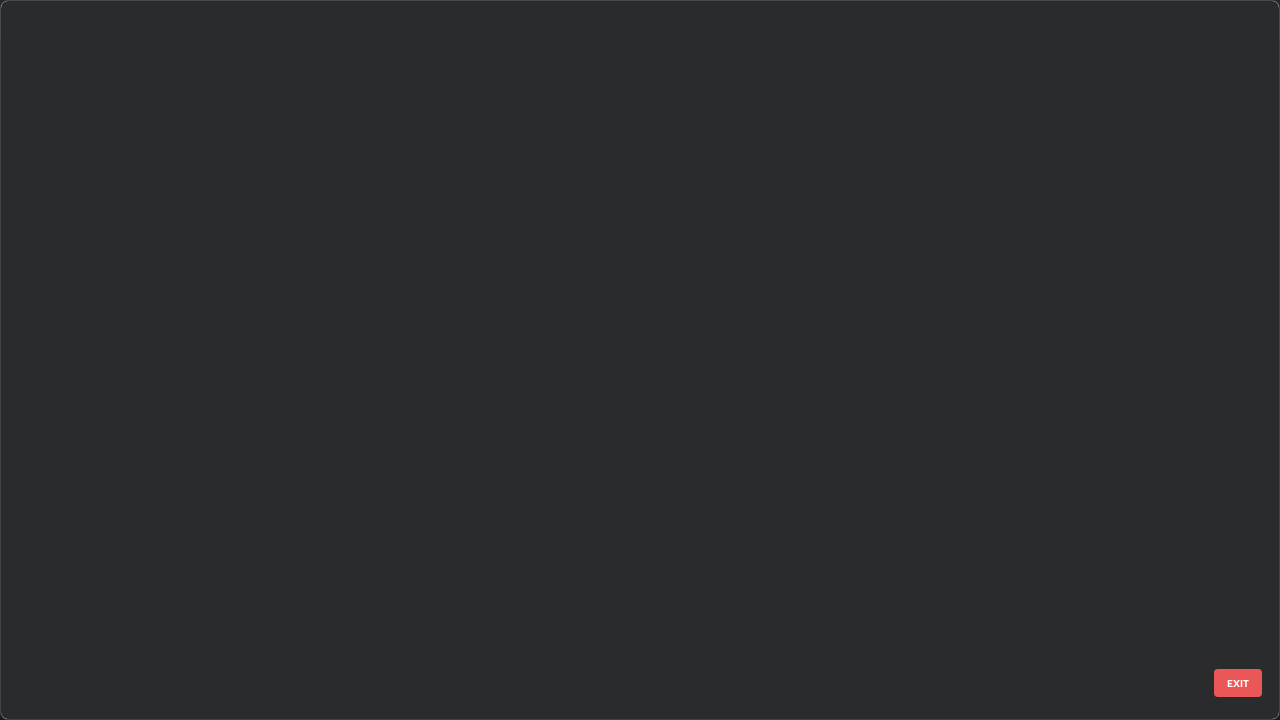 scroll, scrollTop: 9390, scrollLeft: 0, axis: vertical 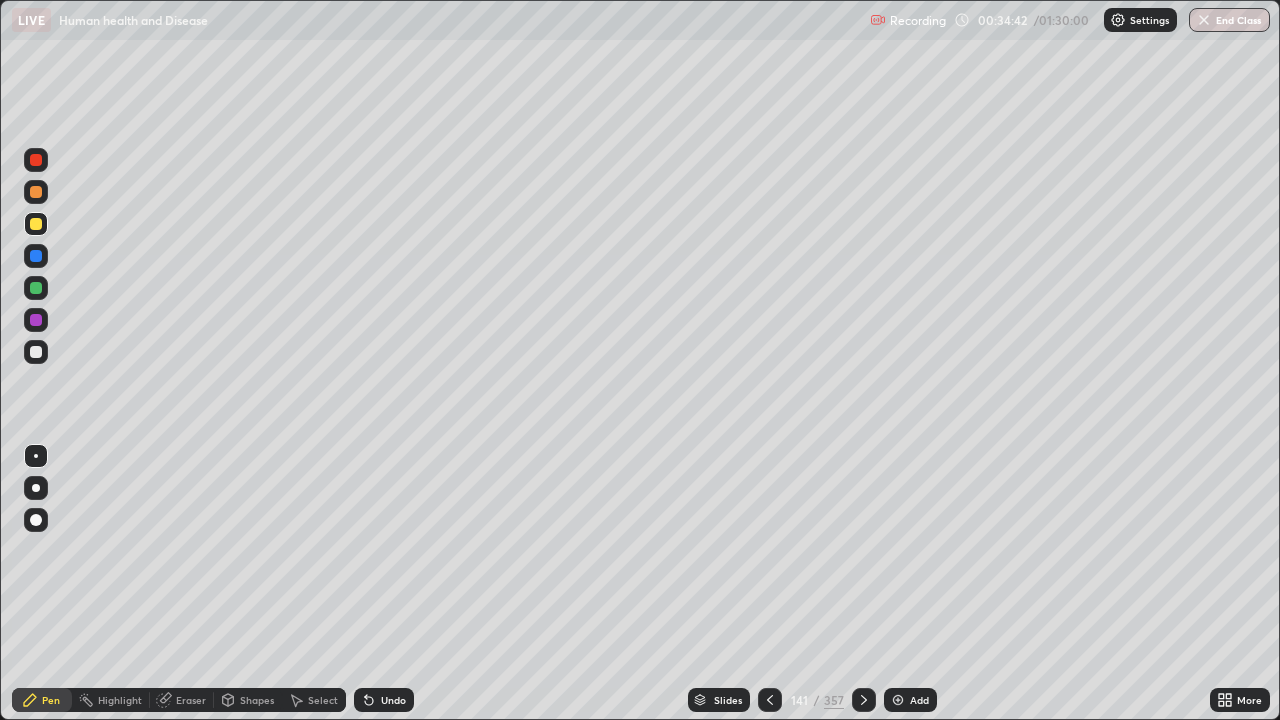 click 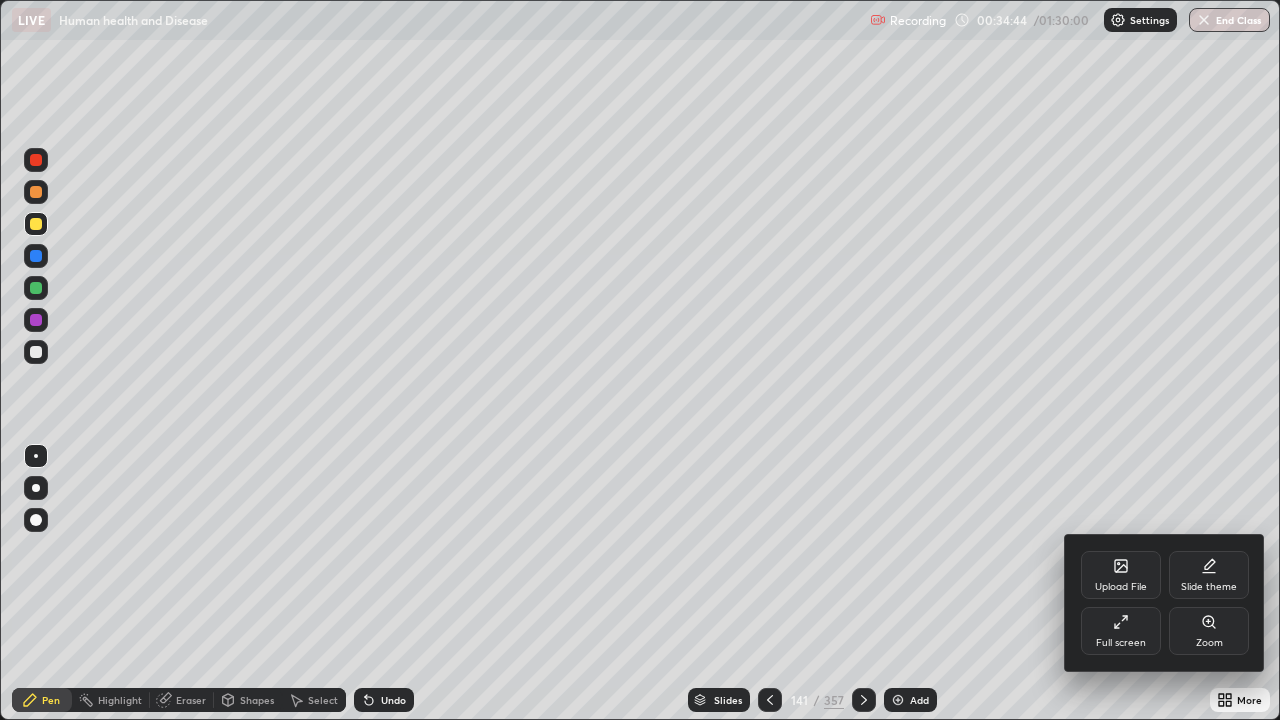 click 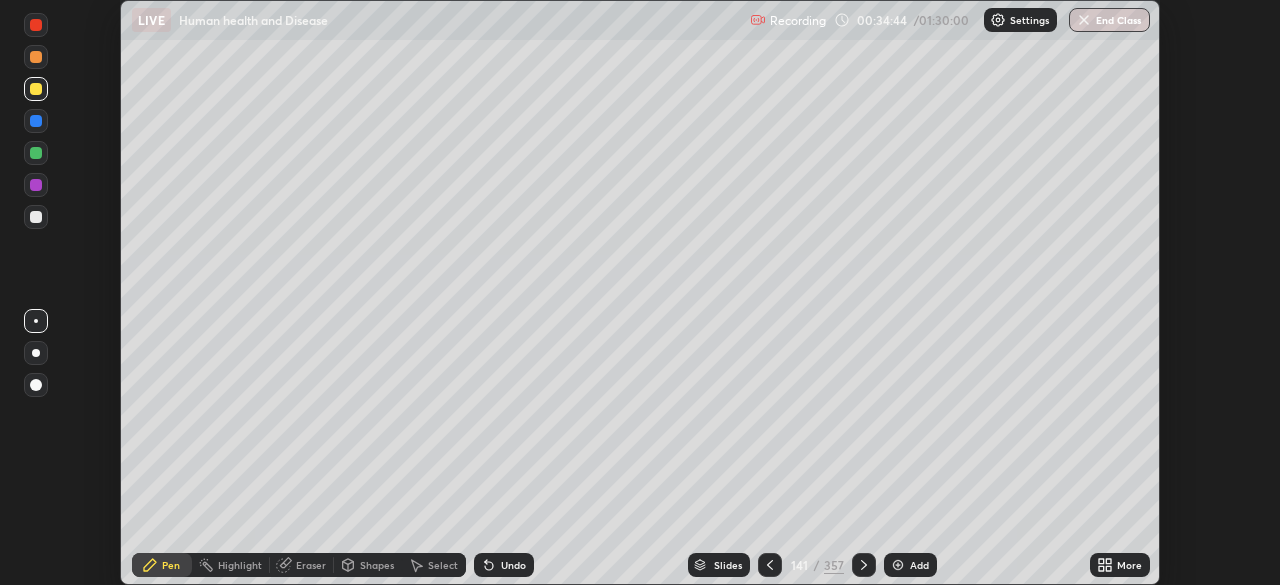 scroll, scrollTop: 585, scrollLeft: 1280, axis: both 